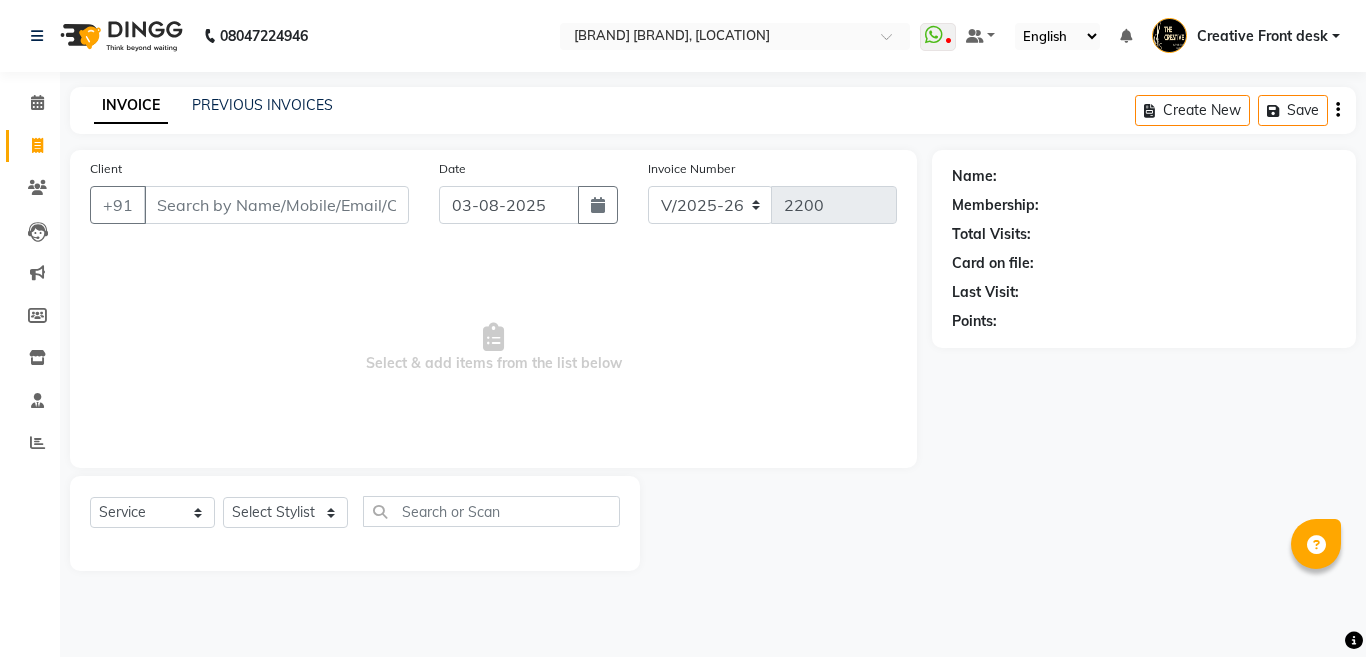 select on "146" 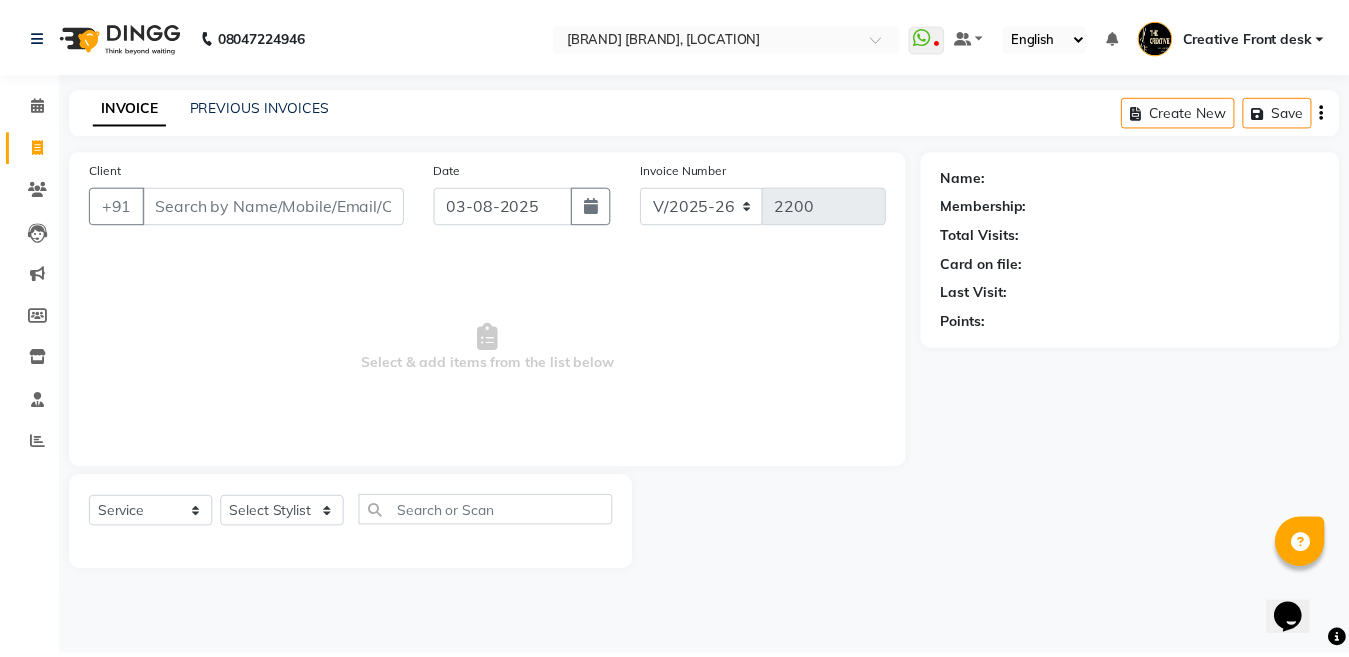scroll, scrollTop: 0, scrollLeft: 0, axis: both 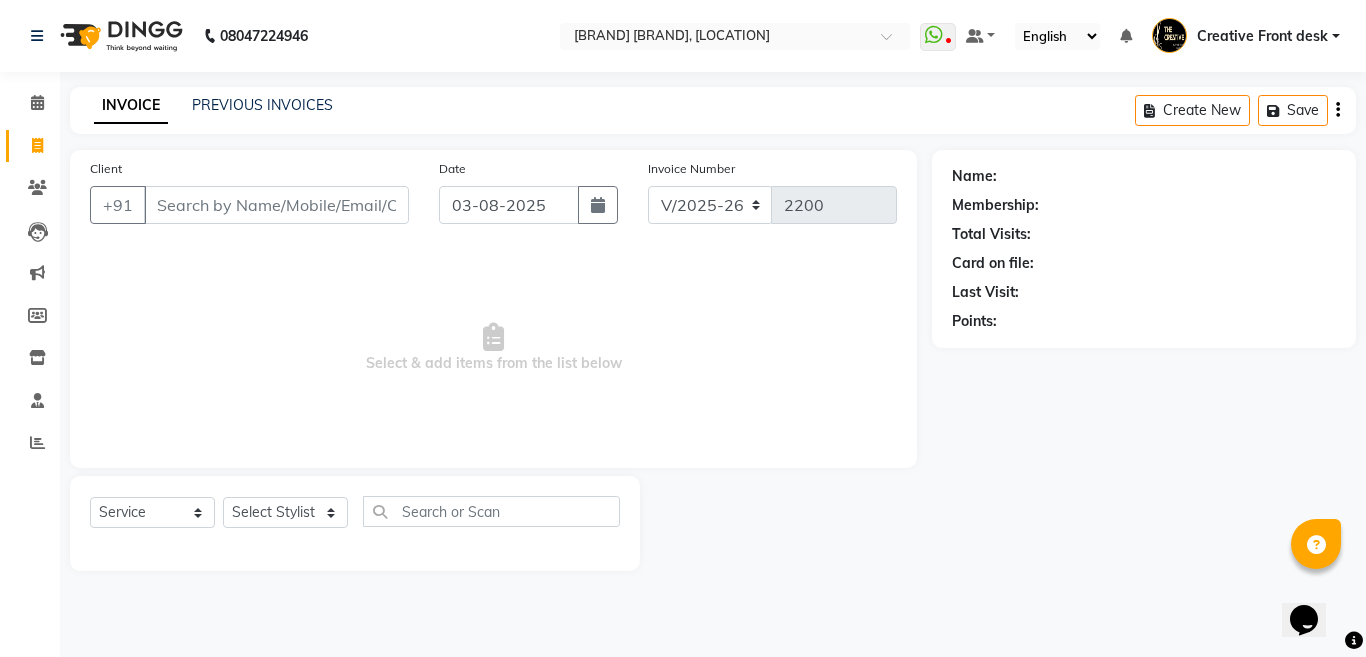 drag, startPoint x: 0, startPoint y: 0, endPoint x: 219, endPoint y: 219, distance: 309.71277 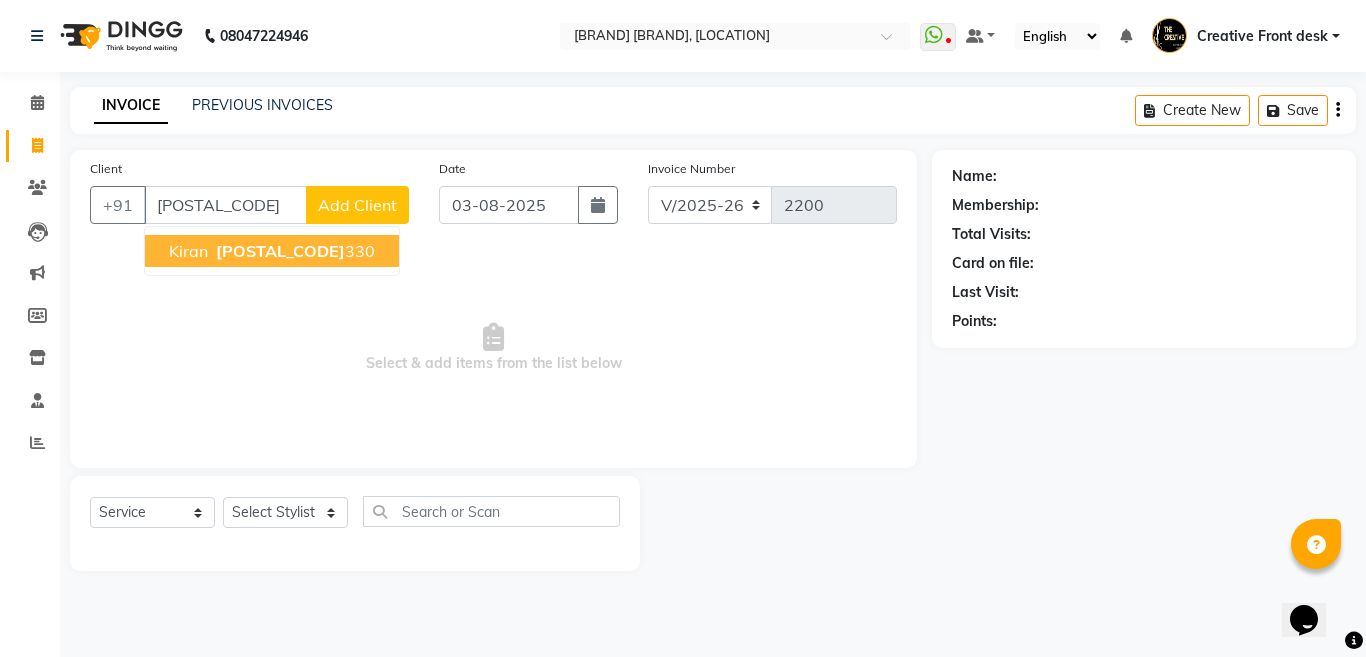 click on "[POSTAL_CODE]" at bounding box center [280, 251] 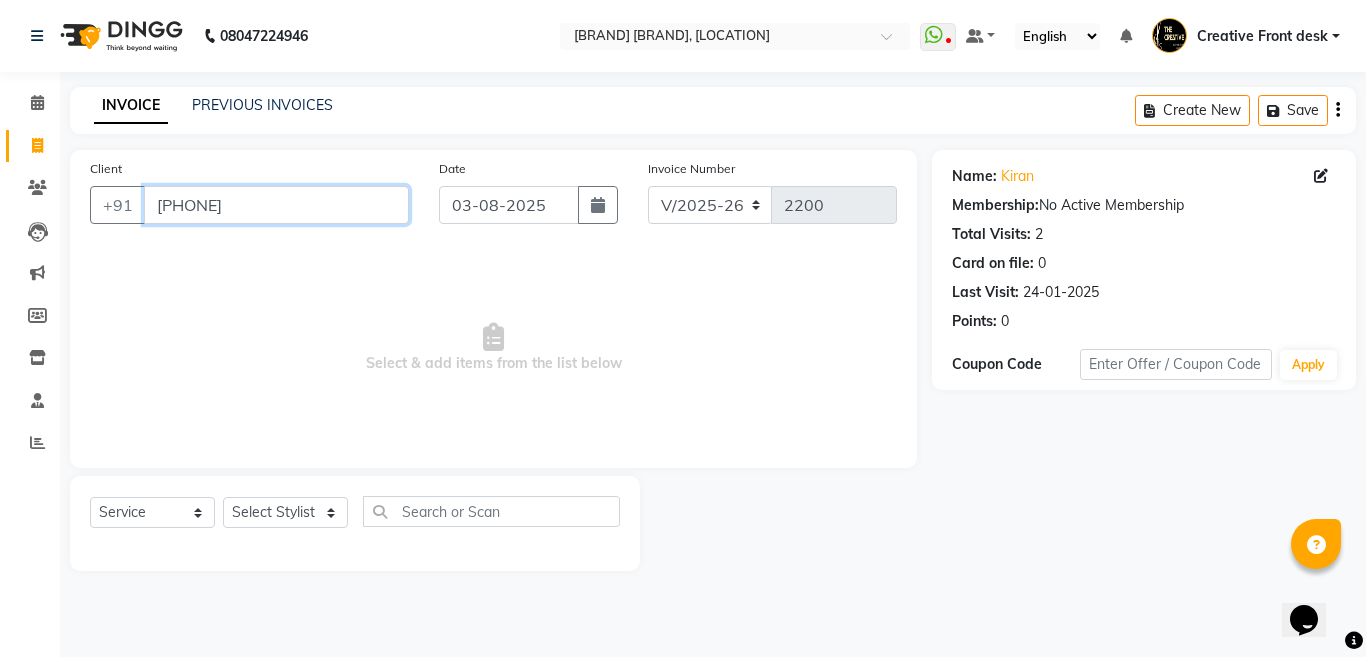click on "[PHONE]" at bounding box center (276, 205) 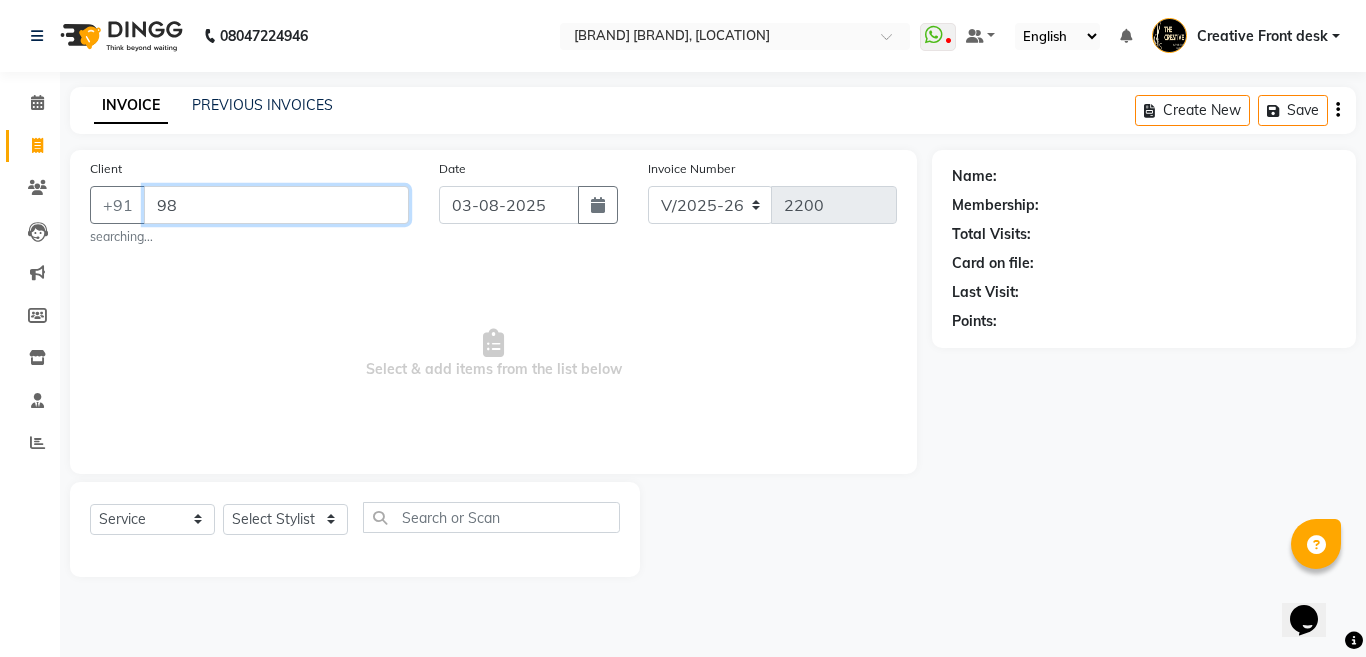 type on "9" 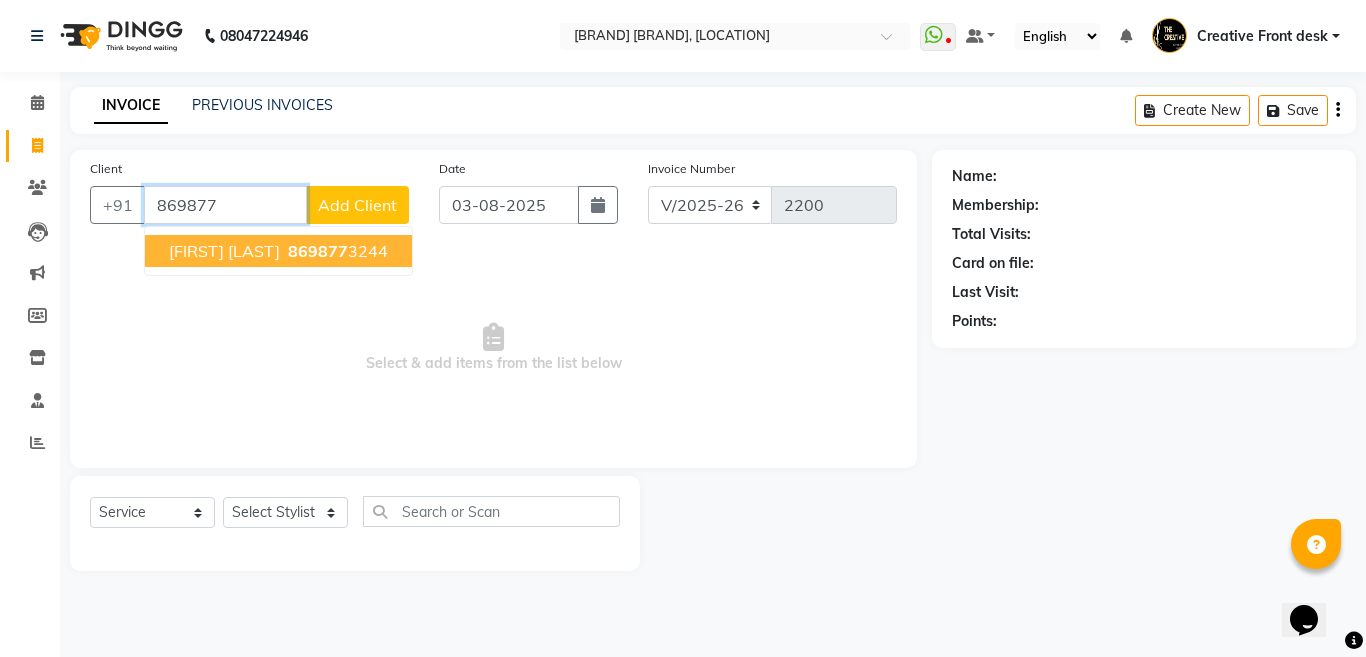 click on "[PHONE]" at bounding box center (336, 251) 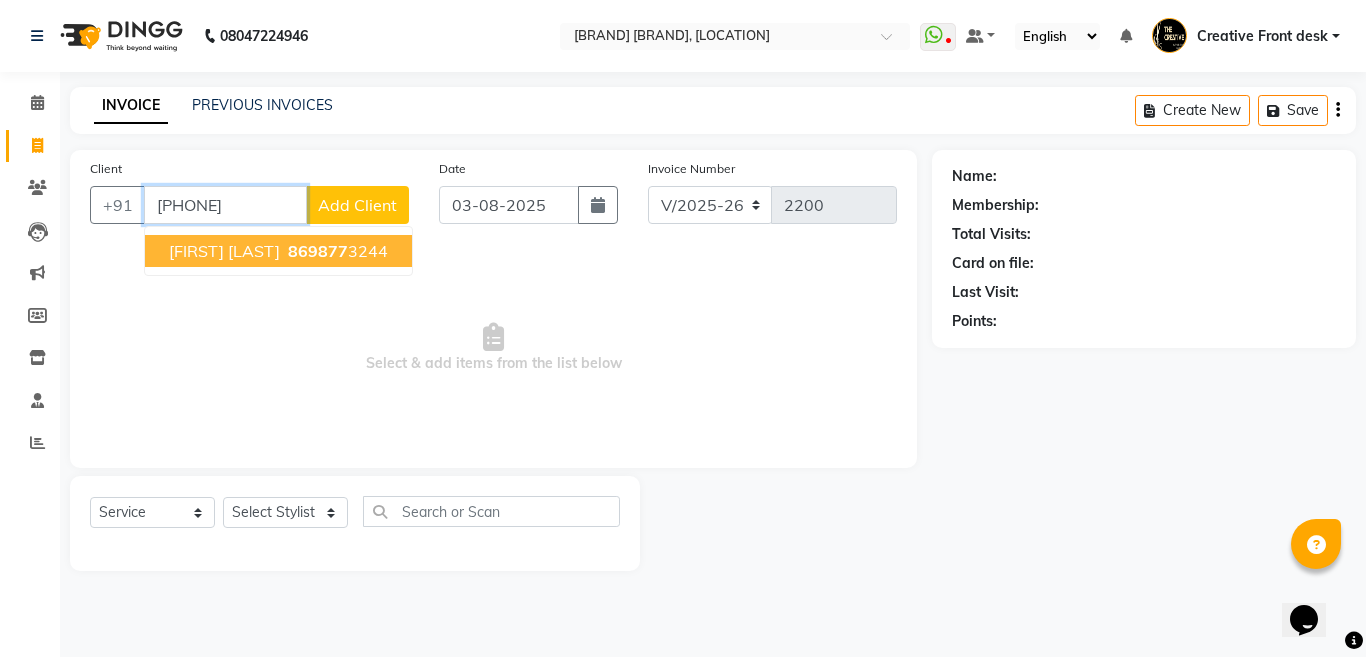 type on "[PHONE]" 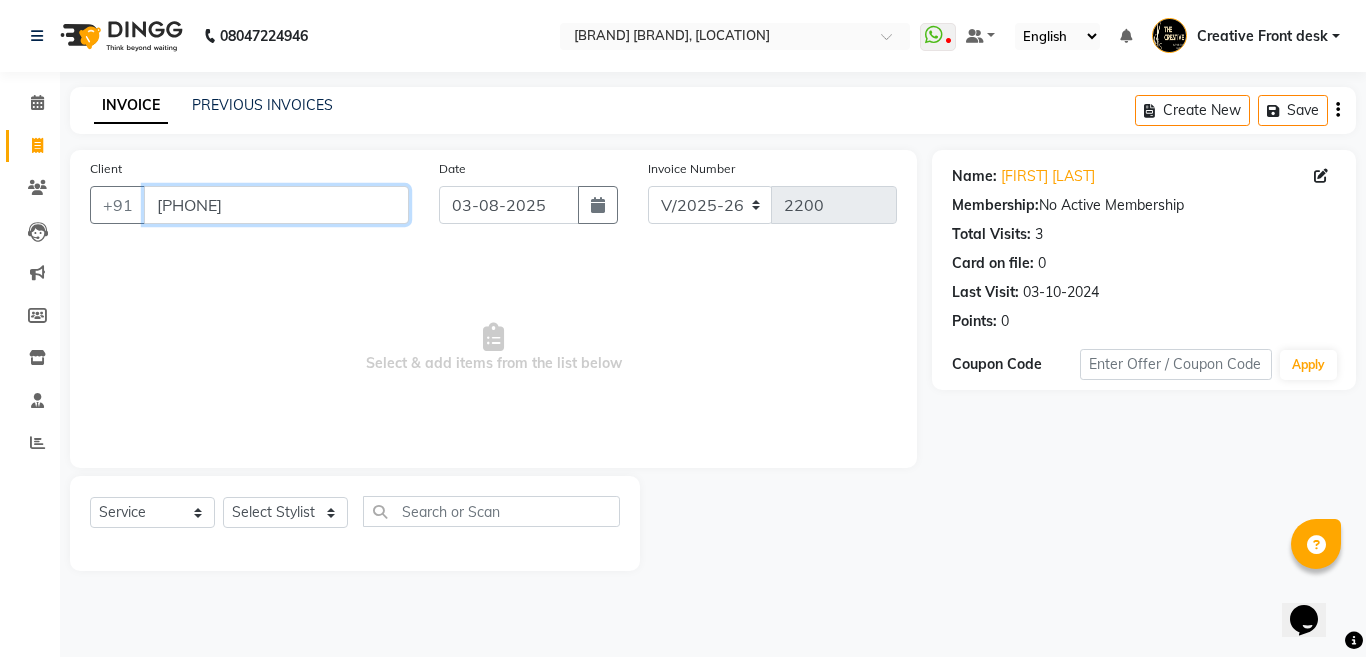 click on "[PHONE]" at bounding box center [276, 205] 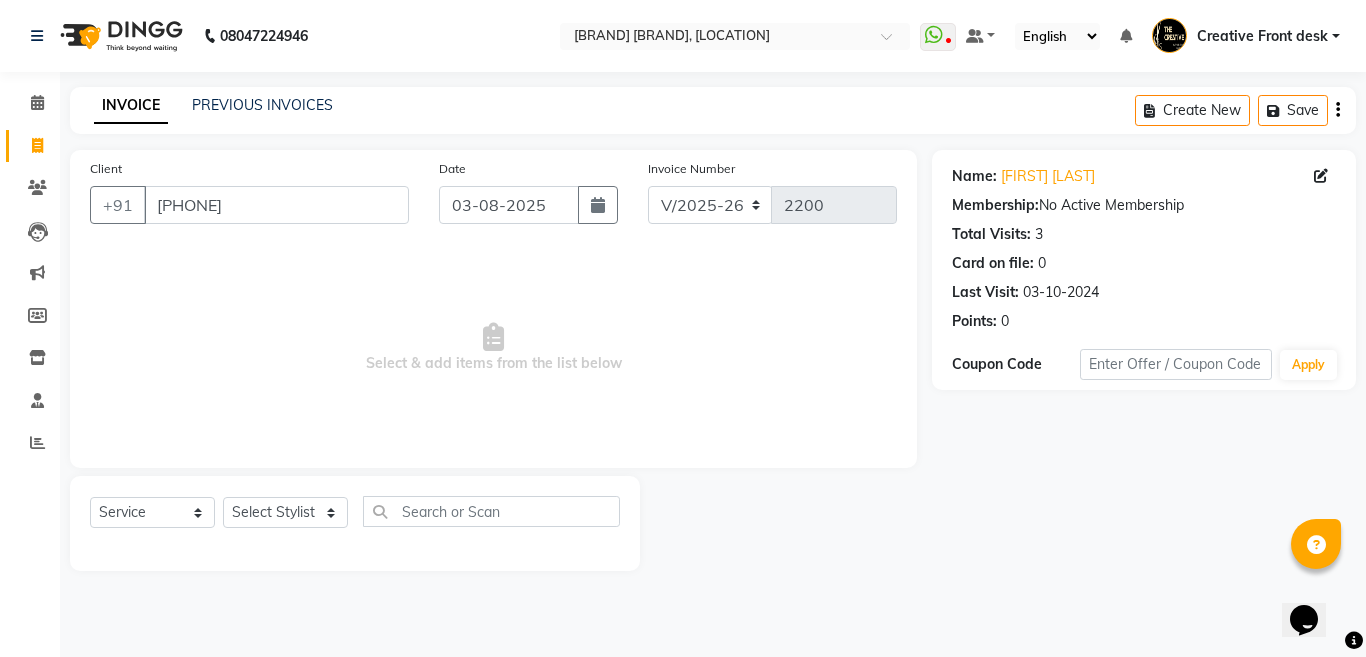 click on "Select & add items from the list below" at bounding box center (493, 348) 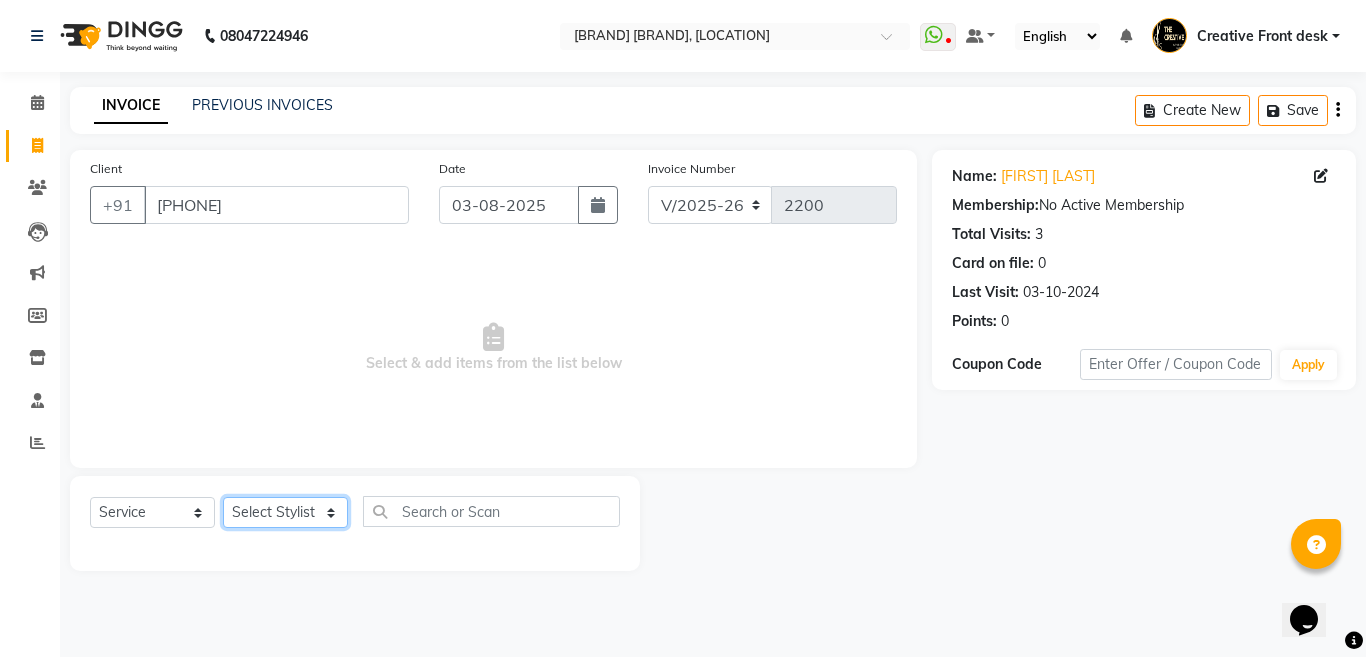 click on "[ACTION] [FIRST] [FIRST] [FIRST] [FIRST] [FIRST] [FIRST] [FIRST] [FIRST] [FIRST] [FIRST] [FIRST] [FIRST] [FIRST] [FIRST] [FIRST] [FIRST] [FIRST]" 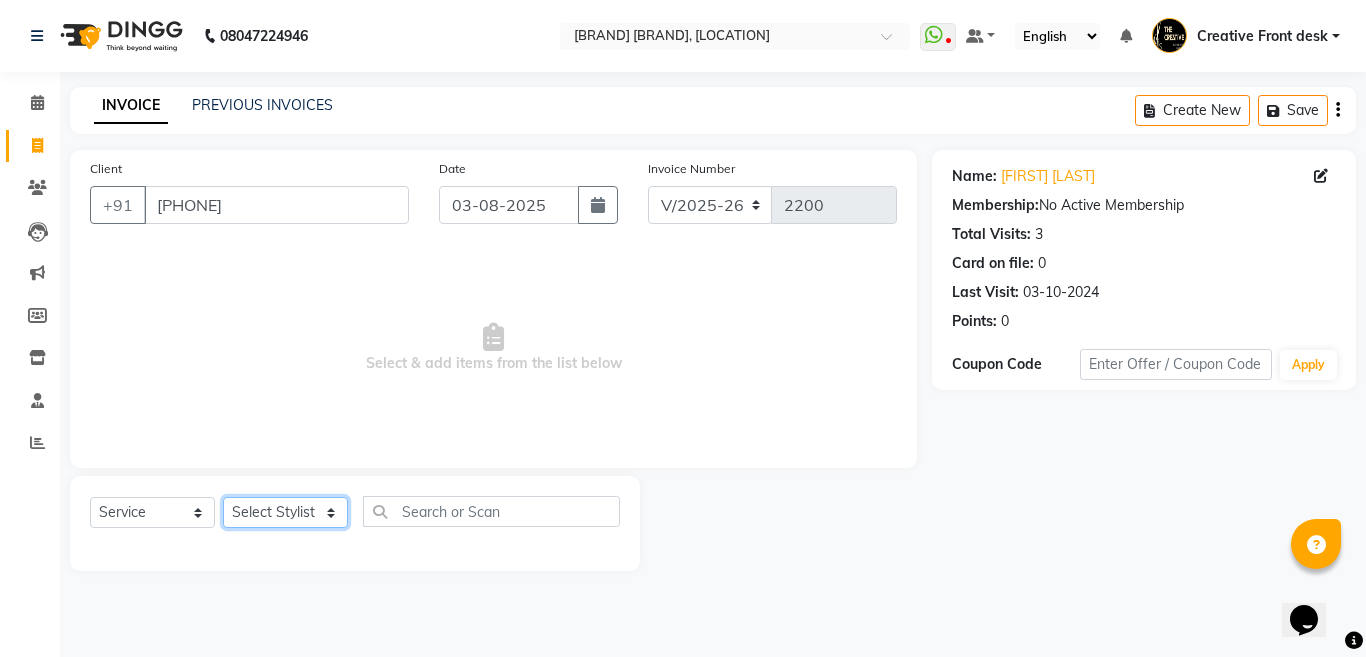 click on "[ACTION] [FIRST] [FIRST] [FIRST] [FIRST] [FIRST] [FIRST] [FIRST] [FIRST] [FIRST] [FIRST] [FIRST] [FIRST] [FIRST] [FIRST] [FIRST] [FIRST] [FIRST]" 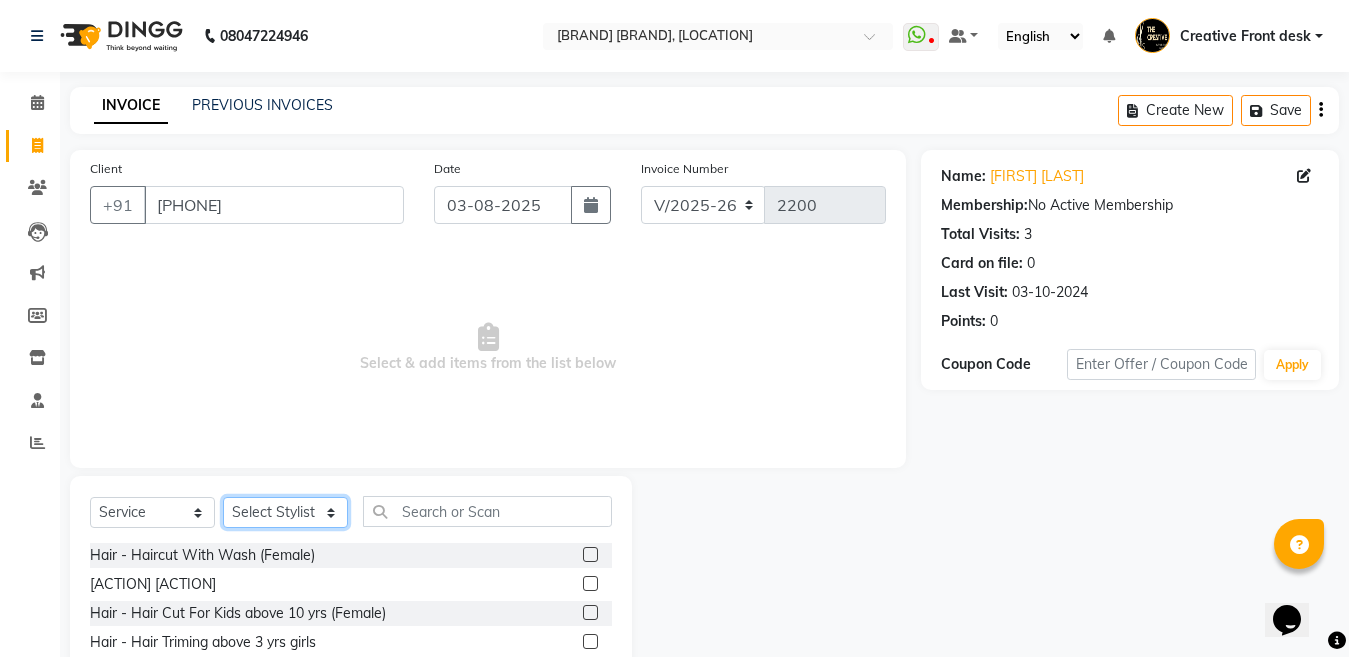 click on "[ACTION] [FIRST] [FIRST] [FIRST] [FIRST] [FIRST] [FIRST] [FIRST] [FIRST] [FIRST] [FIRST] [FIRST] [FIRST] [FIRST] [FIRST] [FIRST] [FIRST] [FIRST]" 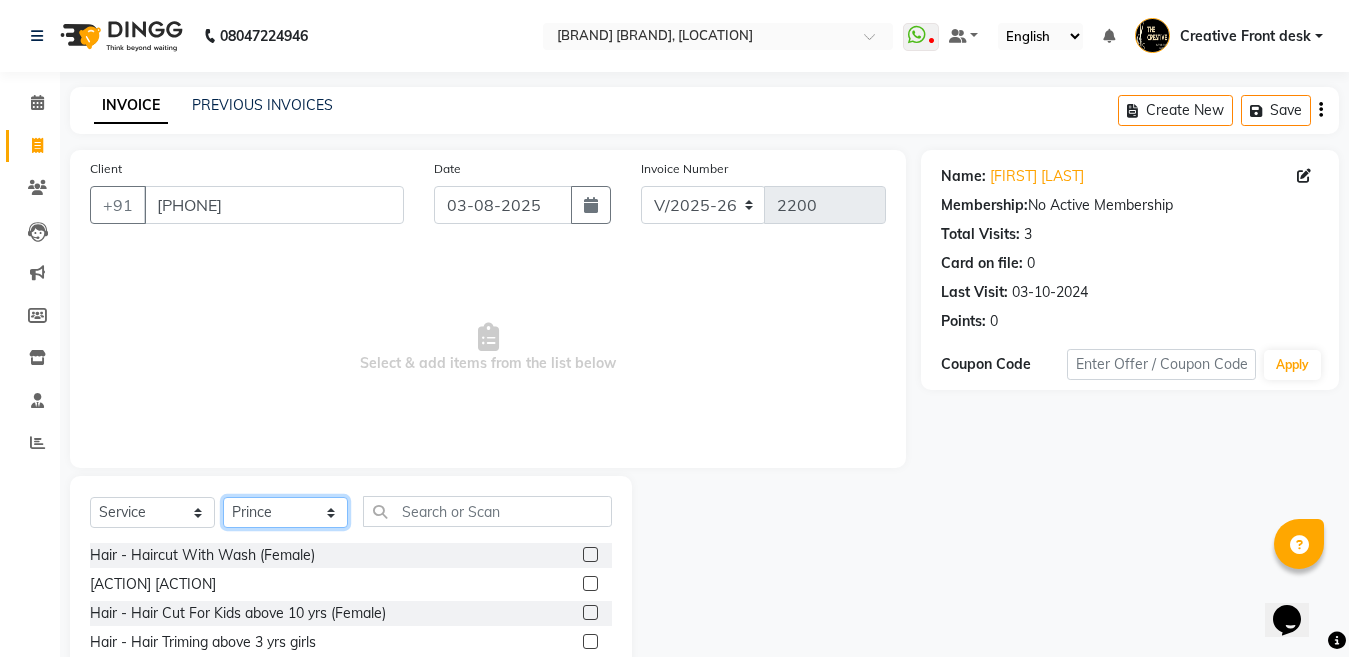 click on "[ACTION] [FIRST] [FIRST] [FIRST] [FIRST] [FIRST] [FIRST] [FIRST] [FIRST] [FIRST] [FIRST] [FIRST] [FIRST] [FIRST] [FIRST] [FIRST] [FIRST] [FIRST]" 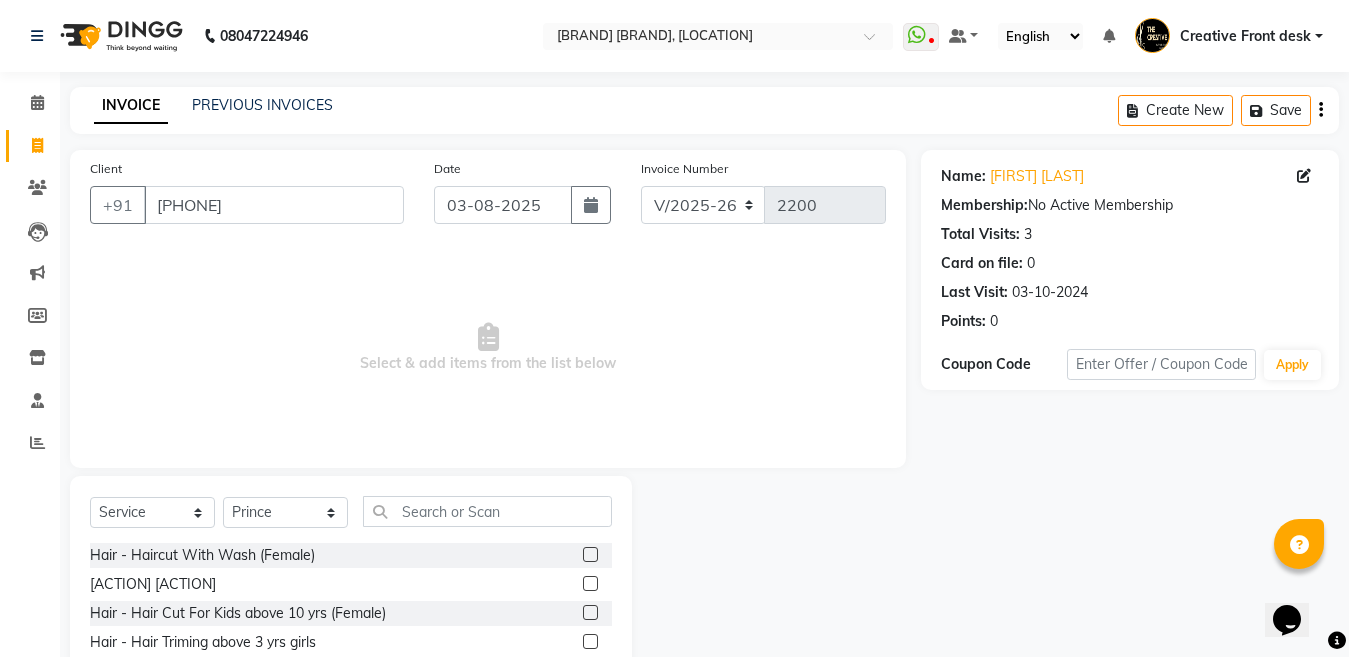 click on "Select & add items from the list below" at bounding box center (488, 348) 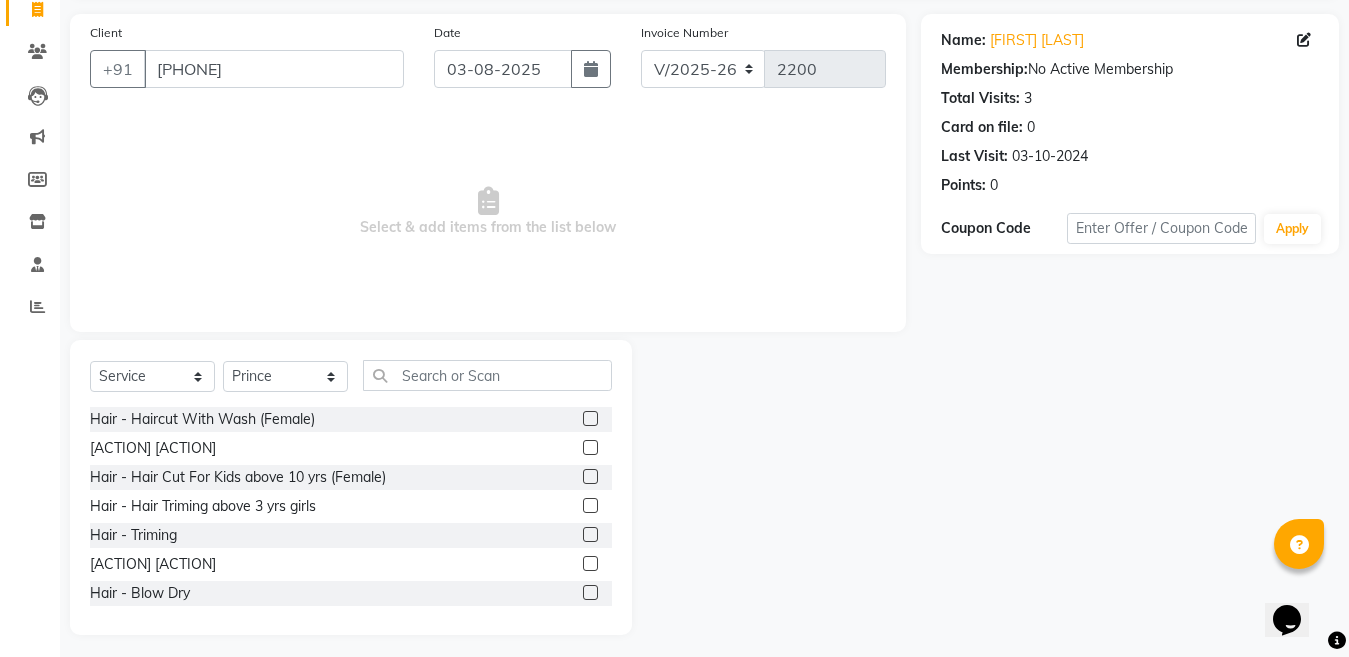 scroll, scrollTop: 144, scrollLeft: 0, axis: vertical 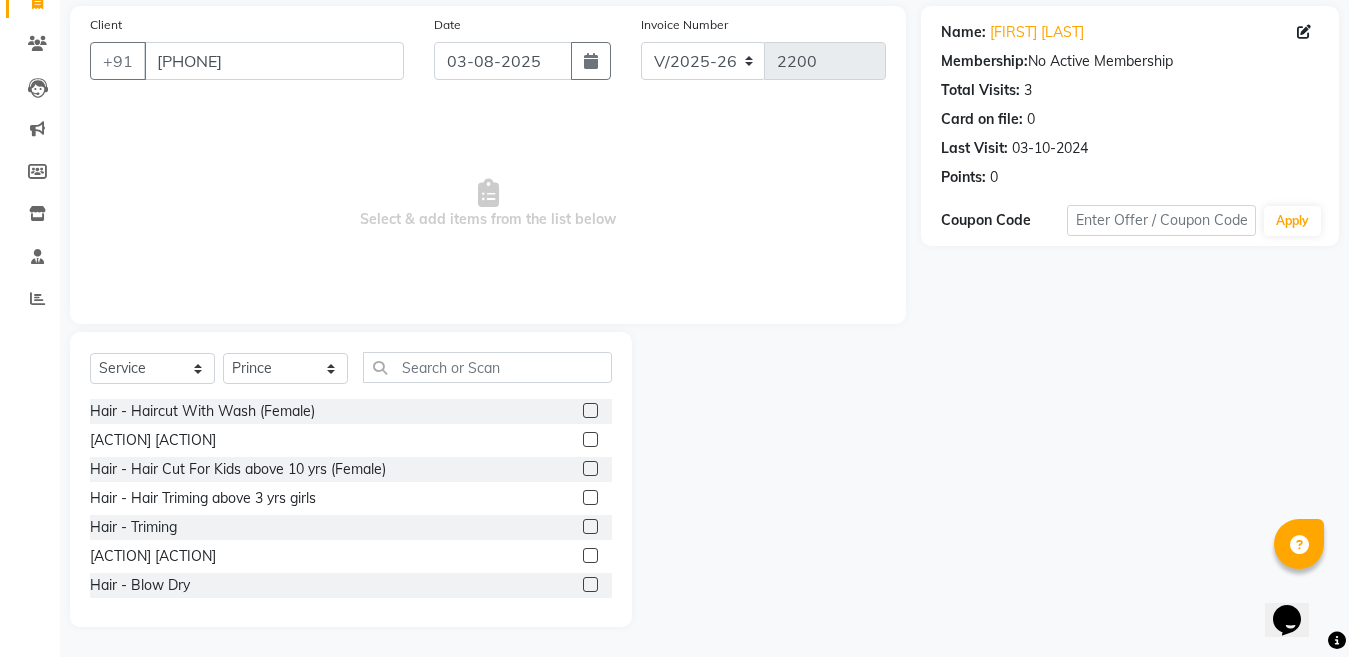 click 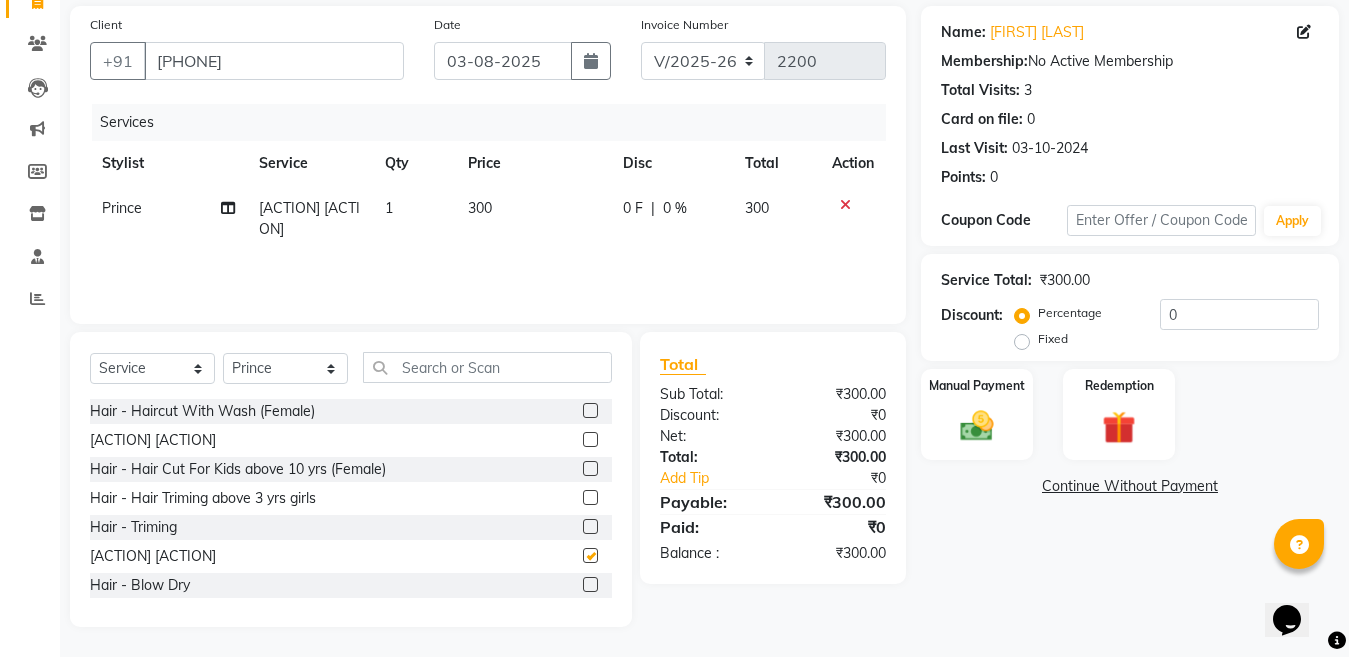 checkbox on "false" 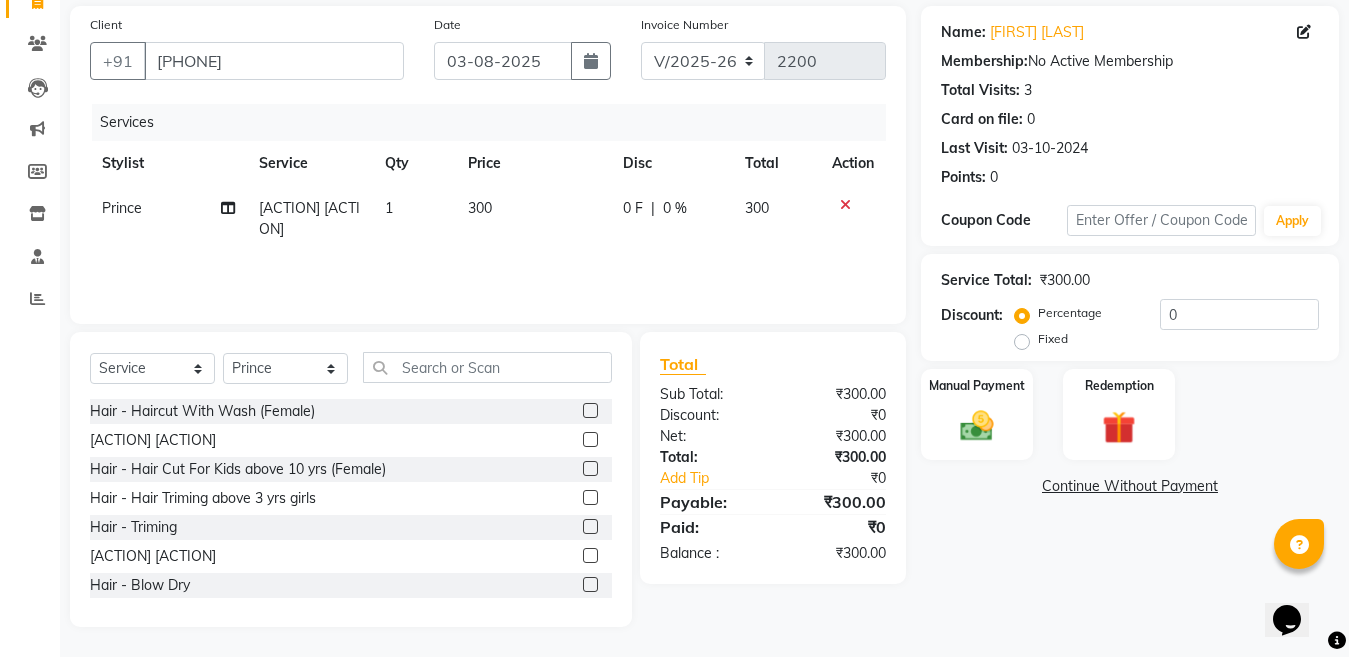 click on "300" 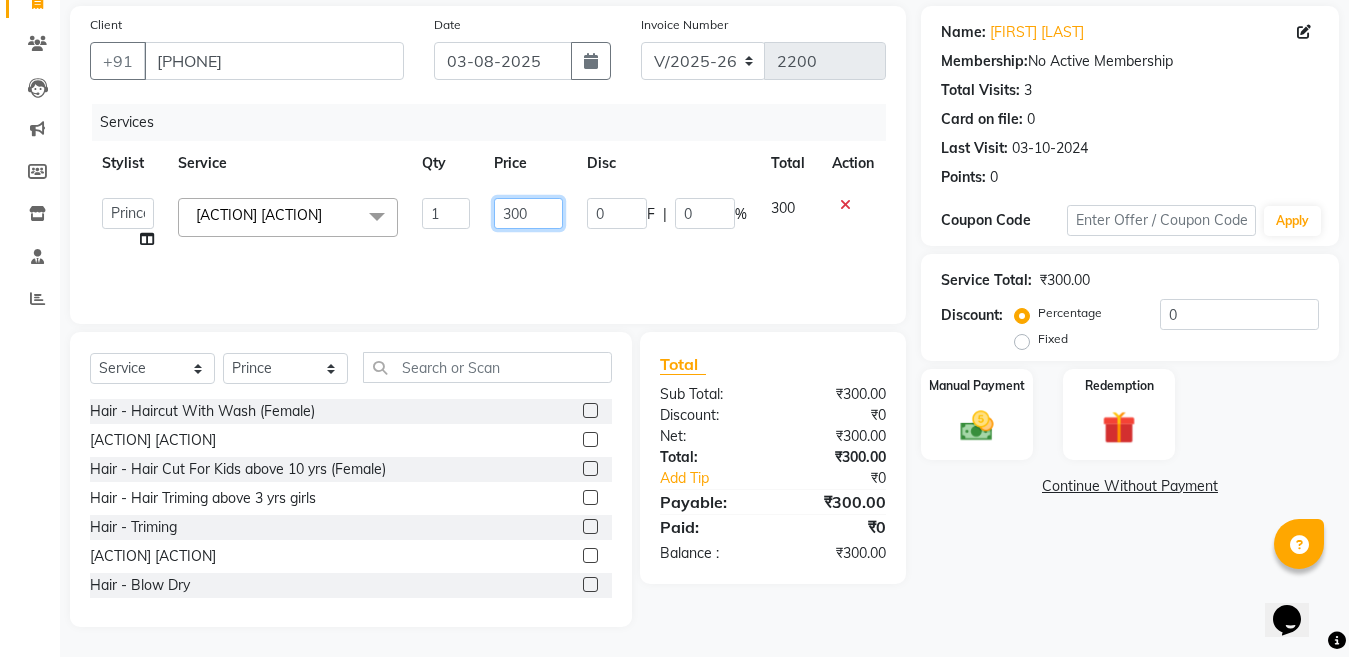 click on "300" 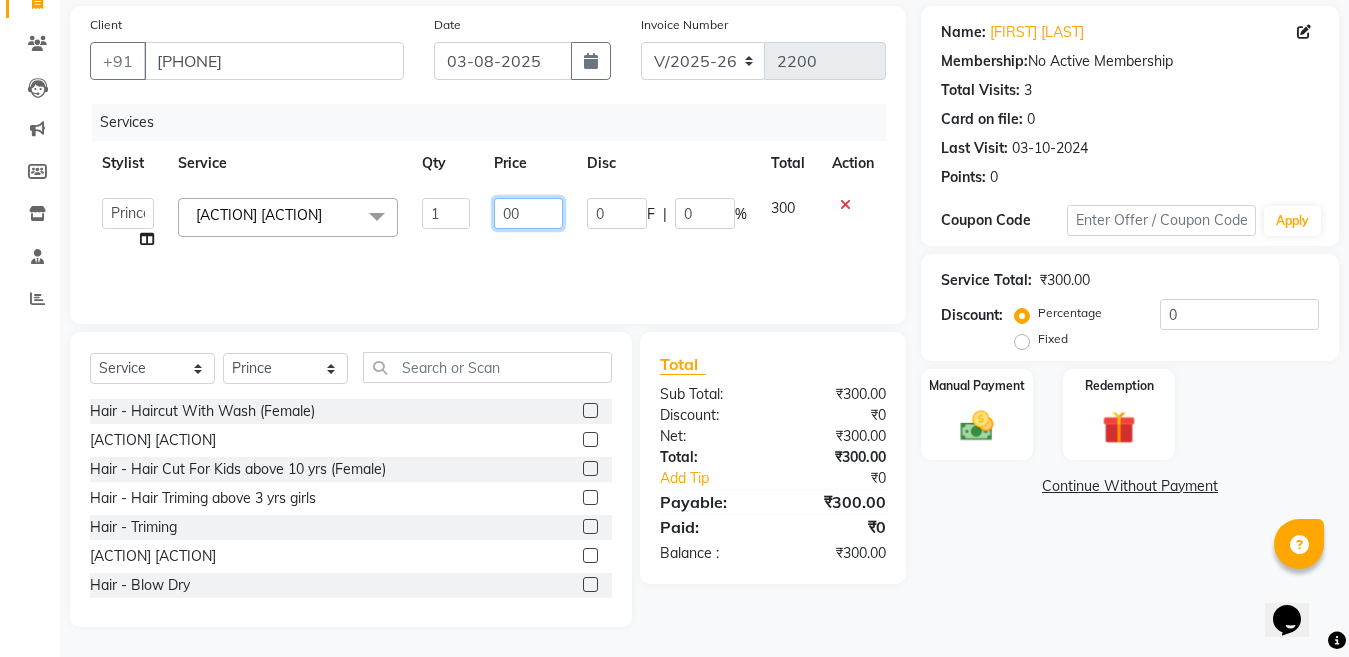 type on "200" 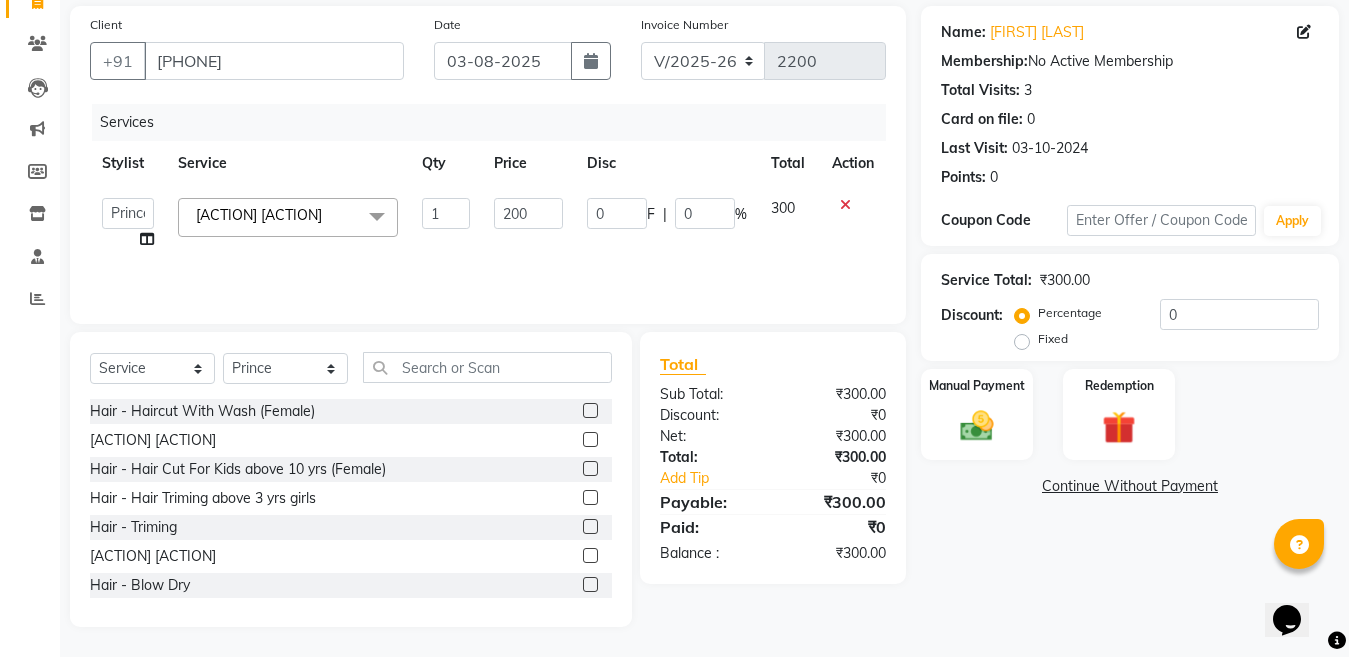 click on "Services Stylist Service Qty Price Disc Total Action  Ankit   Creative Front desk   Deepak   Firoz   Geeta   Golu   Nisha   Prince   Priyanka   Satyam   Savita   Shivam   Shubham   Sonu Sir   Swapnil   Taruna Panjwani   Umesh   Vidya  Hair - Hair Wash Regular   x Hair - Haircut With Wash (Female) Hair - Hair Triming with wash Hair - Hair Cut For Kids above 10 yrs (Female) Hair - Hair Triming above 3 yrs girls Hair - Triming  Hair - Hair Wash Regular  Hair - Blow Dry Hair - Hair Wash With Blow Dry Ironing - Up to Shoulder  Ironing - Below Shoulder  Ironing - Mid Waist Ironing - Below Wait Tongs - Up to shoulder Tongs - Below Shoulder Tongs - Mid Waist Tongs - Below Waist  Head Massage with oil ( 30 Min ) Head massage with oil & steam ( 30 Min ) Head Massage with aroma oil & steam ( 30 Min ) Hair Spa - Up to shoulder  Hair Spa - Below Shoulder Hair Spa - Mid Waist Hair Spa - Below Waist Hair - Ola plex ( Up to neck ) Hair - Ola Plex  ( Up to shoulder ) Hair - Ola Plex  ( Below shoulder ) Hair -Smooth treatment" 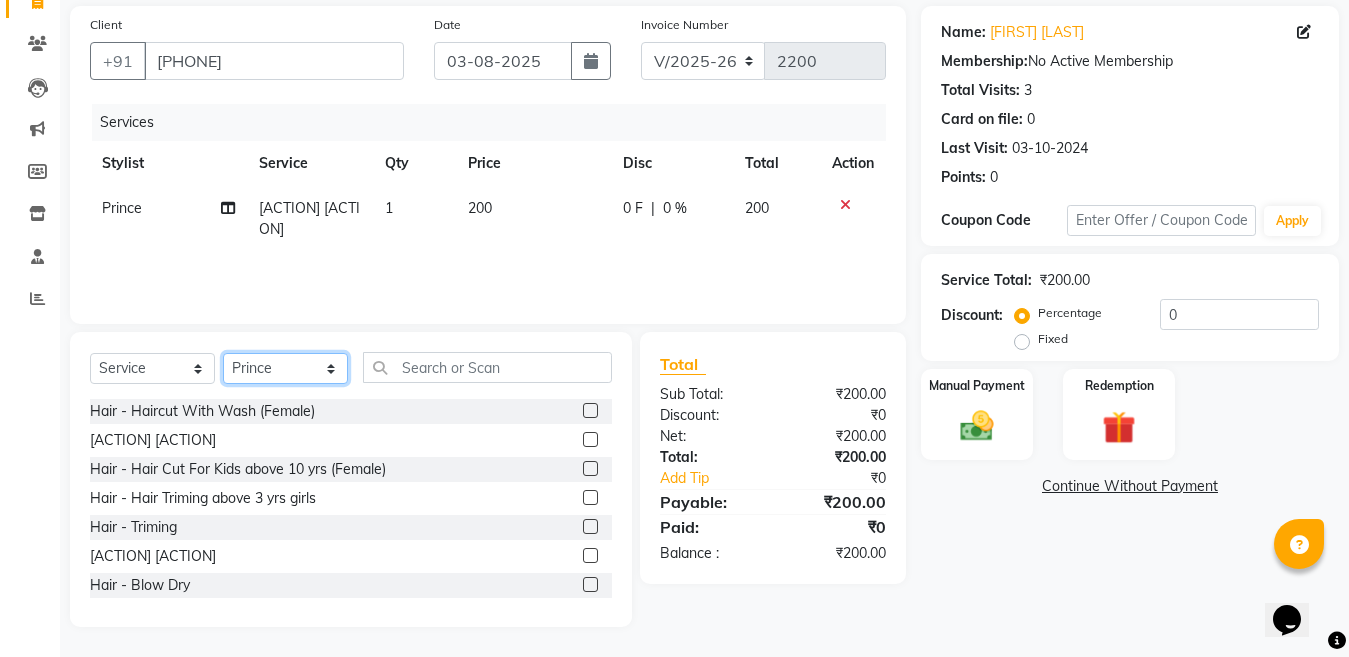 click on "[ACTION] [FIRST] [FIRST] [FIRST] [FIRST] [FIRST] [FIRST] [FIRST] [FIRST] [FIRST] [FIRST] [FIRST] [FIRST] [FIRST] [FIRST] [FIRST] [FIRST] [FIRST]" 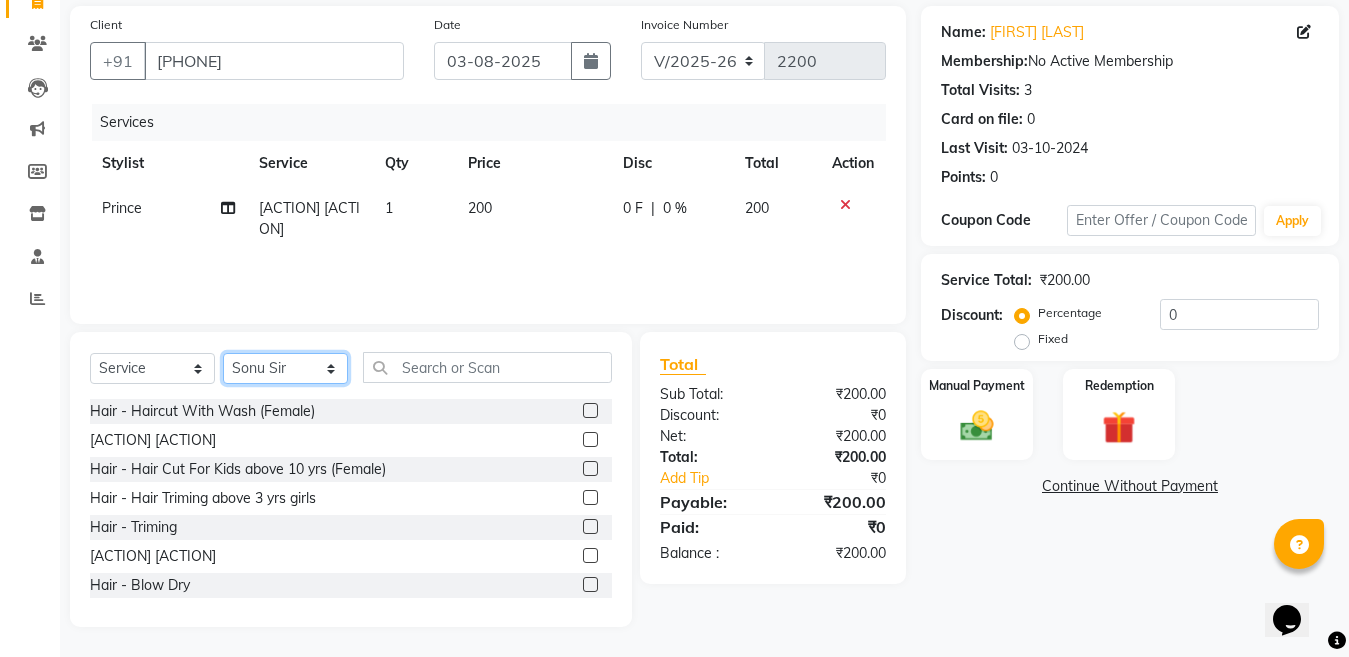click on "[ACTION] [FIRST] [FIRST] [FIRST] [FIRST] [FIRST] [FIRST] [FIRST] [FIRST] [FIRST] [FIRST] [FIRST] [FIRST] [FIRST] [FIRST] [FIRST] [FIRST] [FIRST]" 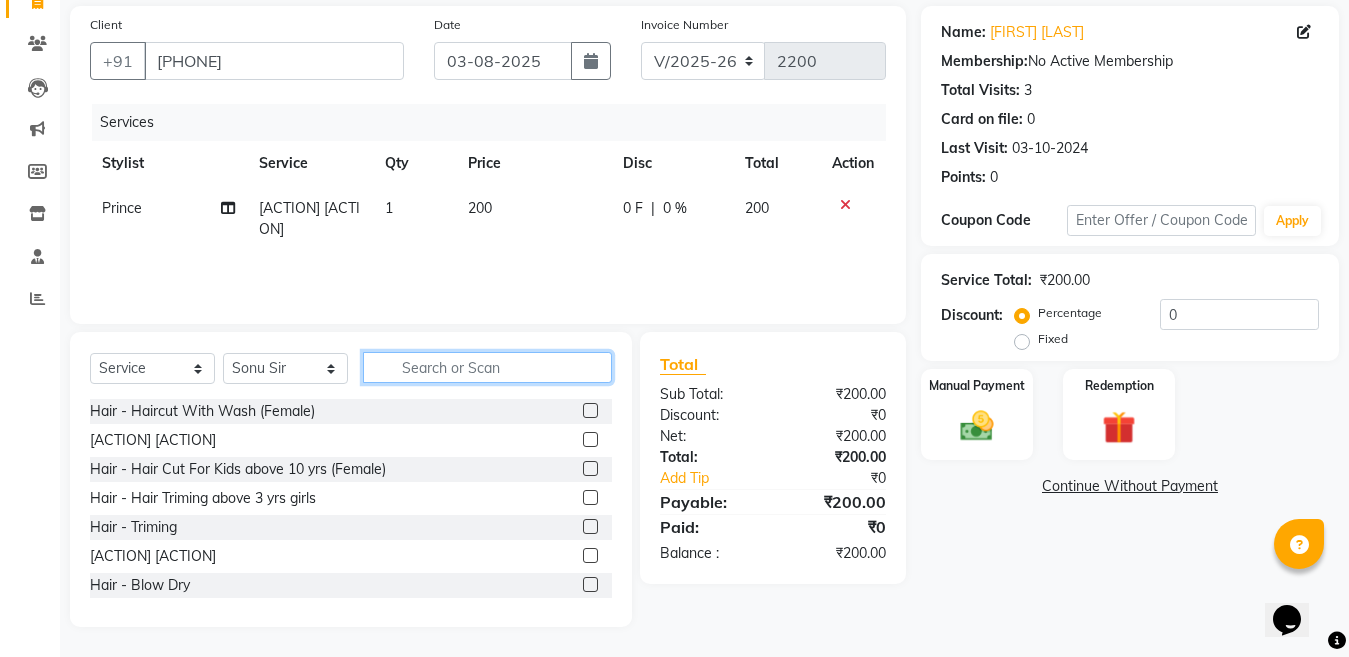 click 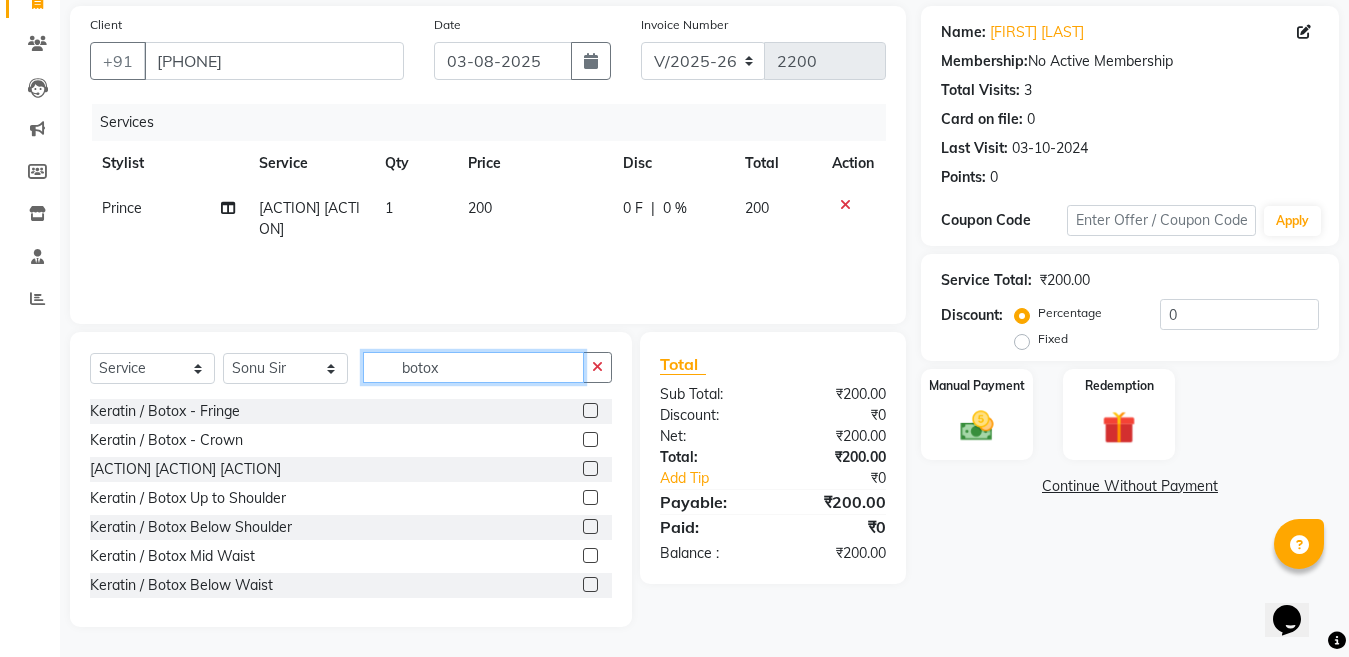 type on "botox" 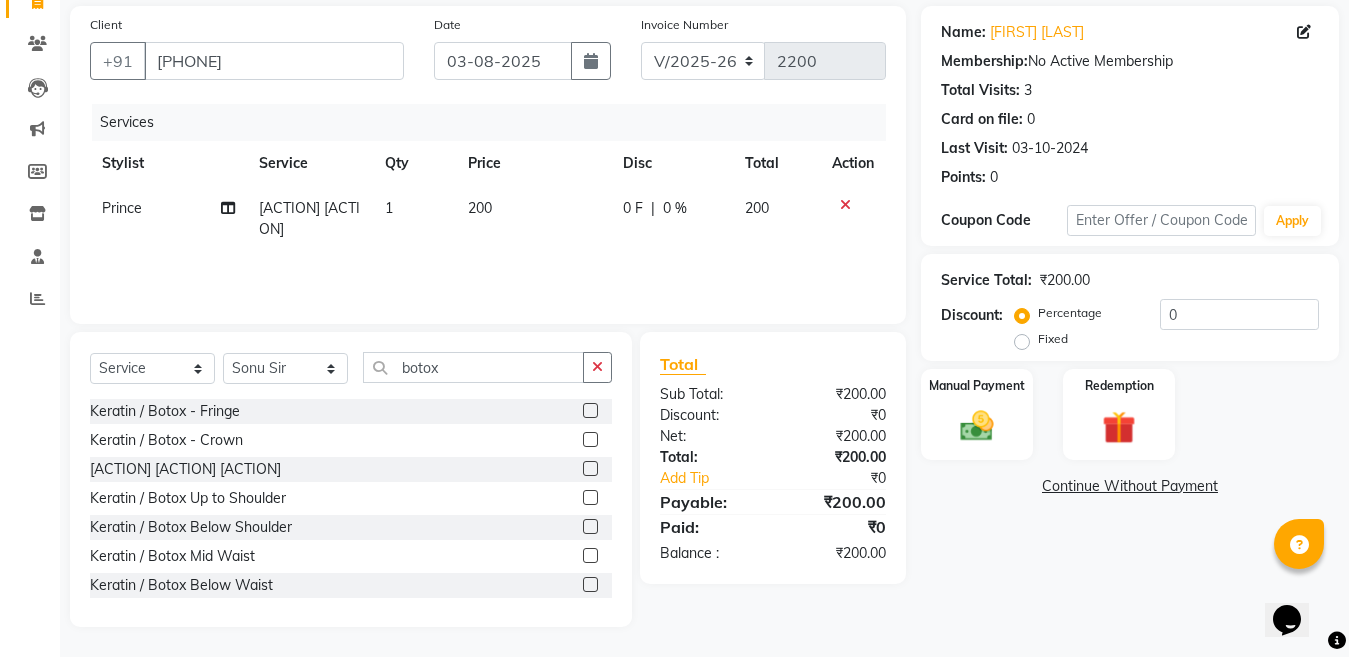click 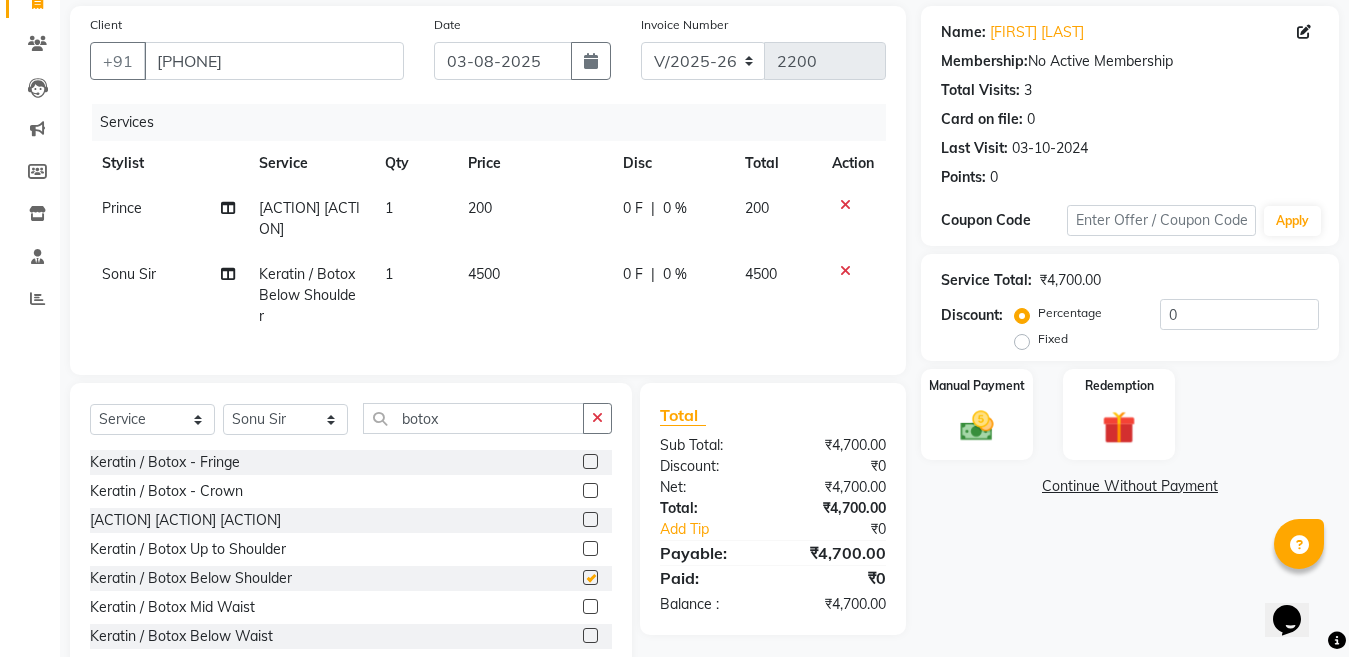 checkbox on "false" 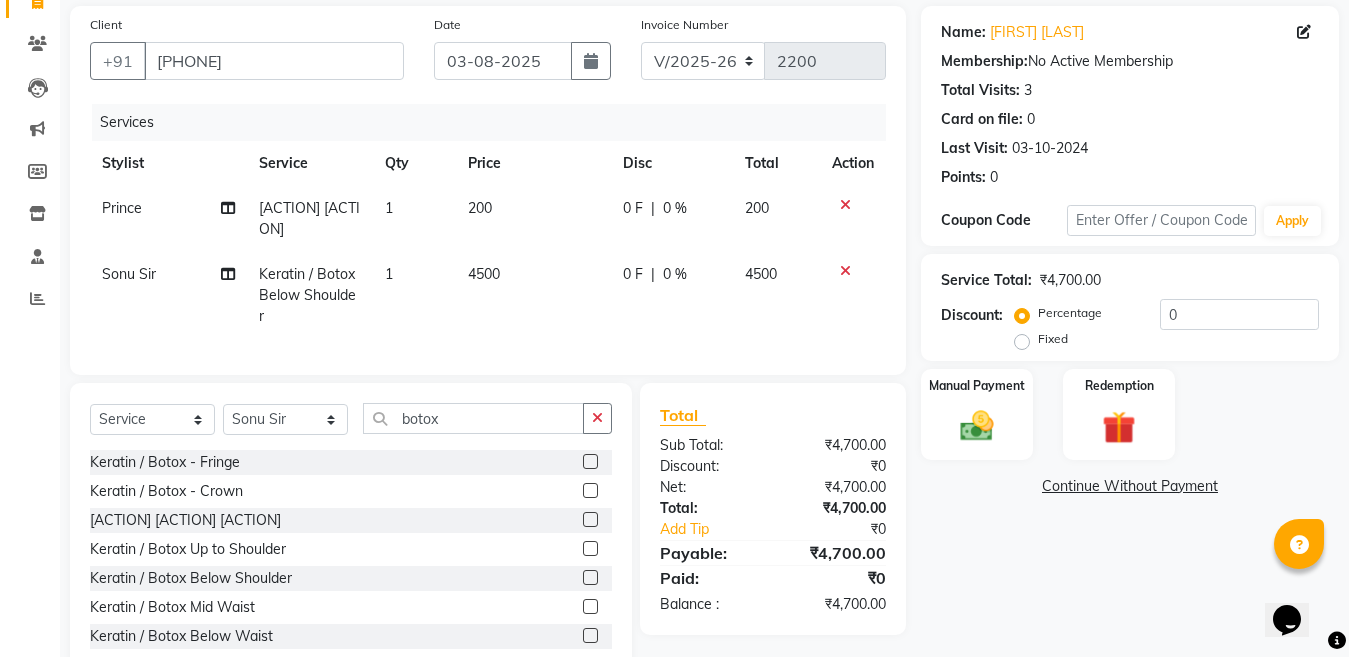 click on "0 F | 0 %" 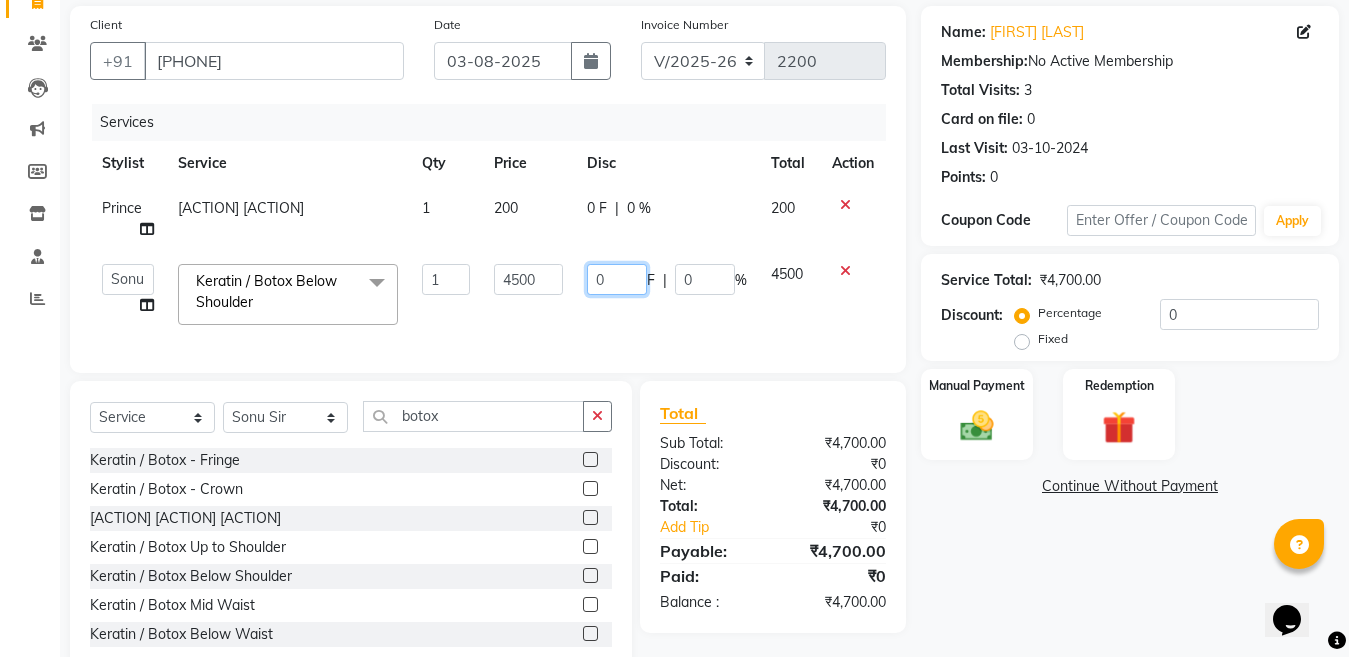 click on "0" 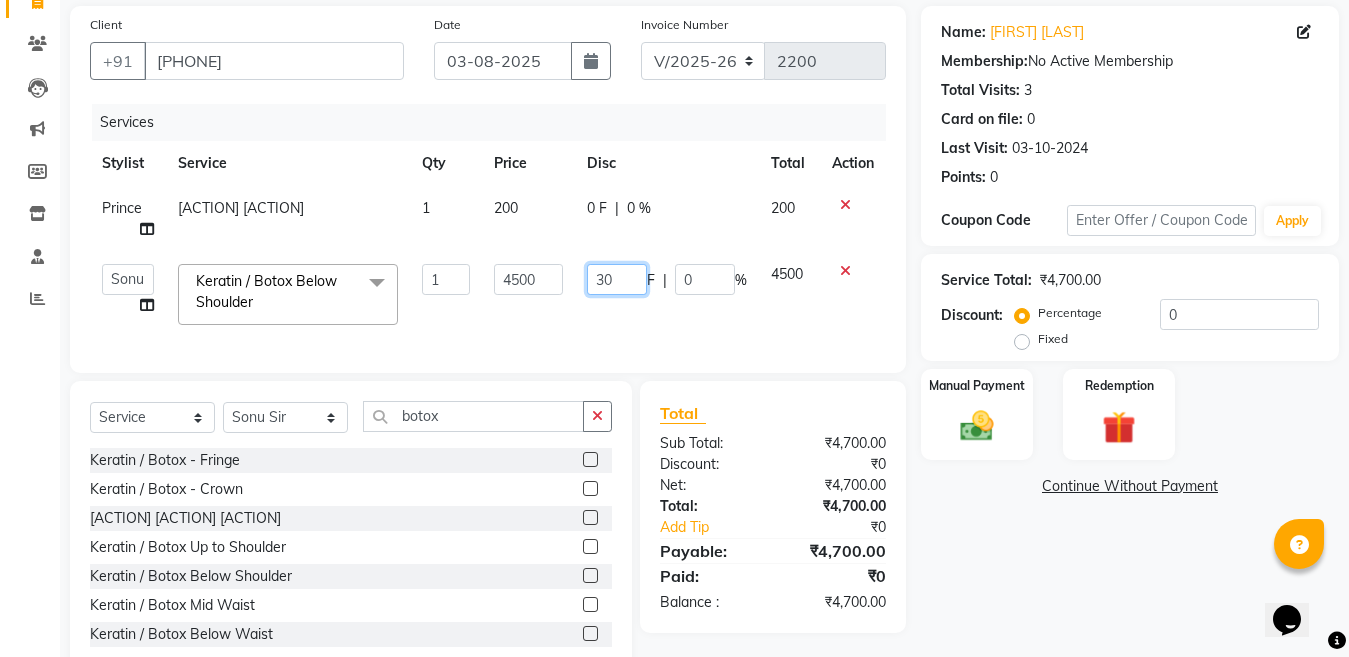 type on "300" 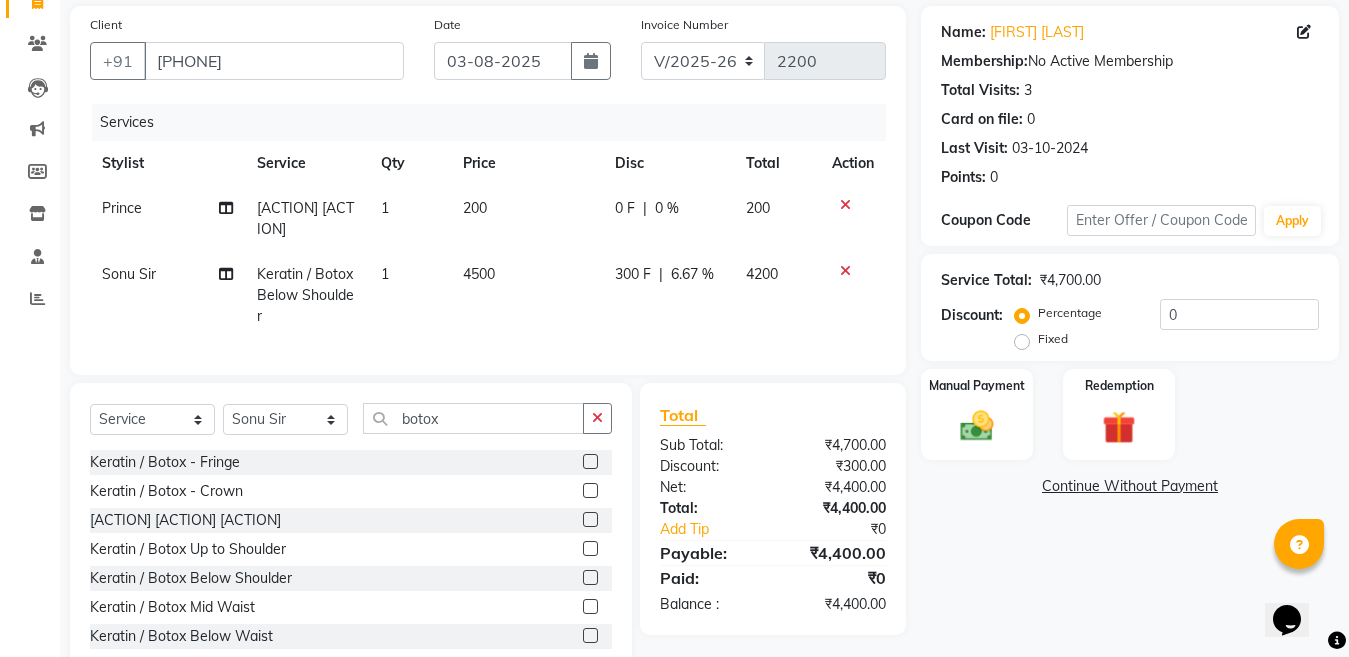 click on "[NUMBER] [NUMBER]" 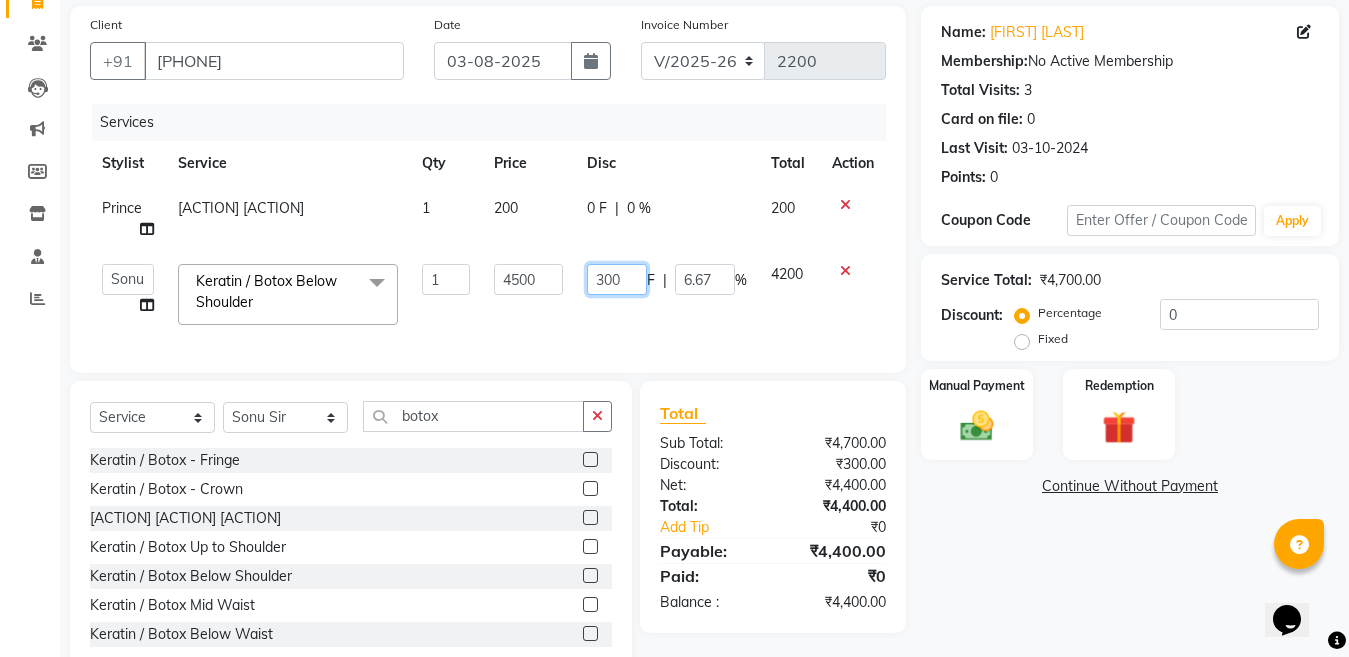 click on "300" 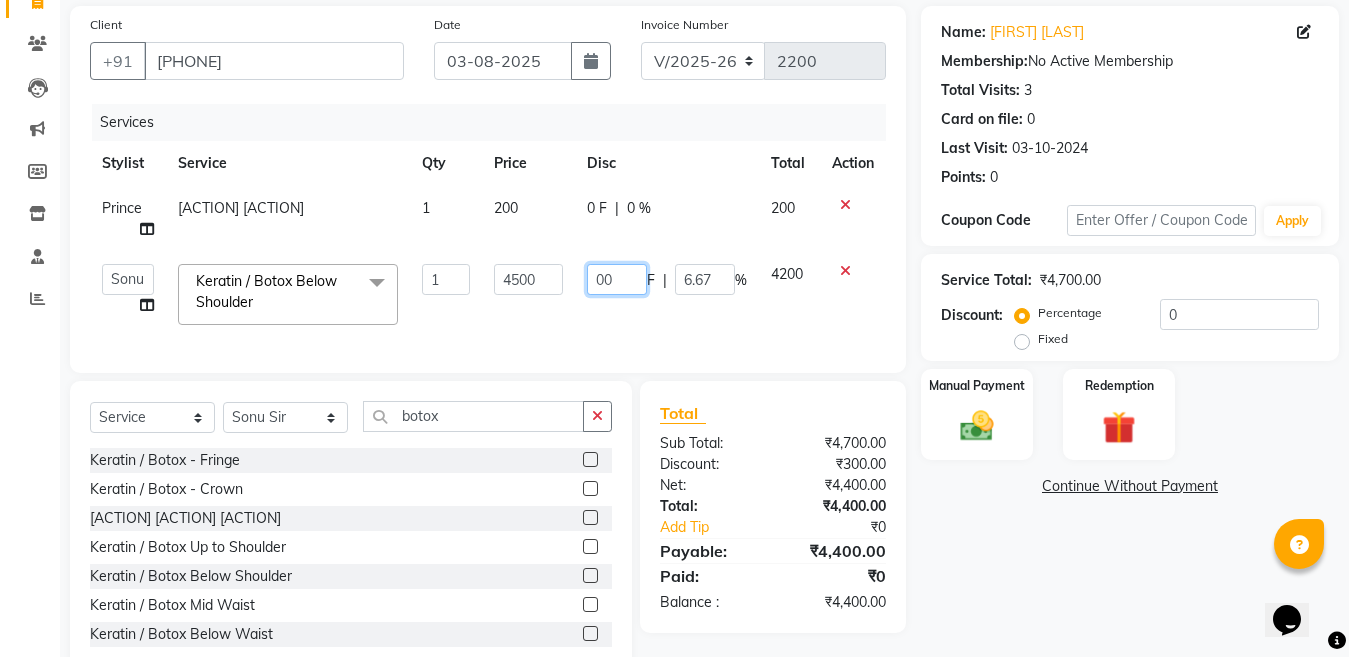 click on "00" 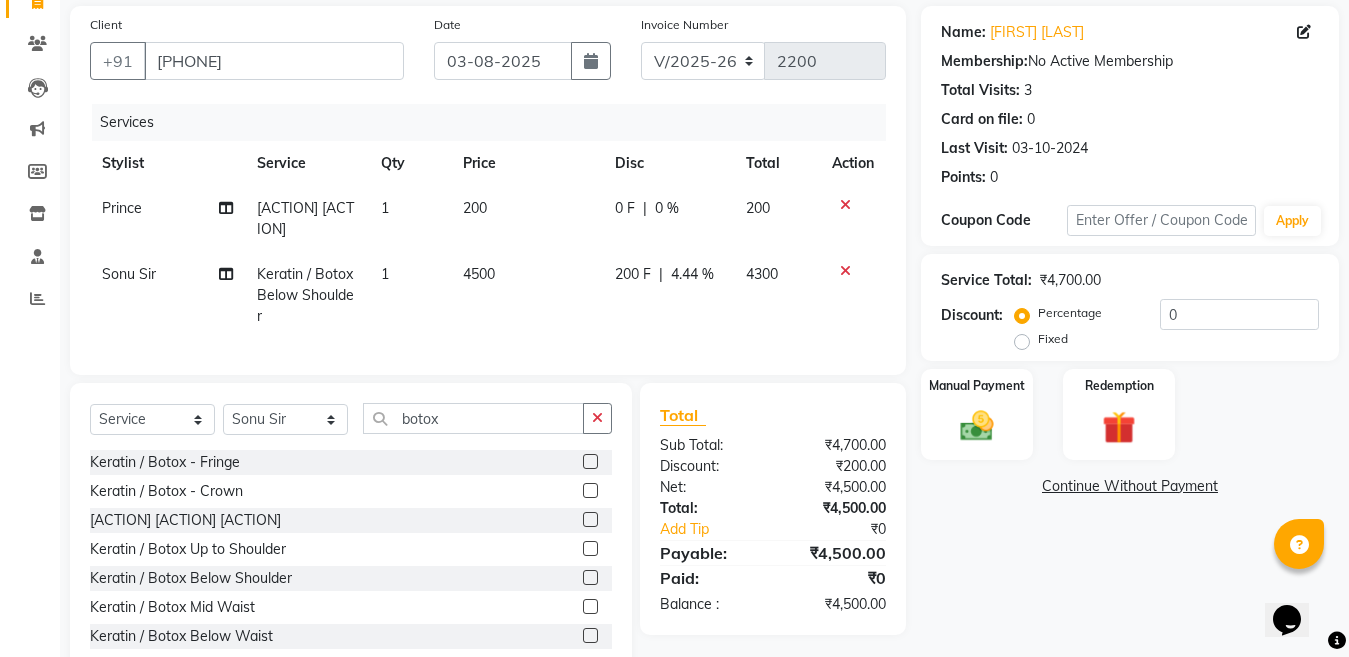 click on "[NUMBER] [NUMBER]" 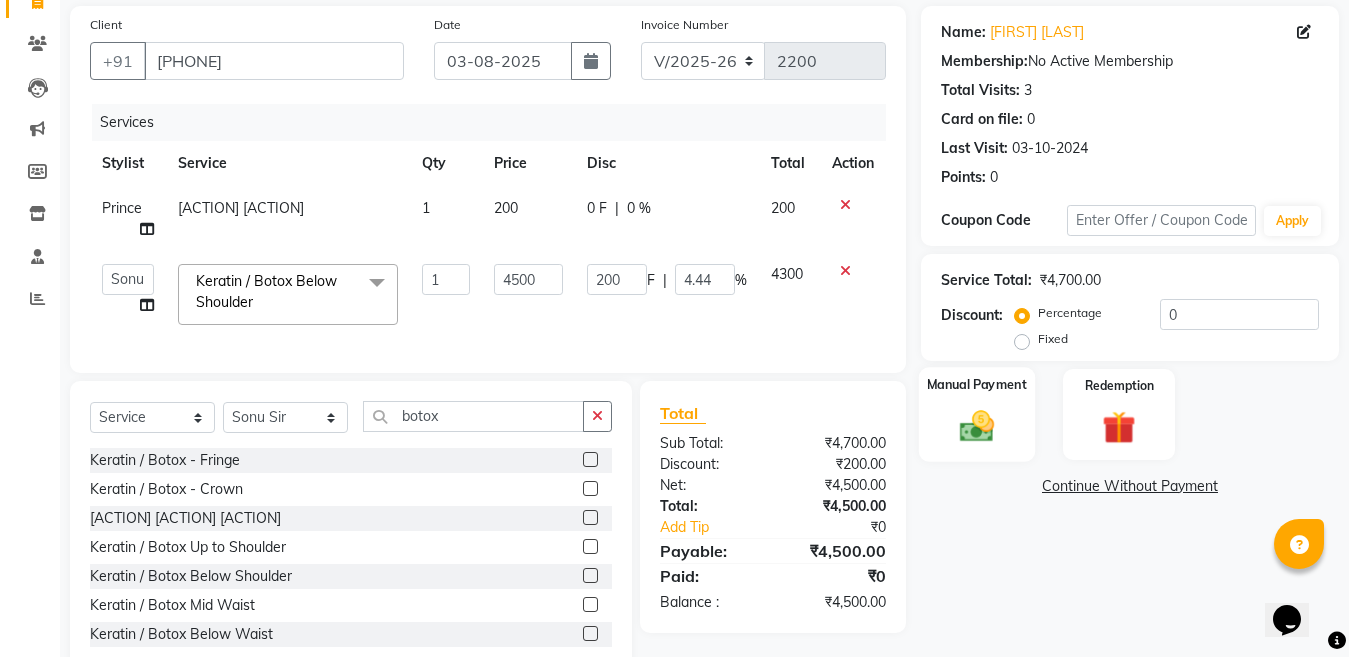 click 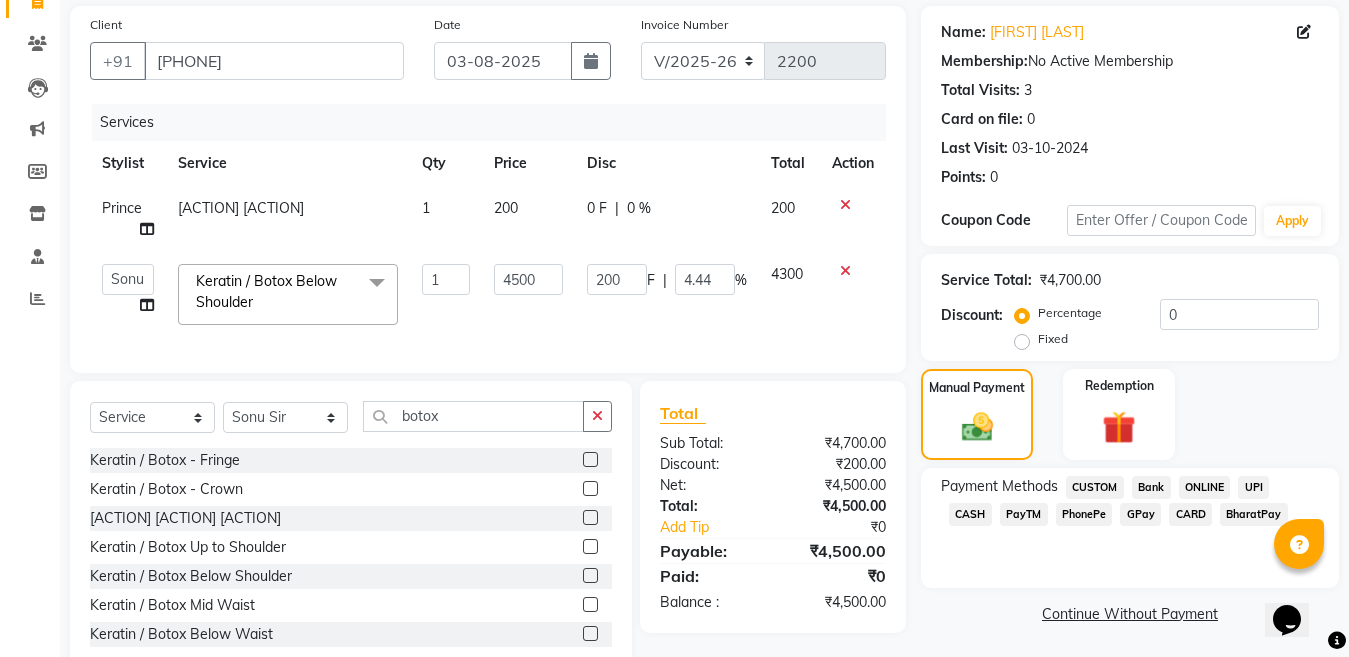 click on "GPay" 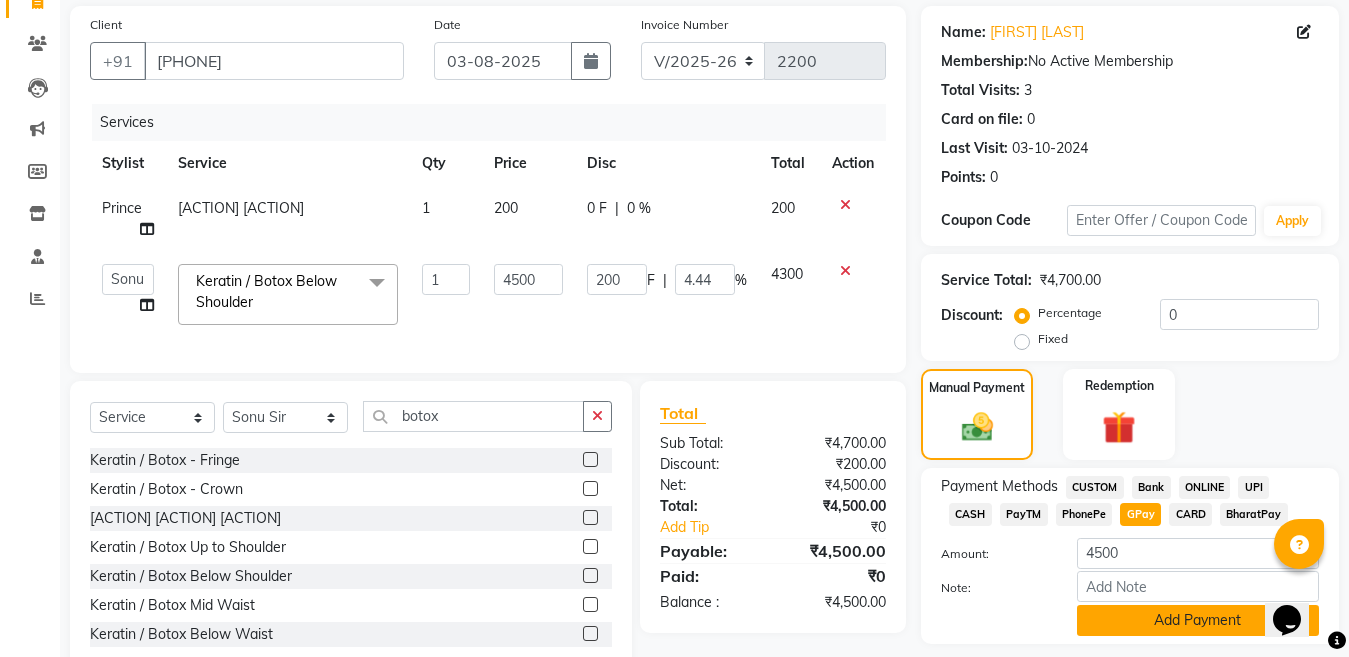 click on "Add Payment" 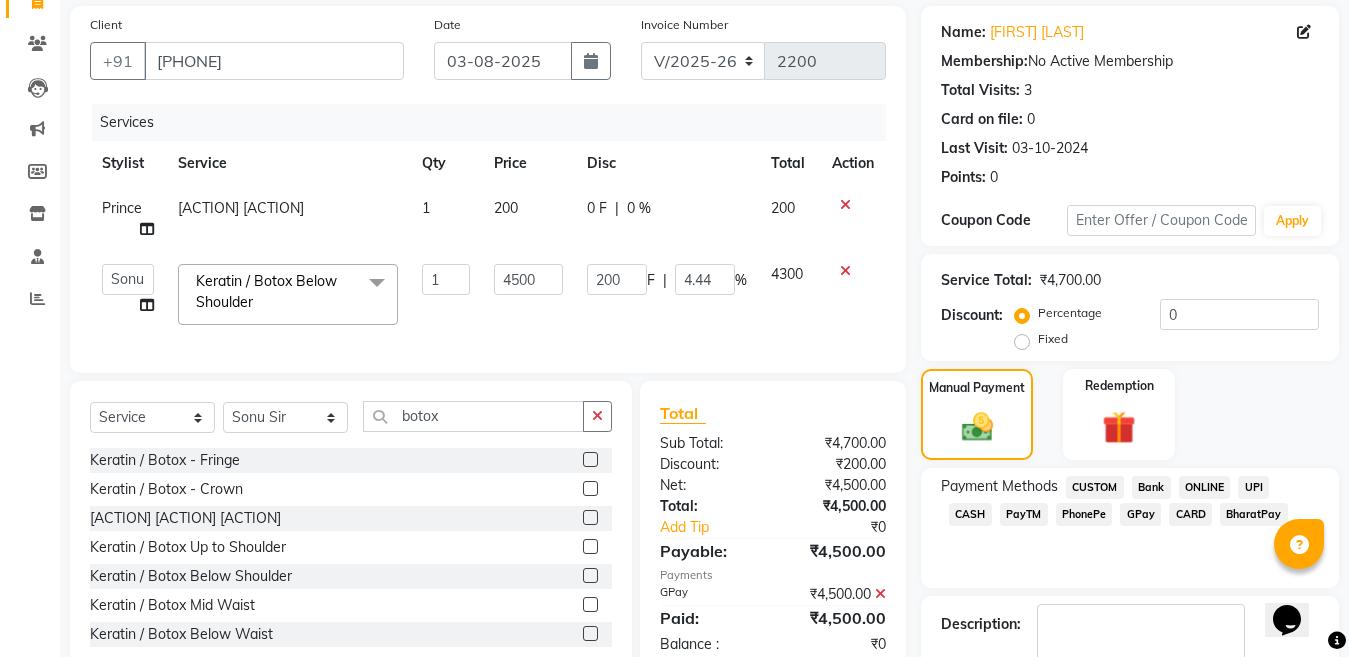 scroll, scrollTop: 259, scrollLeft: 0, axis: vertical 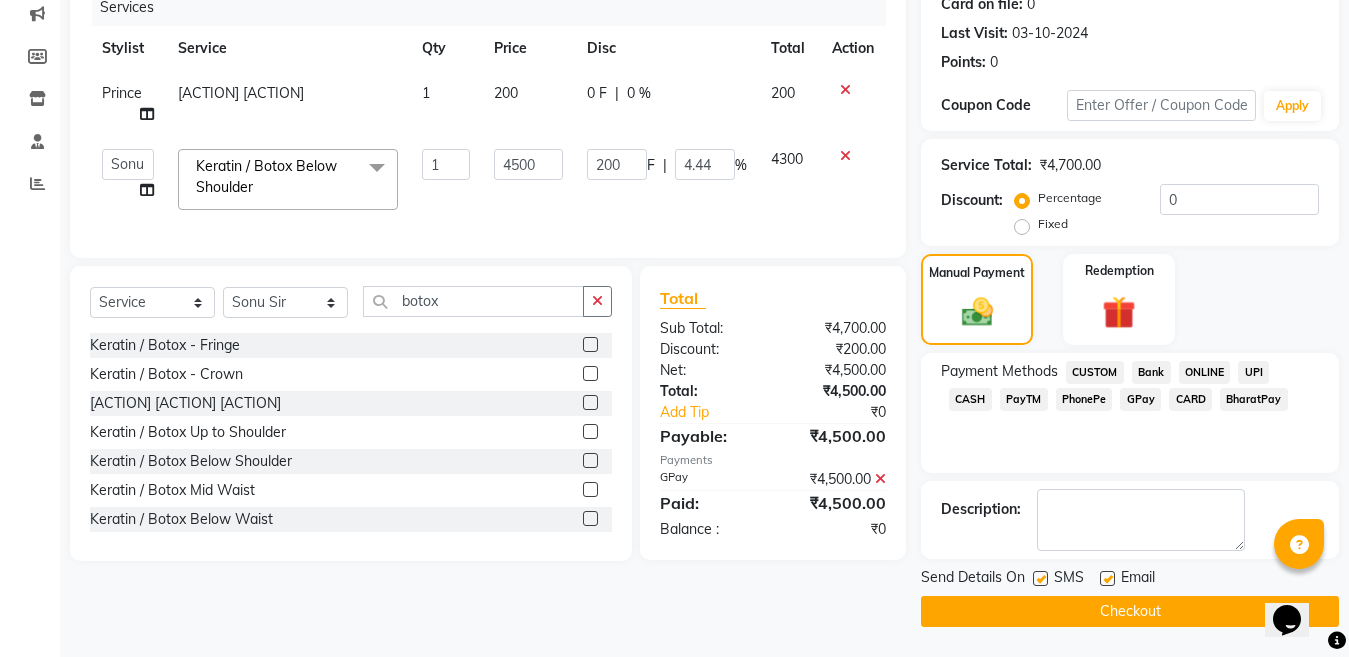 click 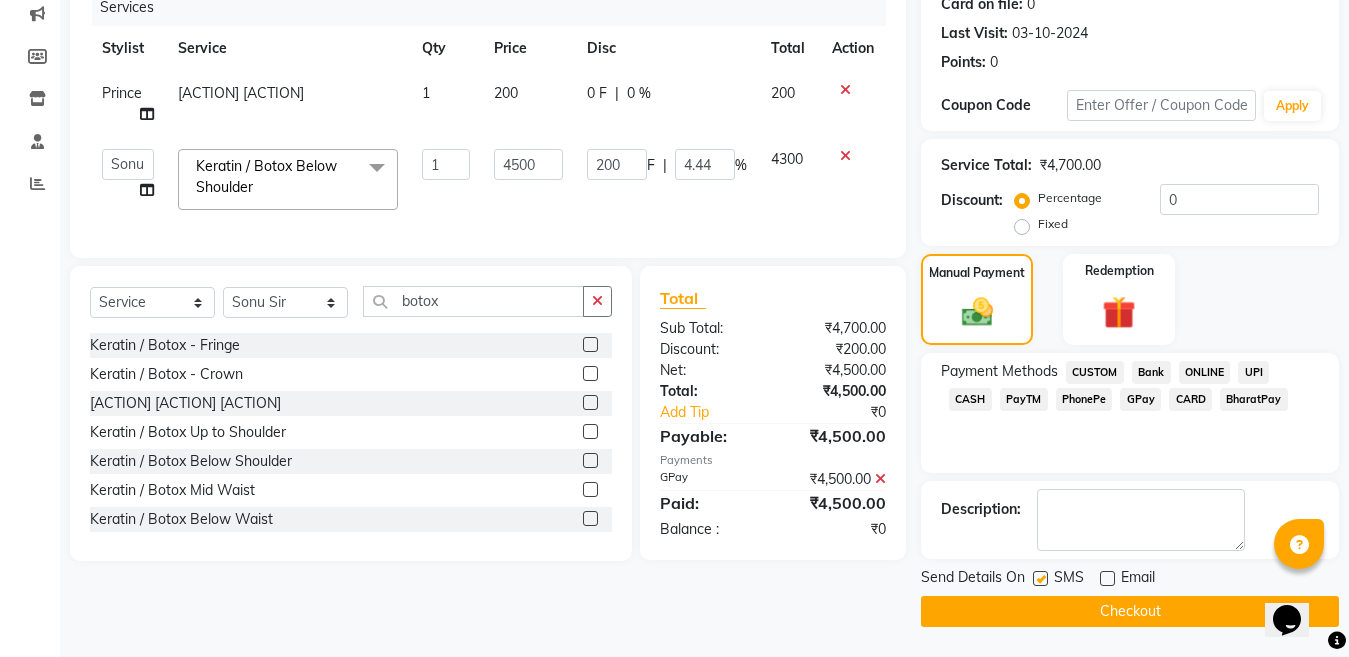 click on "Checkout" 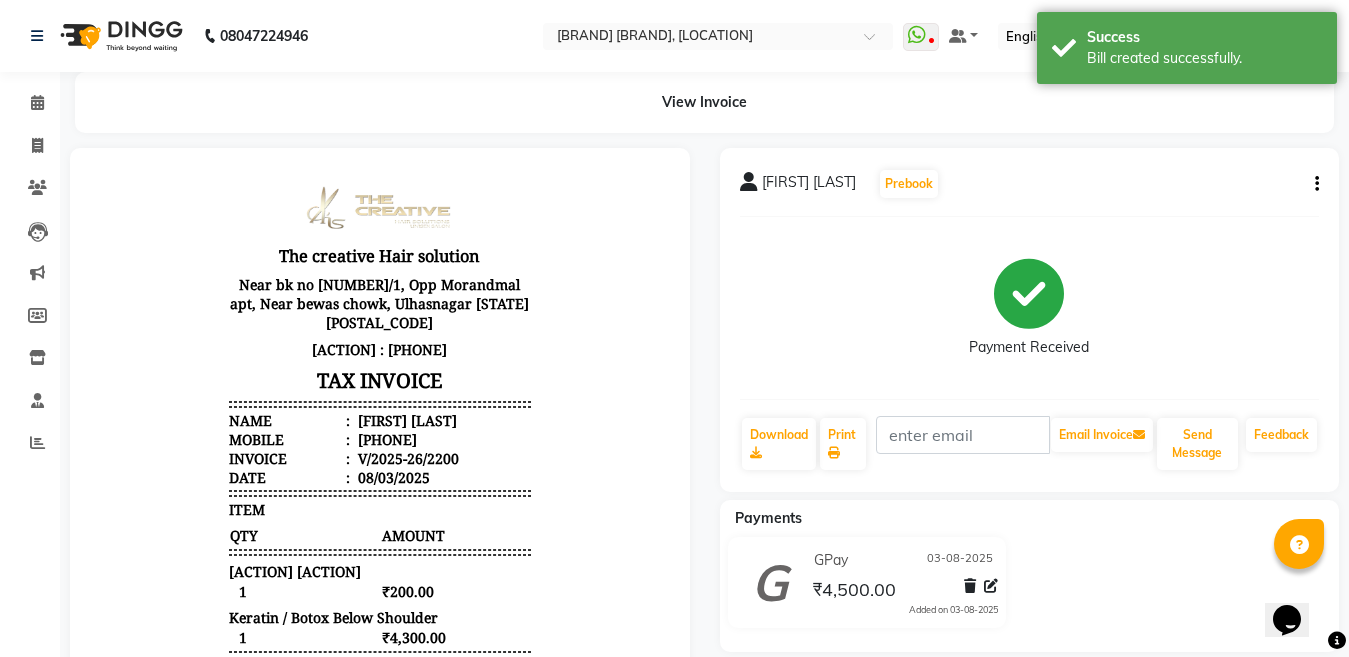scroll, scrollTop: 0, scrollLeft: 0, axis: both 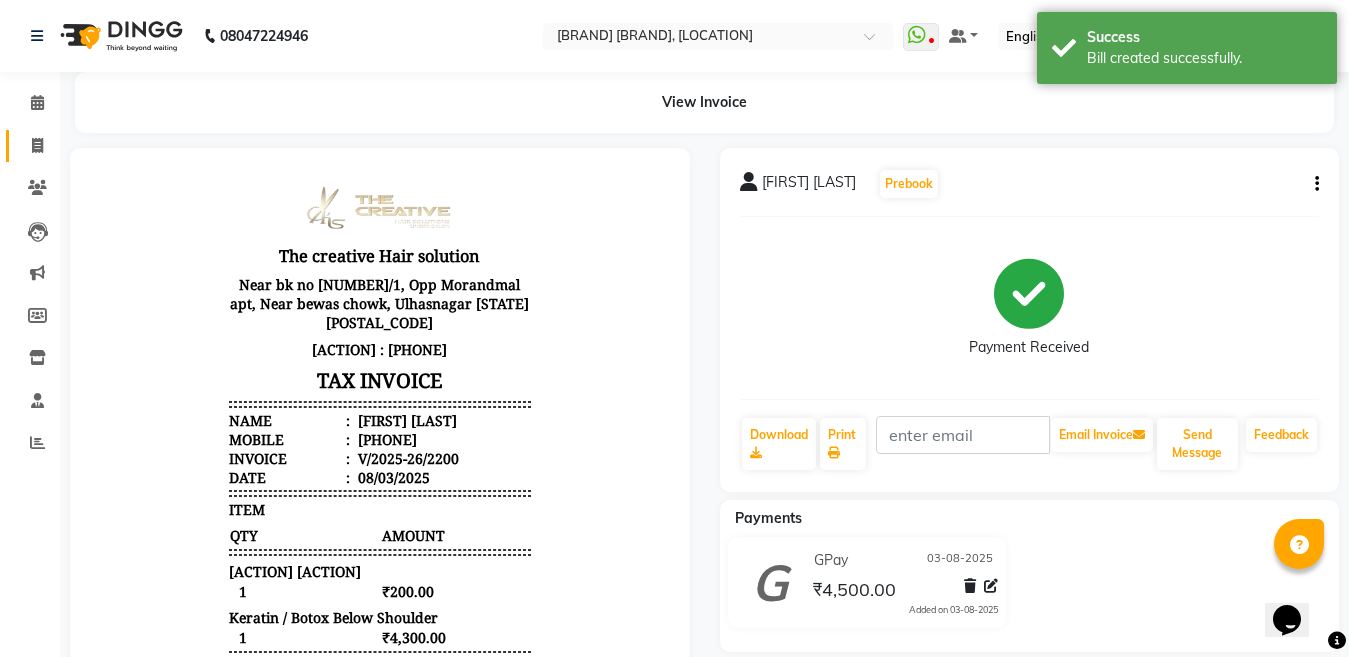 click 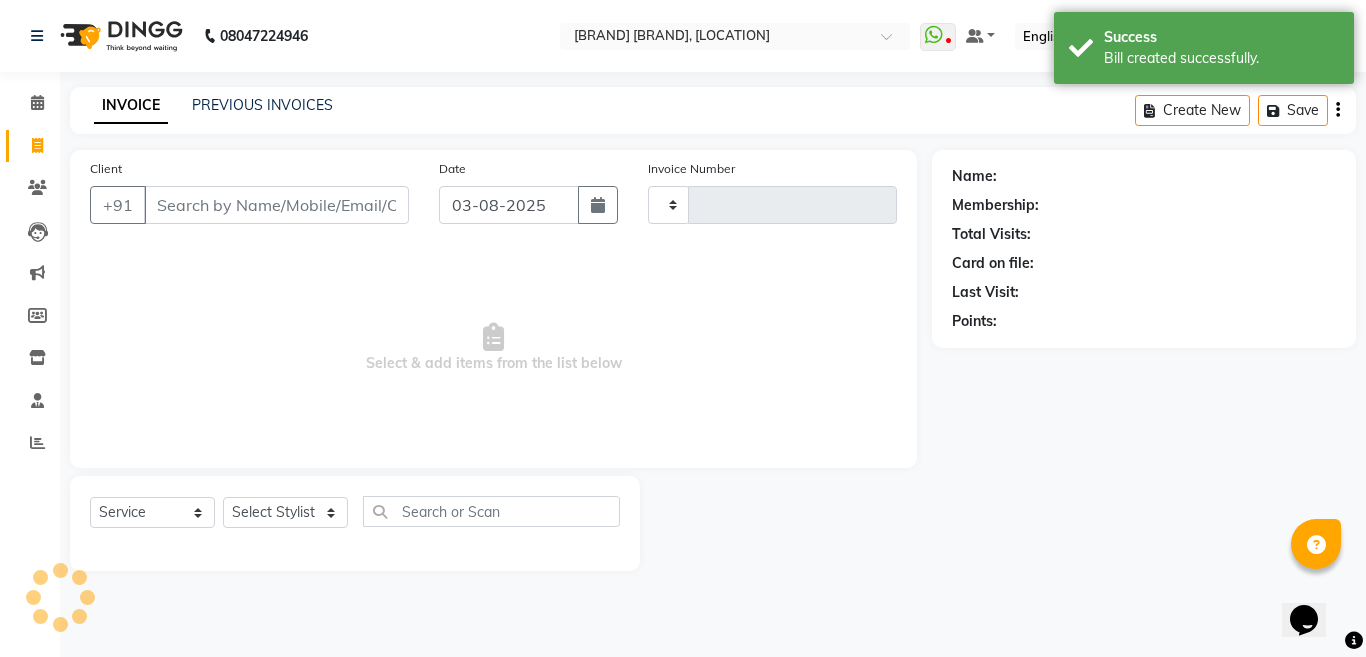 type on "2201" 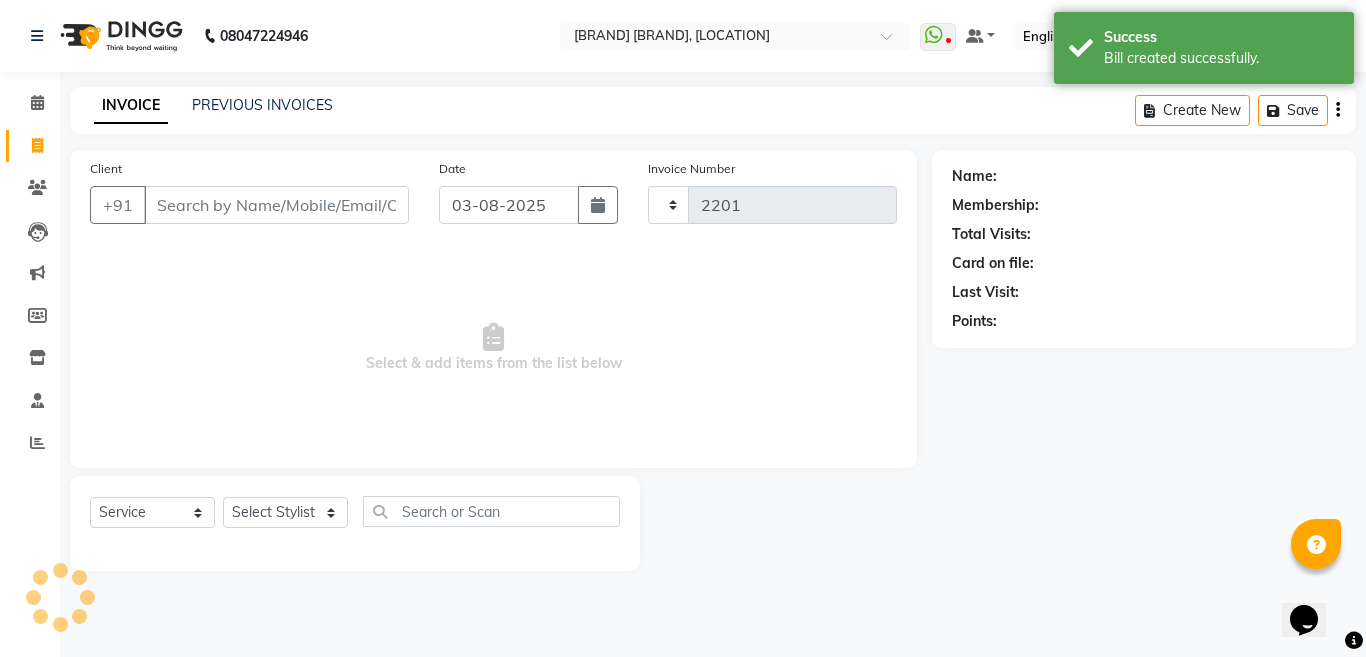 select on "146" 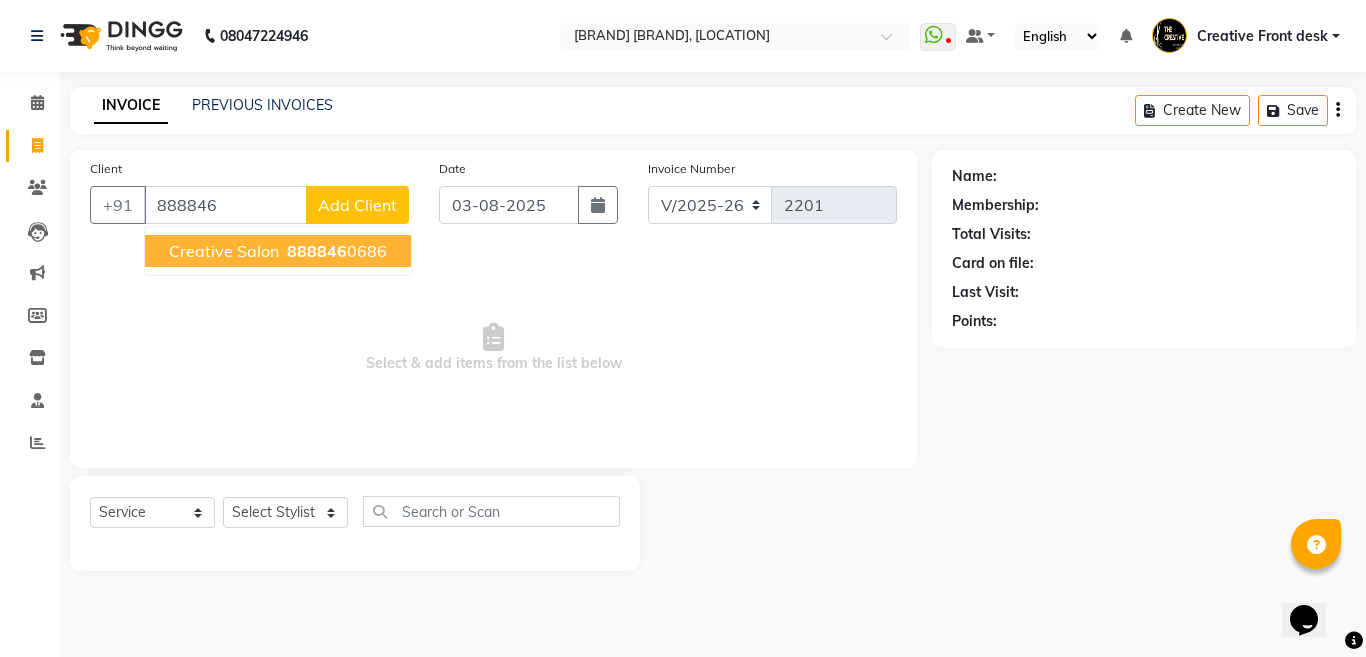 click on "Creative Salon" at bounding box center [224, 251] 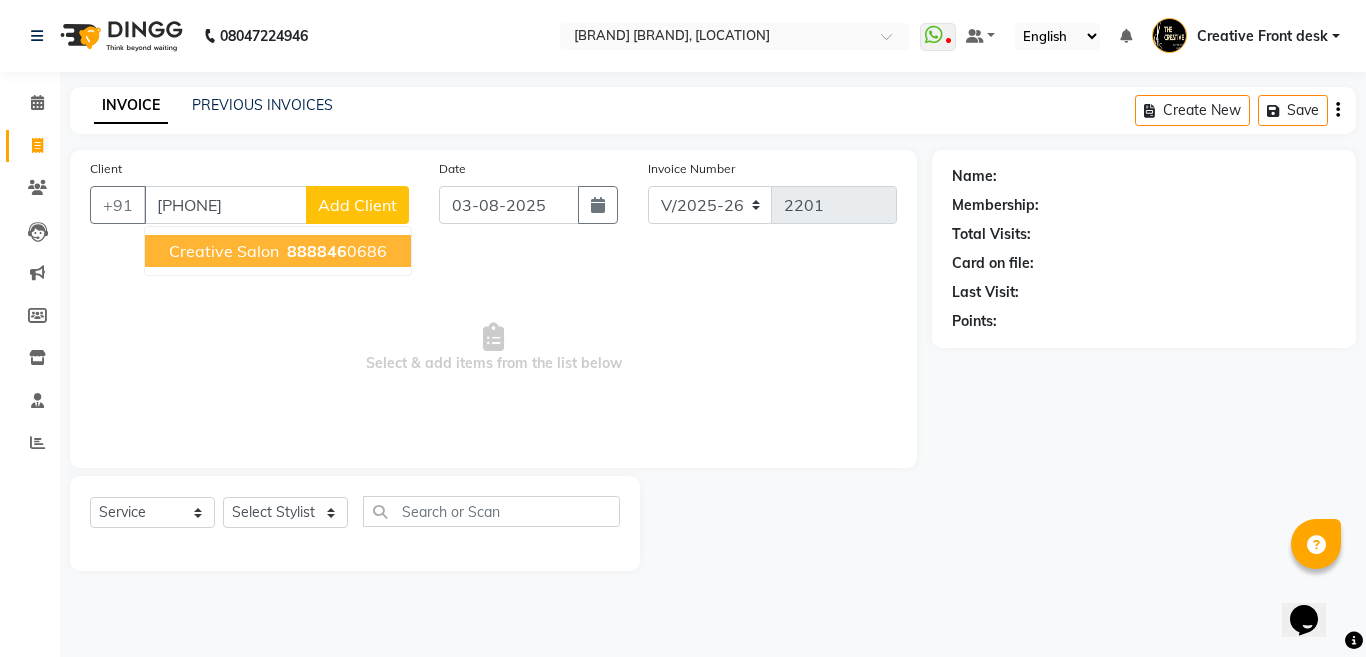 type on "[PHONE]" 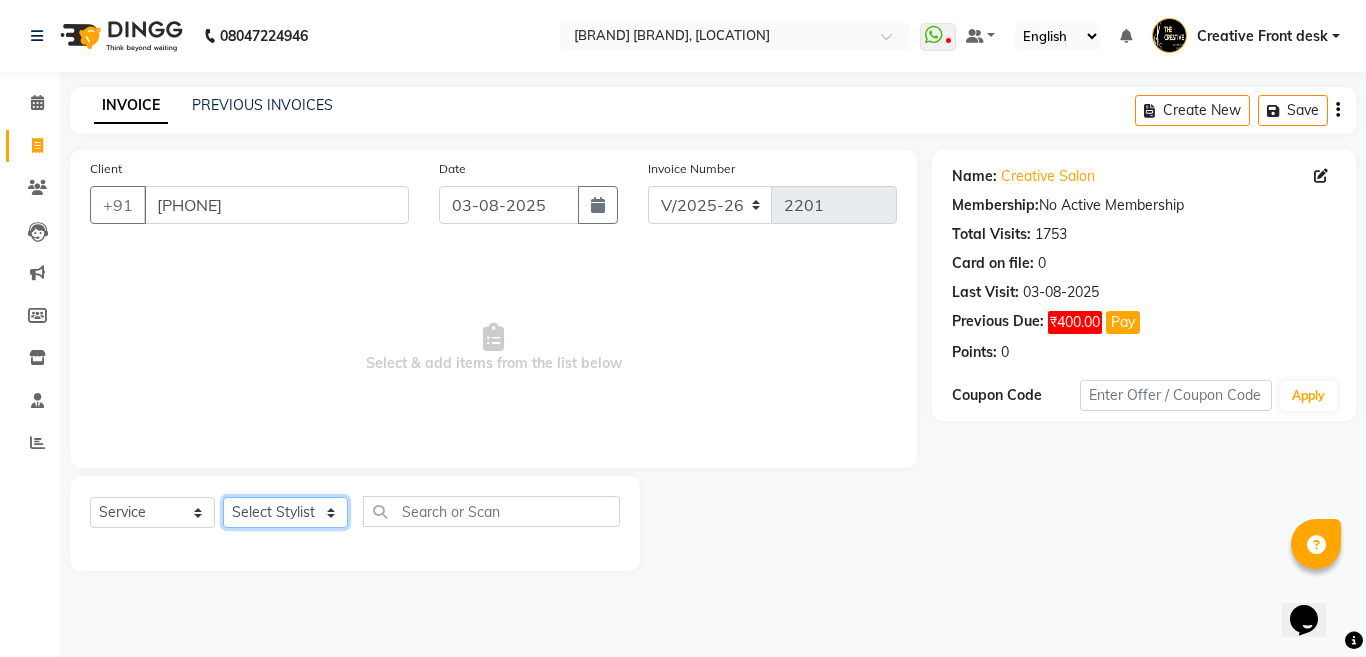 click on "[ACTION] [FIRST] [FIRST] [FIRST] [FIRST] [FIRST] [FIRST] [FIRST] [FIRST] [FIRST] [FIRST] [FIRST] [FIRST] [FIRST] [FIRST] [FIRST] [FIRST] [FIRST]" 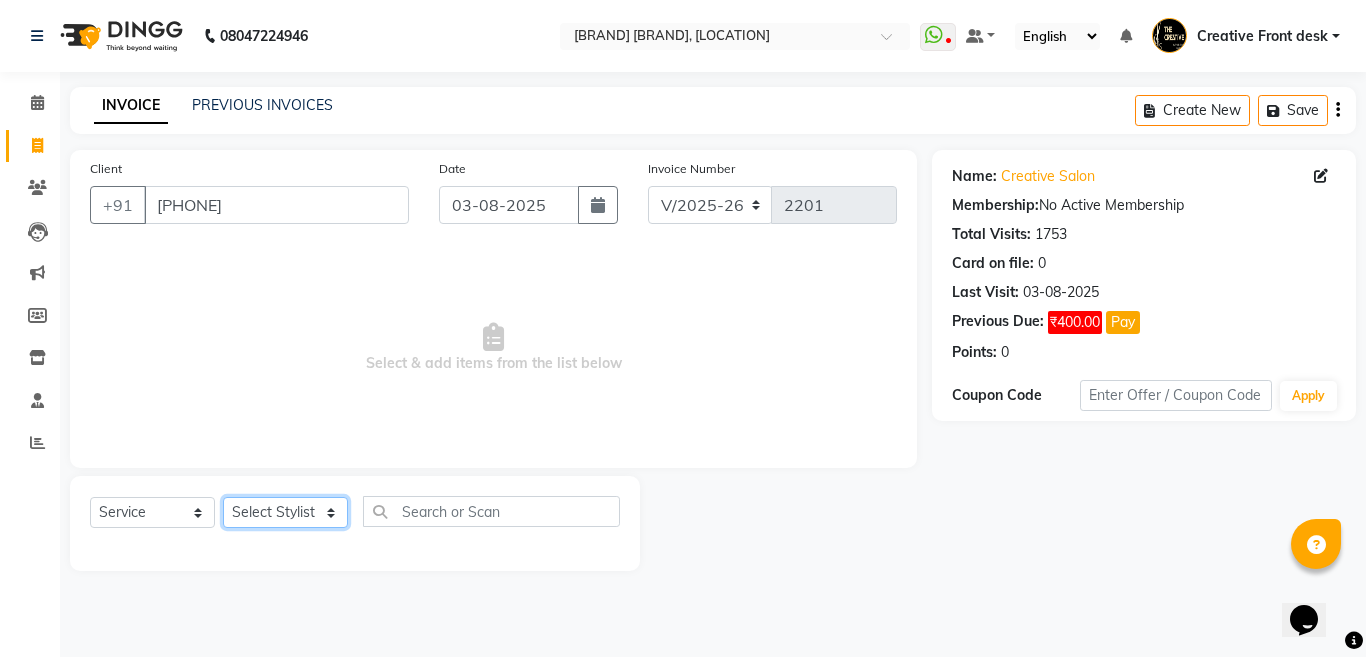 select on "4198" 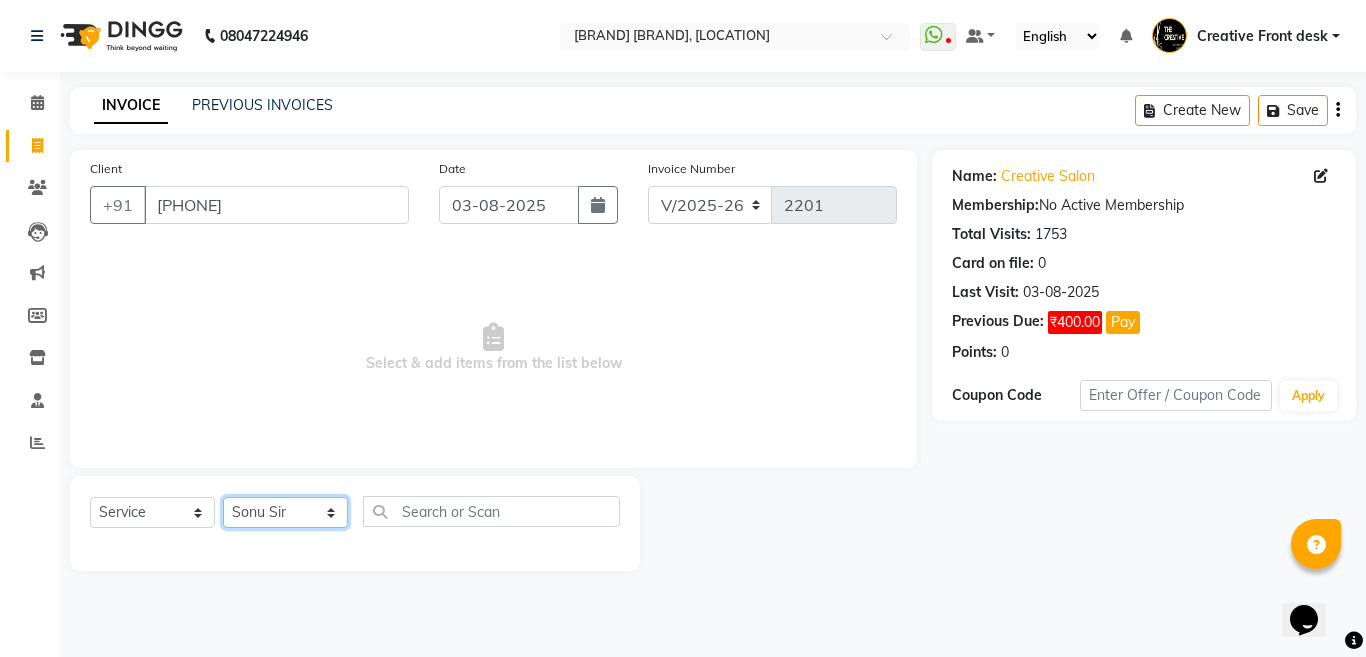 click on "[ACTION] [FIRST] [FIRST] [FIRST] [FIRST] [FIRST] [FIRST] [FIRST] [FIRST] [FIRST] [FIRST] [FIRST] [FIRST] [FIRST] [FIRST] [FIRST] [FIRST] [FIRST]" 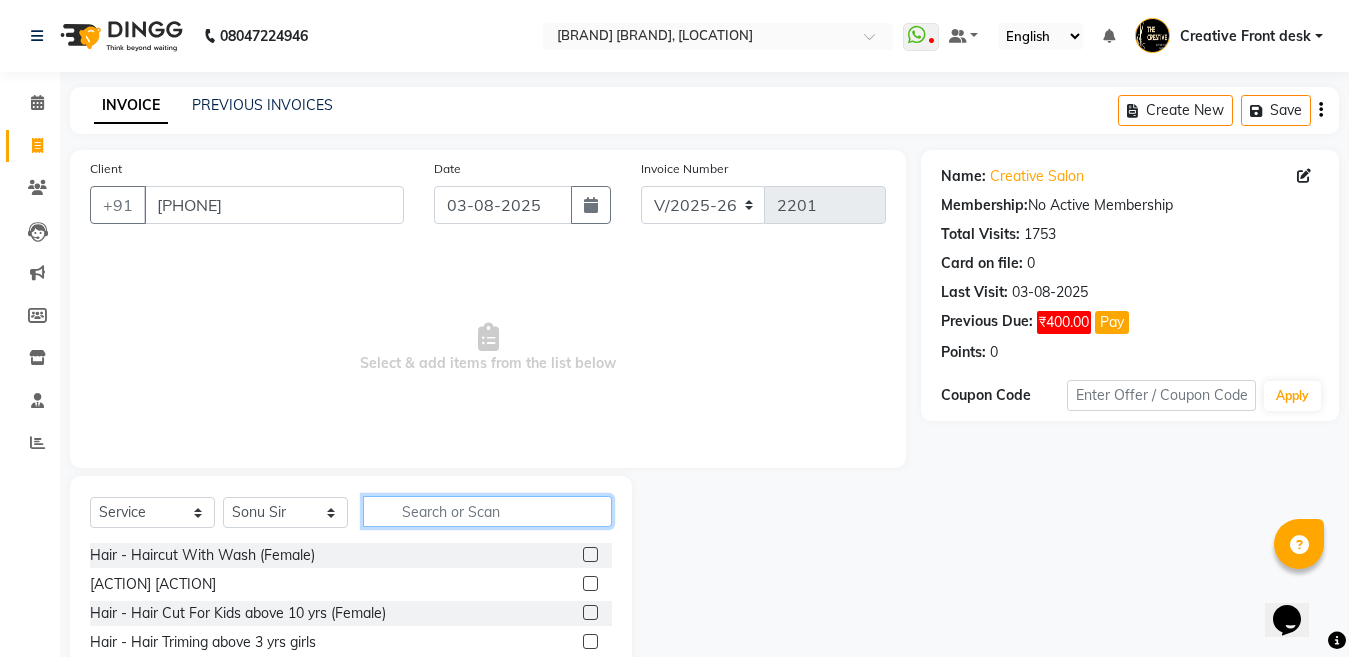 click 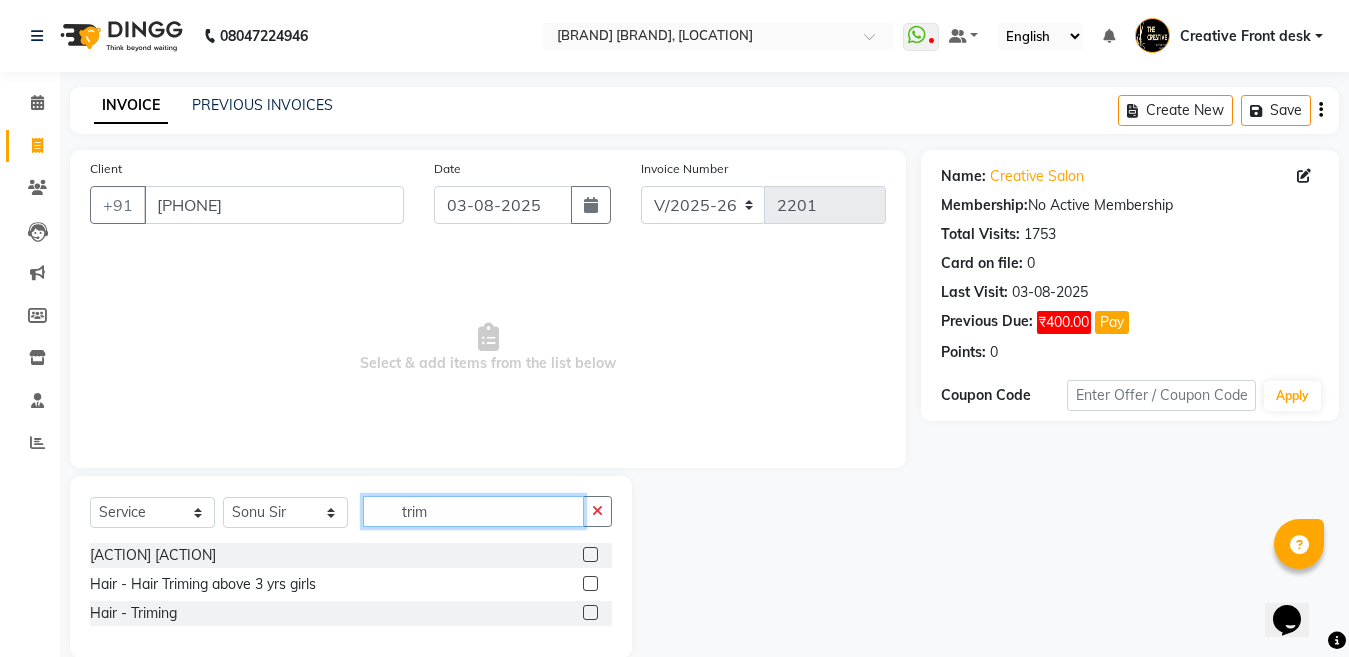 type on "trim" 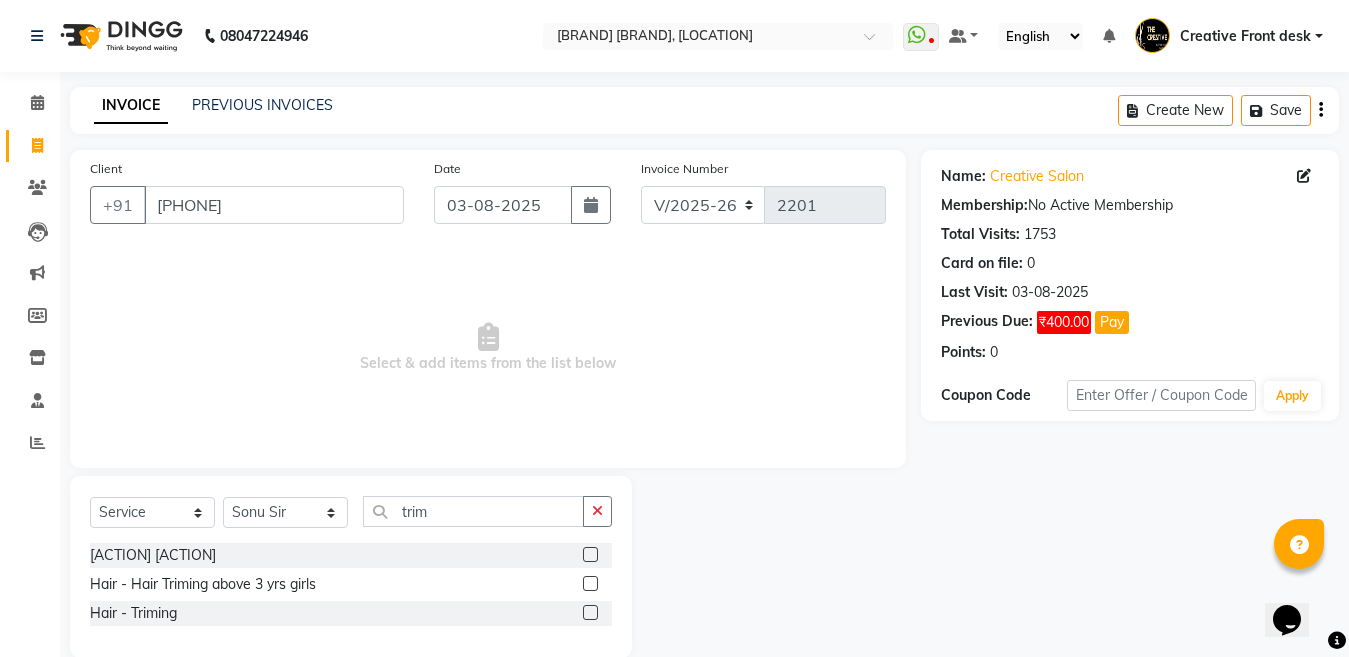 click 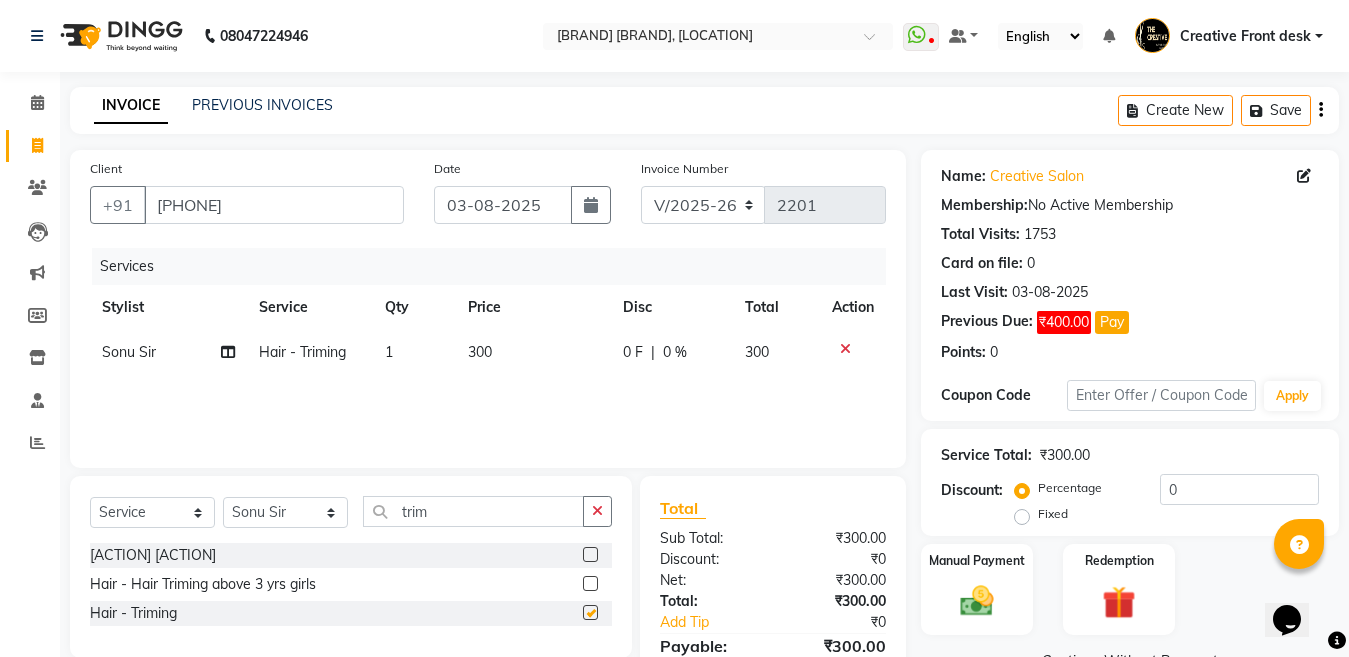 checkbox on "false" 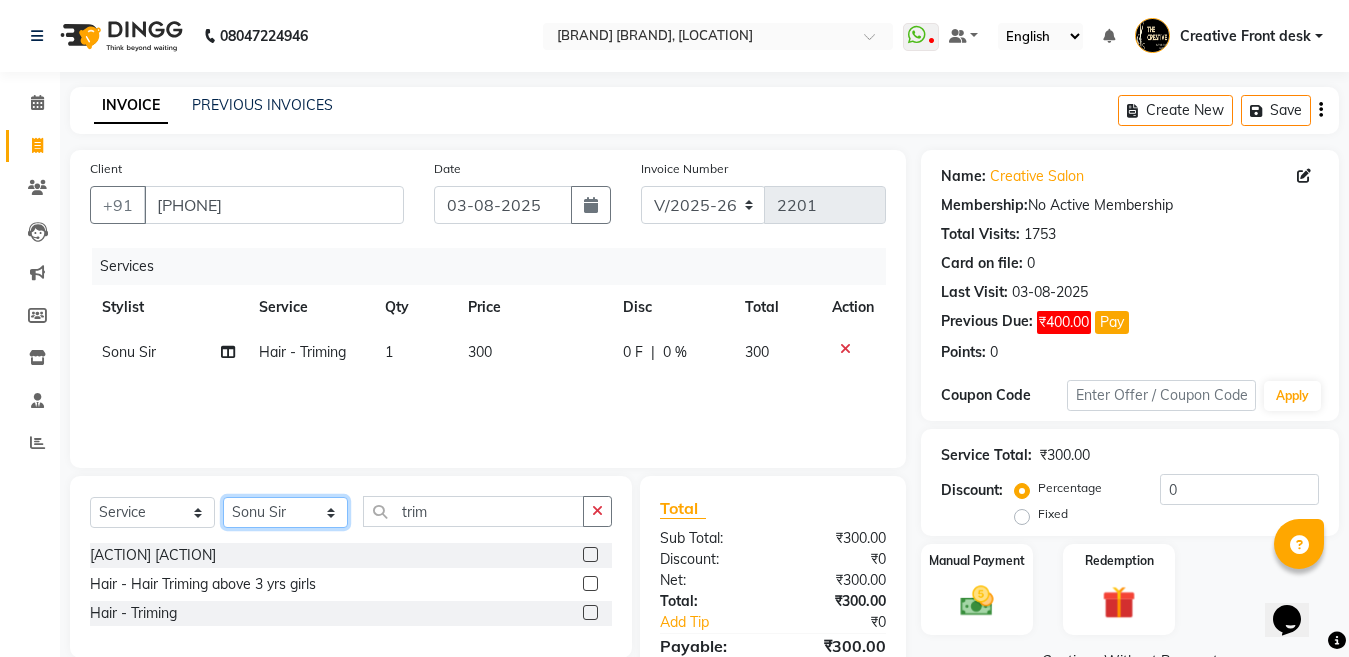 click on "[ACTION] [FIRST] [FIRST] [FIRST] [FIRST] [FIRST] [FIRST] [FIRST] [FIRST] [FIRST] [FIRST] [FIRST] [FIRST] [FIRST] [FIRST] [FIRST] [FIRST] [FIRST]" 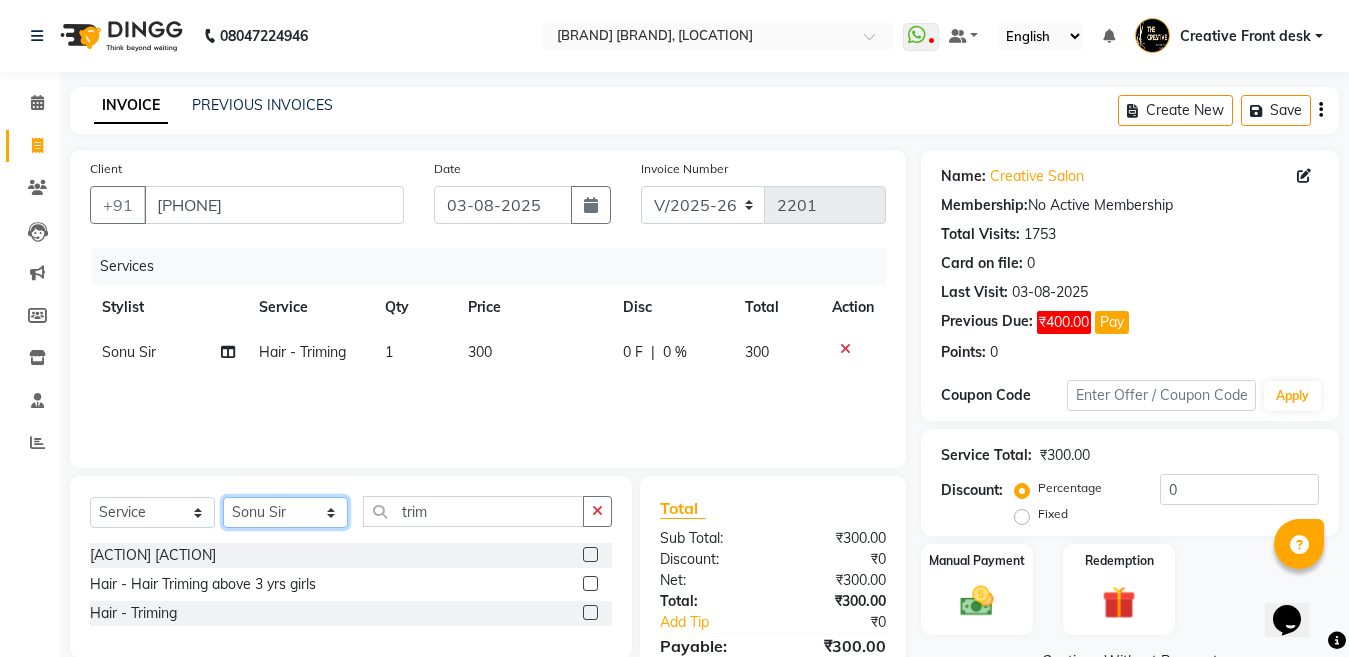 select on "55240" 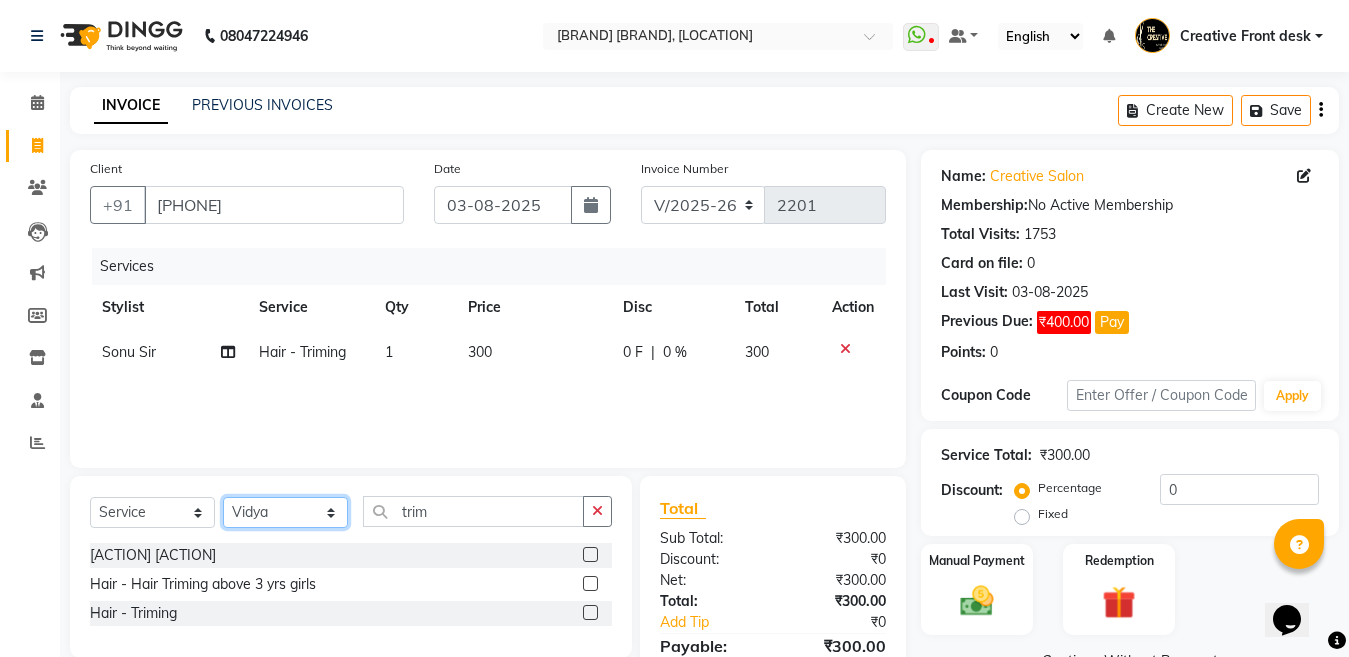 click on "[ACTION] [FIRST] [FIRST] [FIRST] [FIRST] [FIRST] [FIRST] [FIRST] [FIRST] [FIRST] [FIRST] [FIRST] [FIRST] [FIRST] [FIRST] [FIRST] [FIRST] [FIRST]" 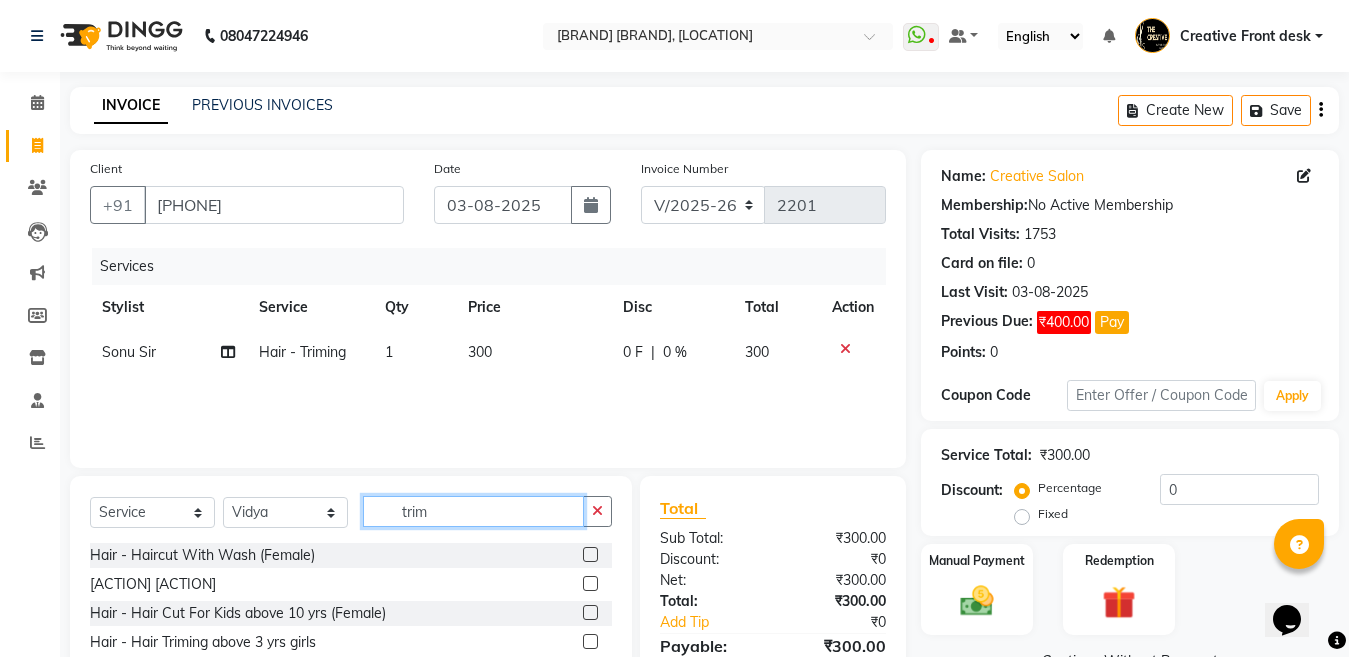 click on "trim" 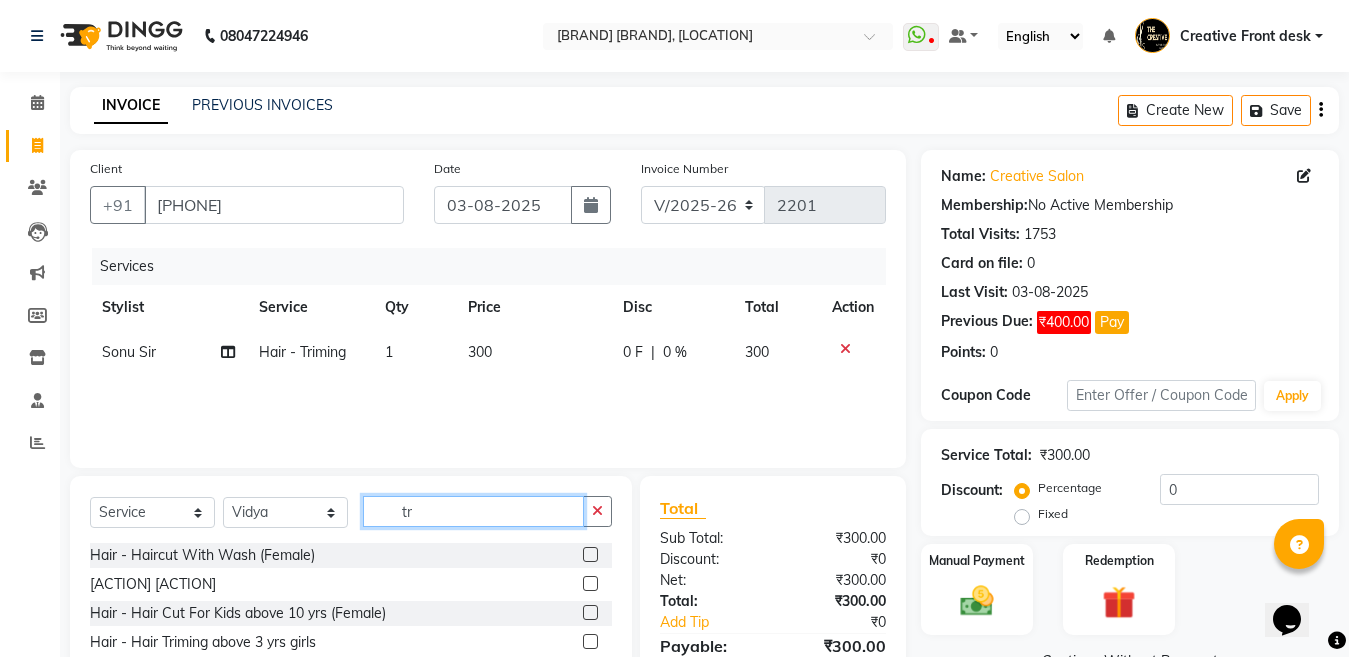 type on "t" 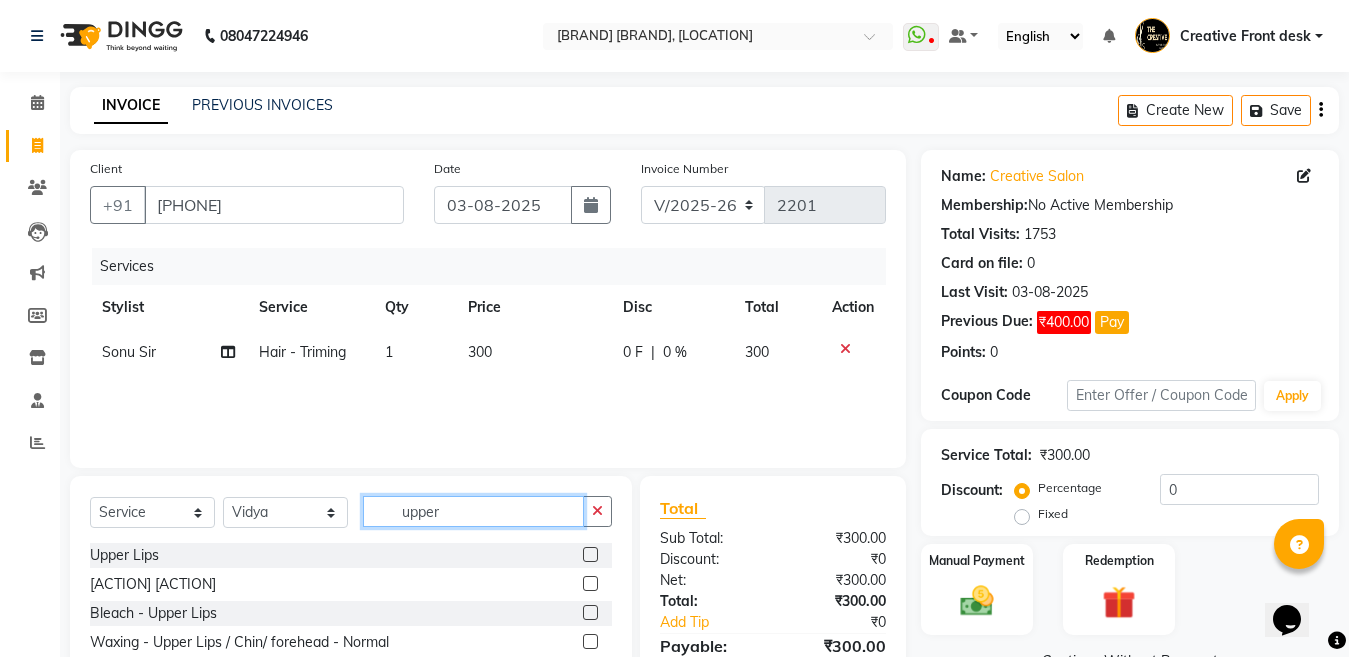 type on "upper" 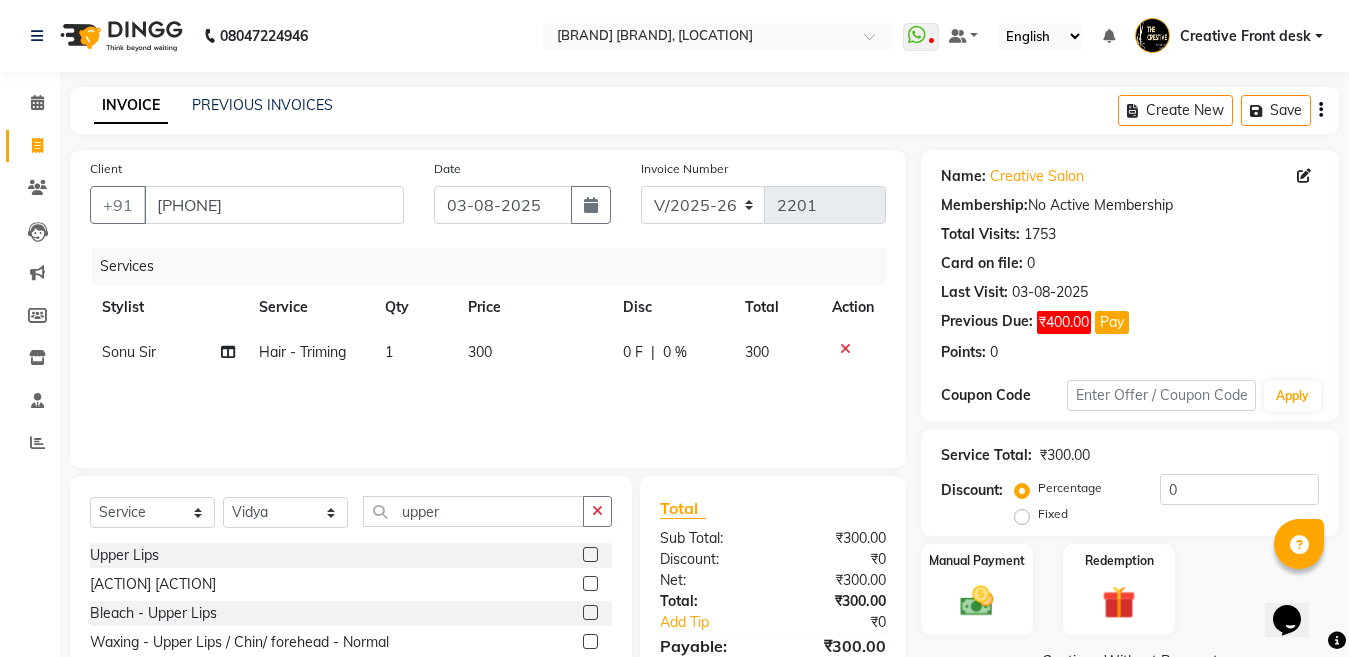 click 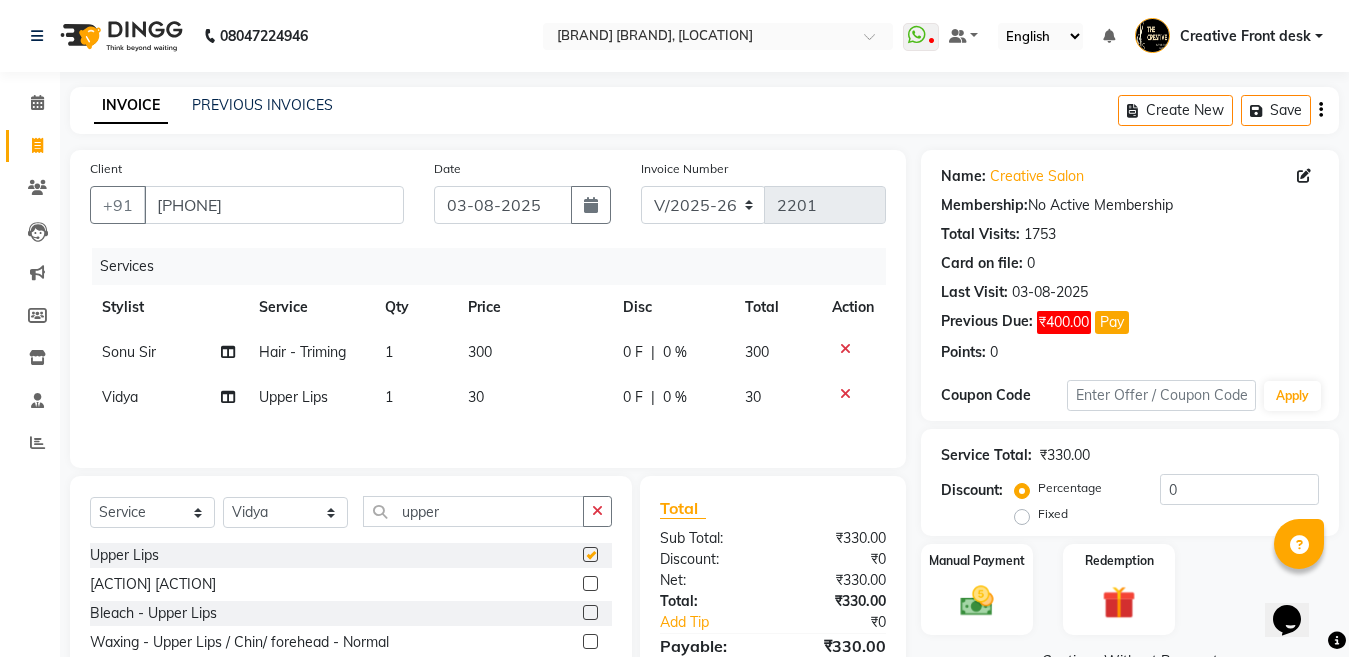 checkbox on "false" 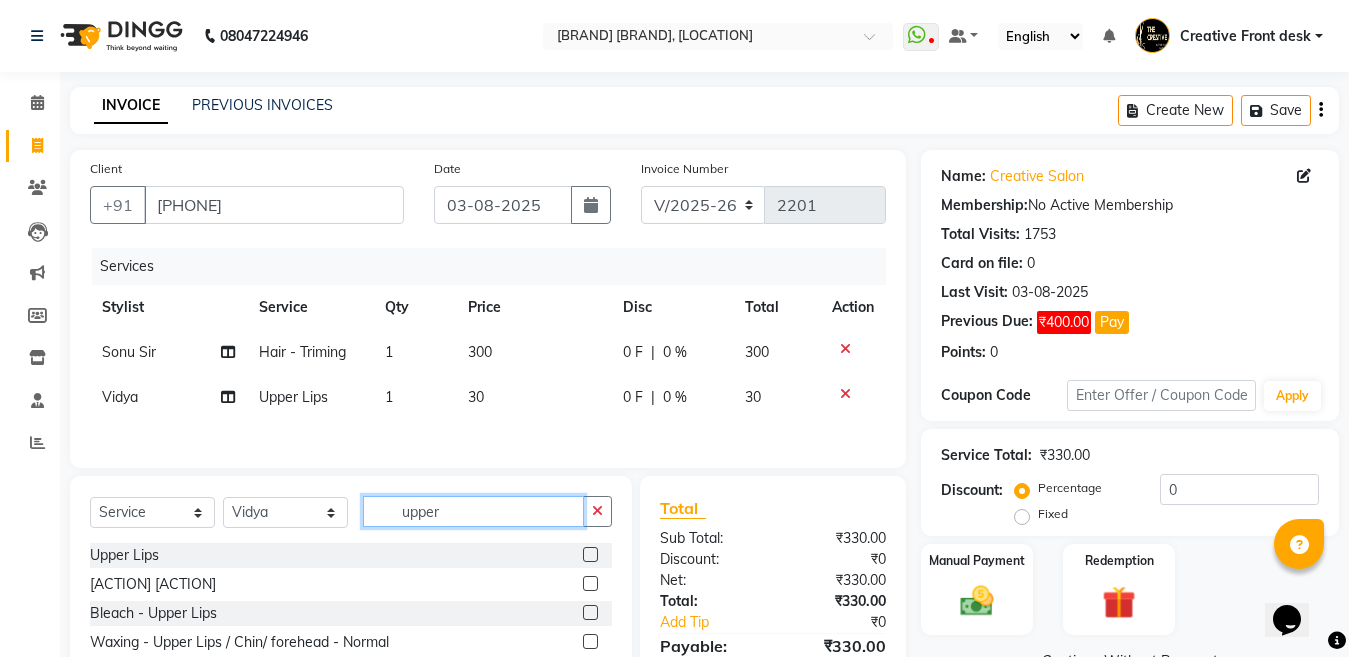 click on "upper" 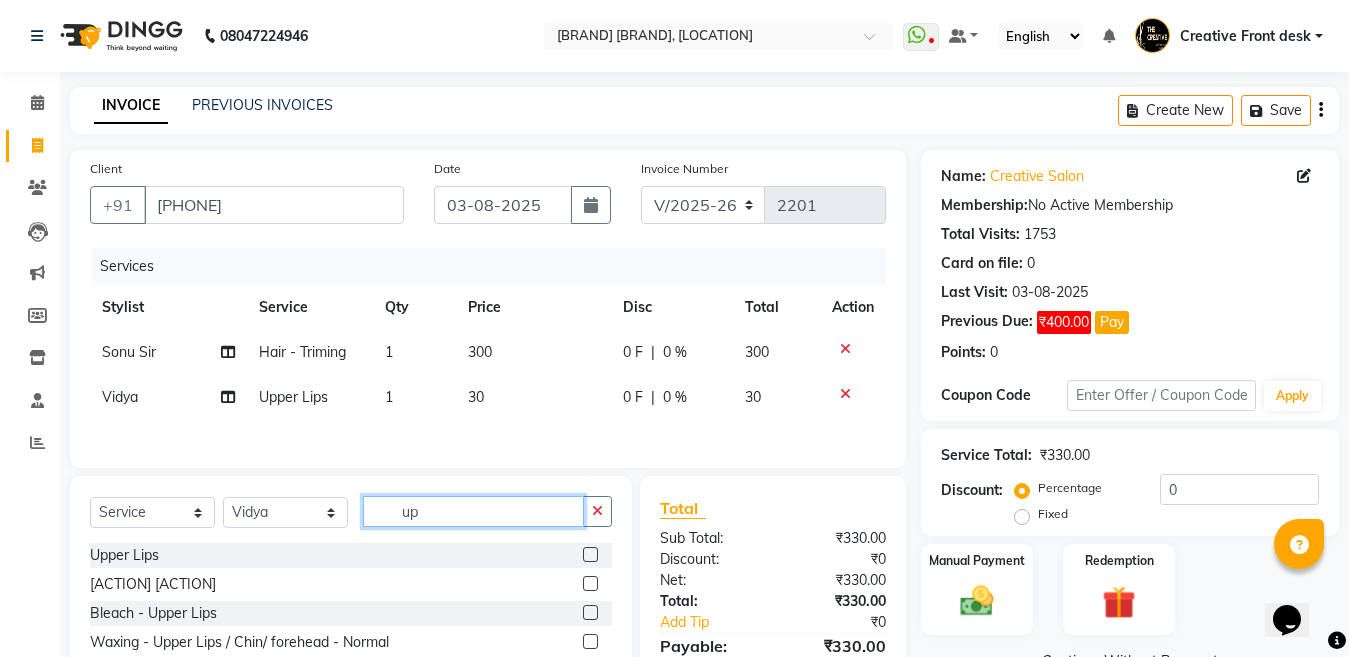 type on "u" 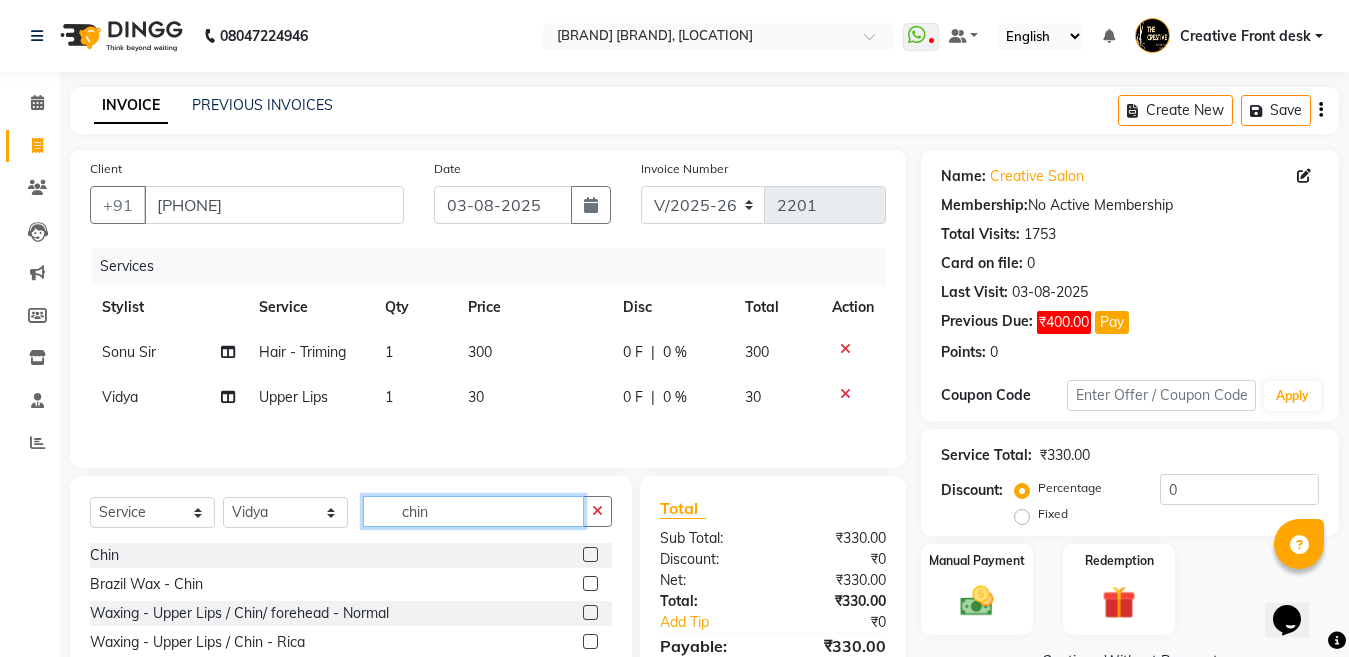 type on "chin" 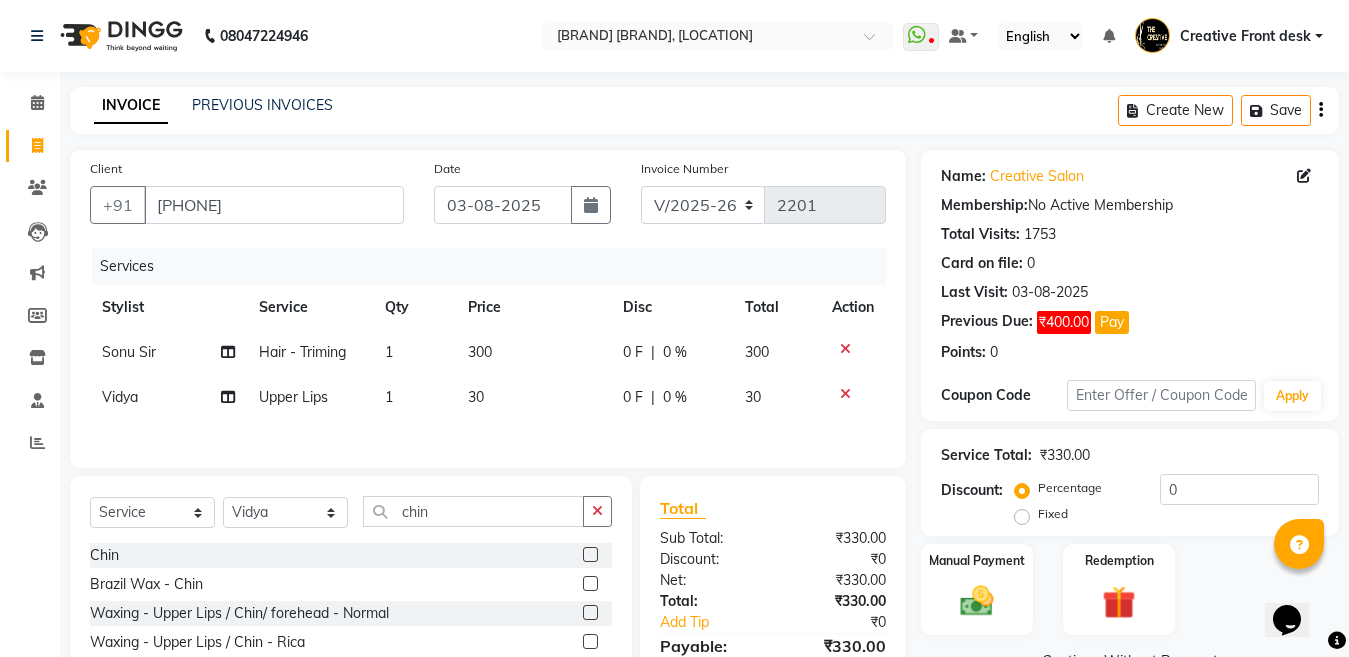 click 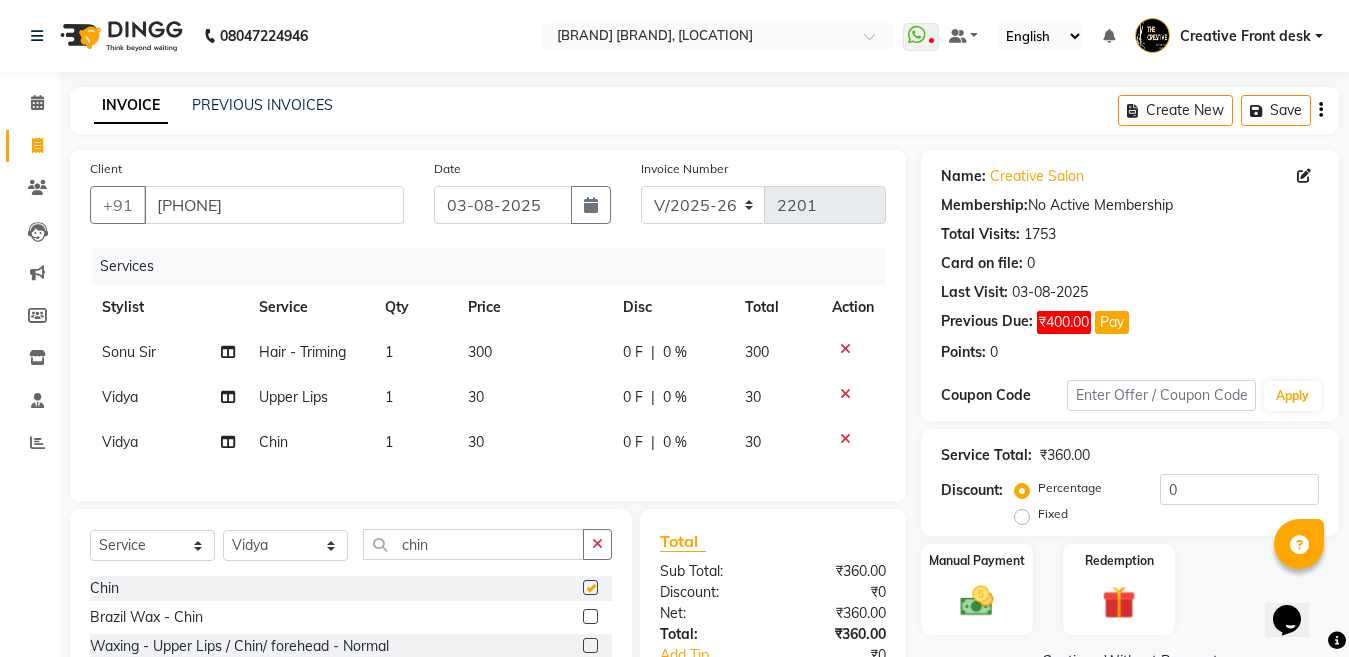 checkbox on "false" 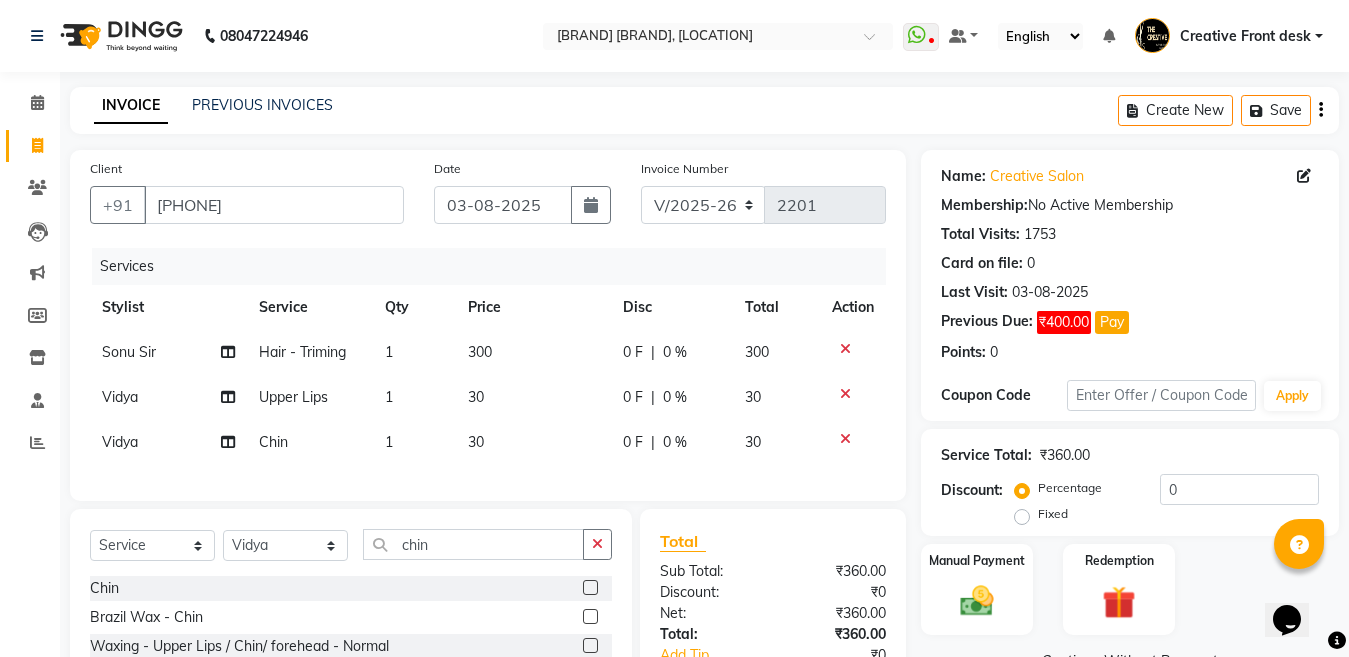 scroll, scrollTop: 168, scrollLeft: 0, axis: vertical 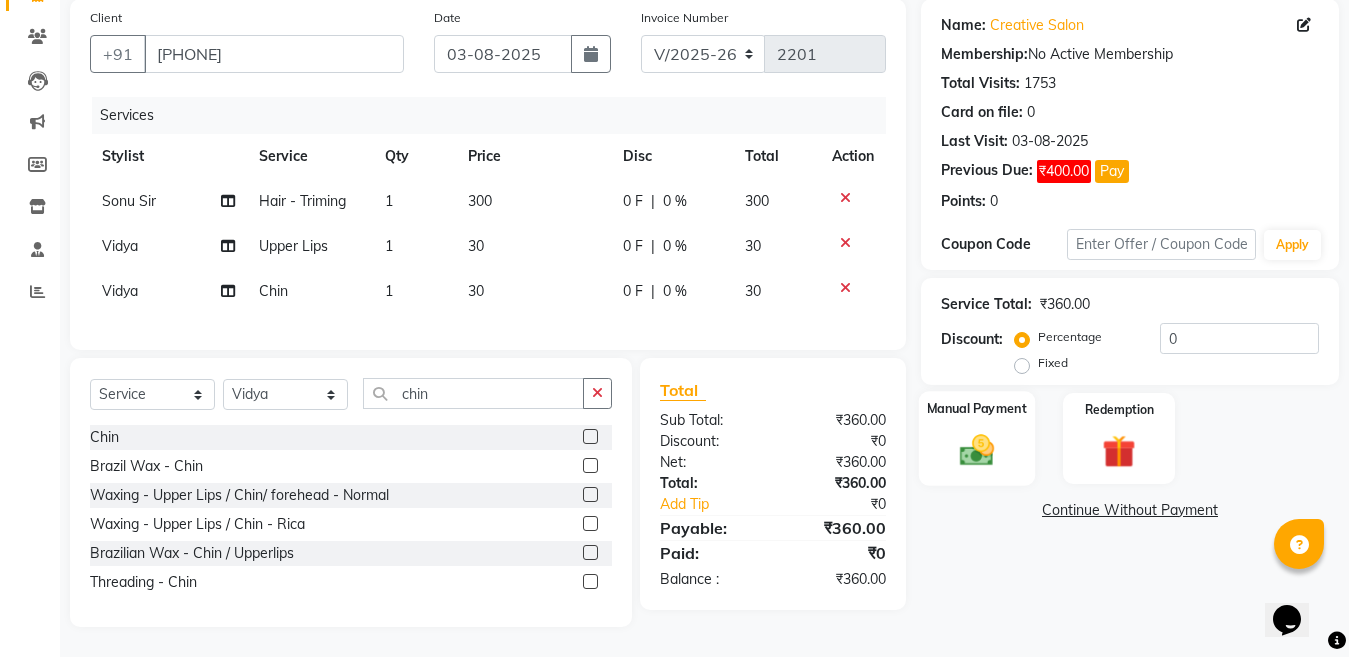 click on "Manual Payment" 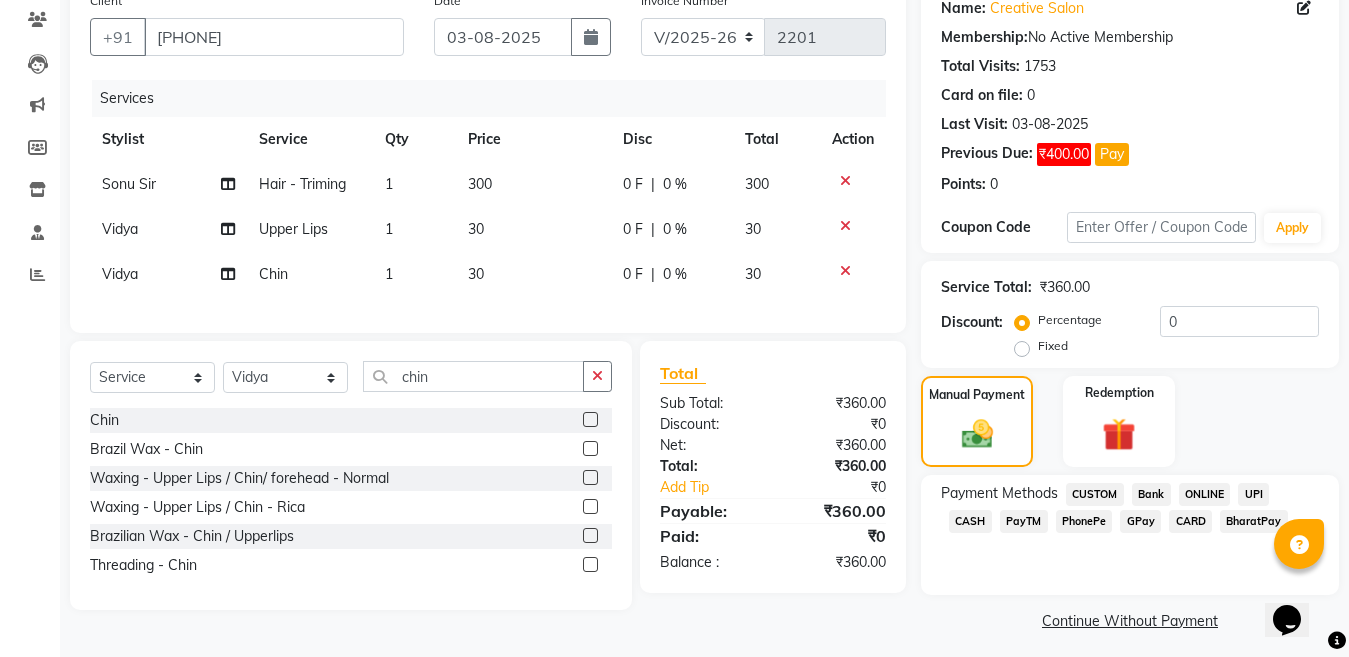click on "CASH" 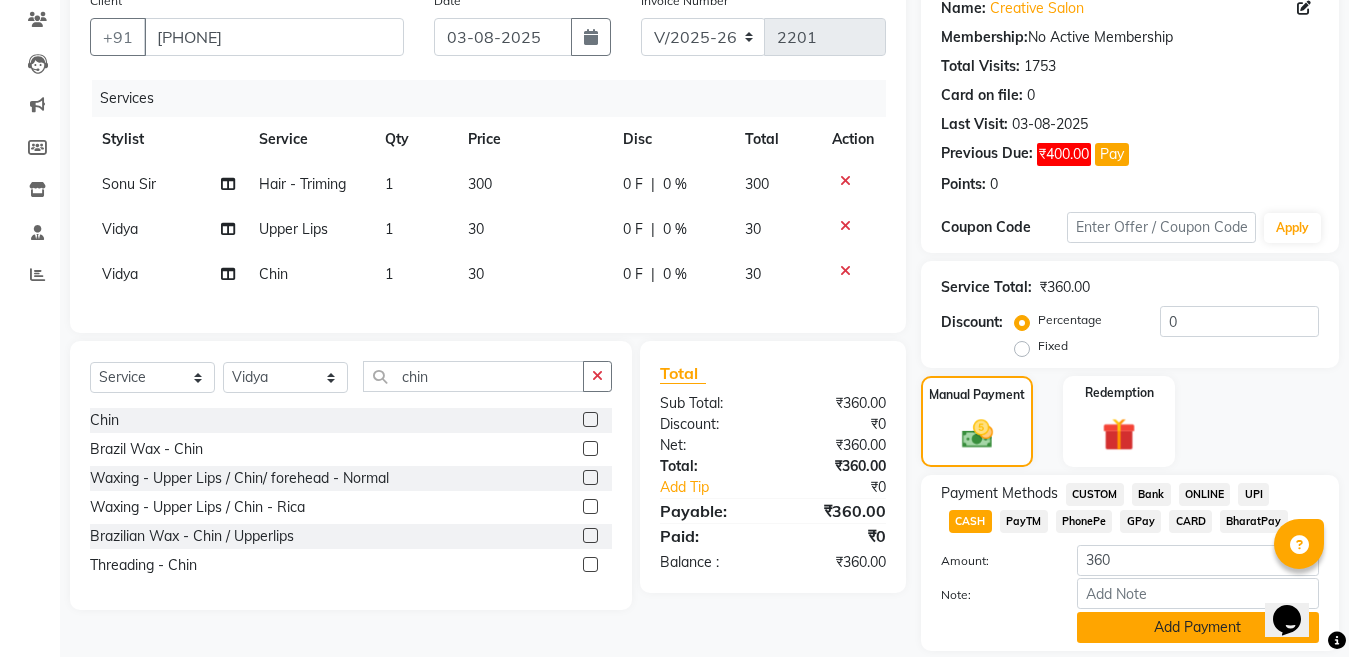click on "Add Payment" 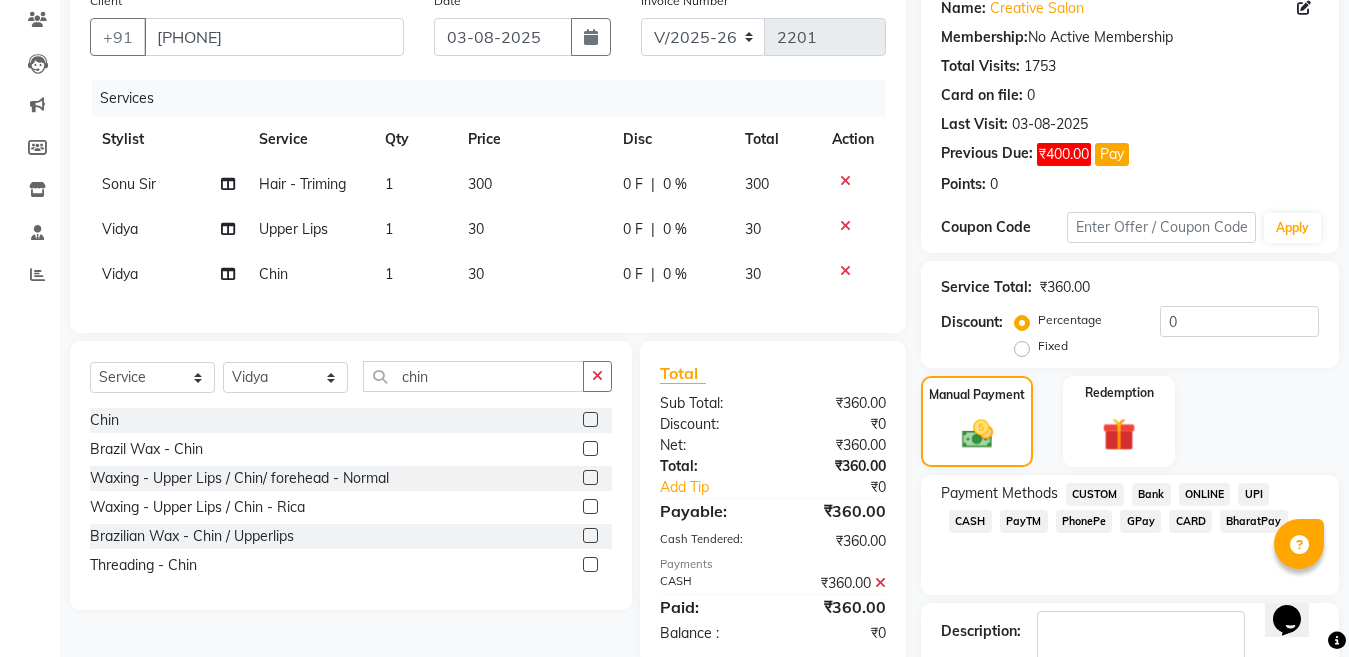 scroll, scrollTop: 290, scrollLeft: 0, axis: vertical 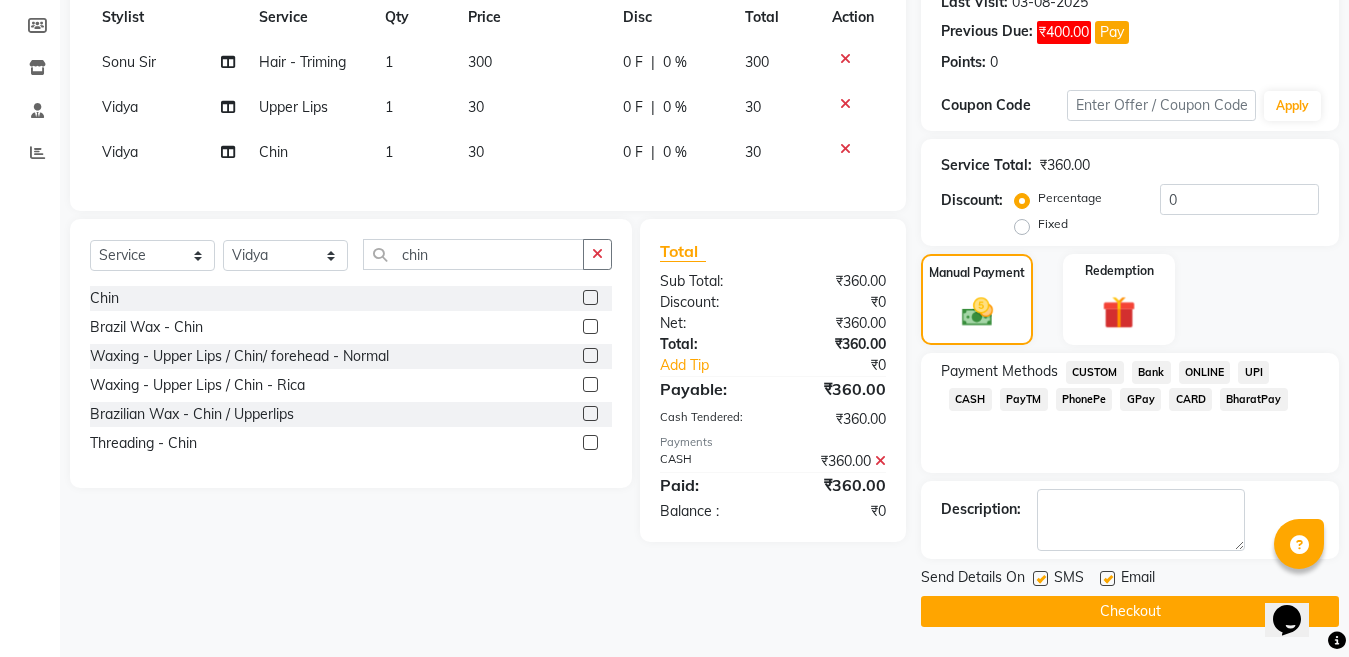 click 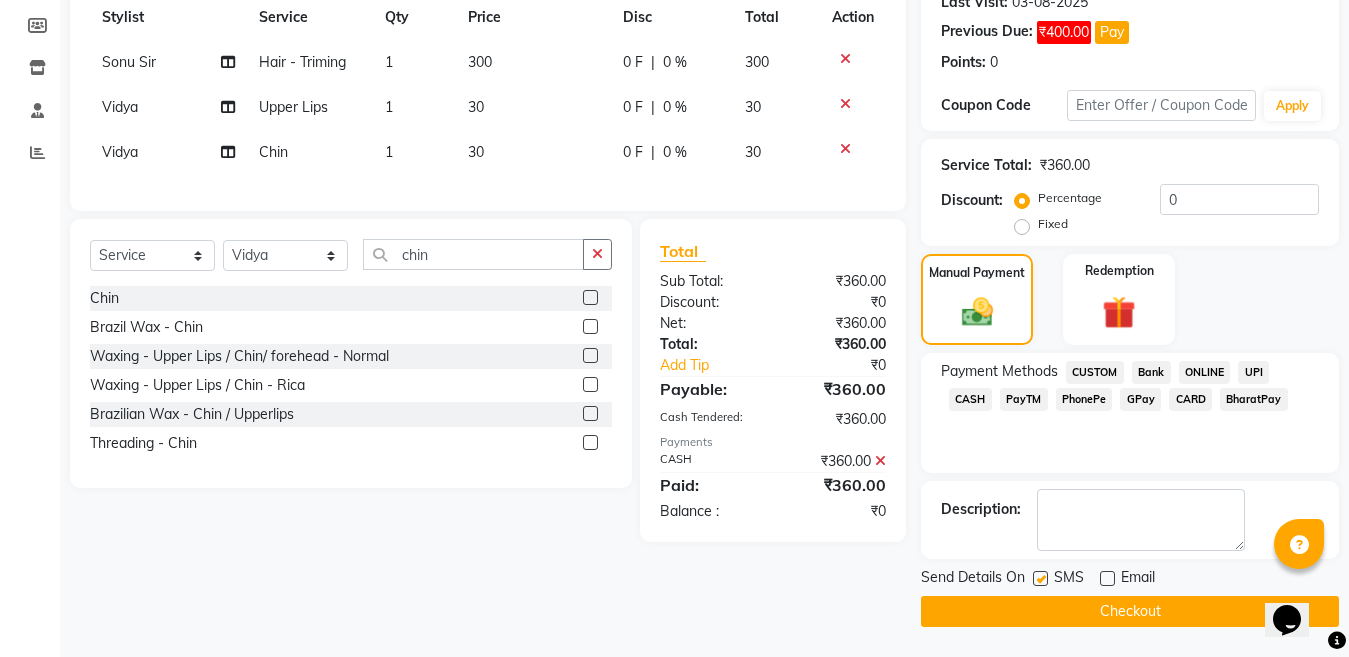 click 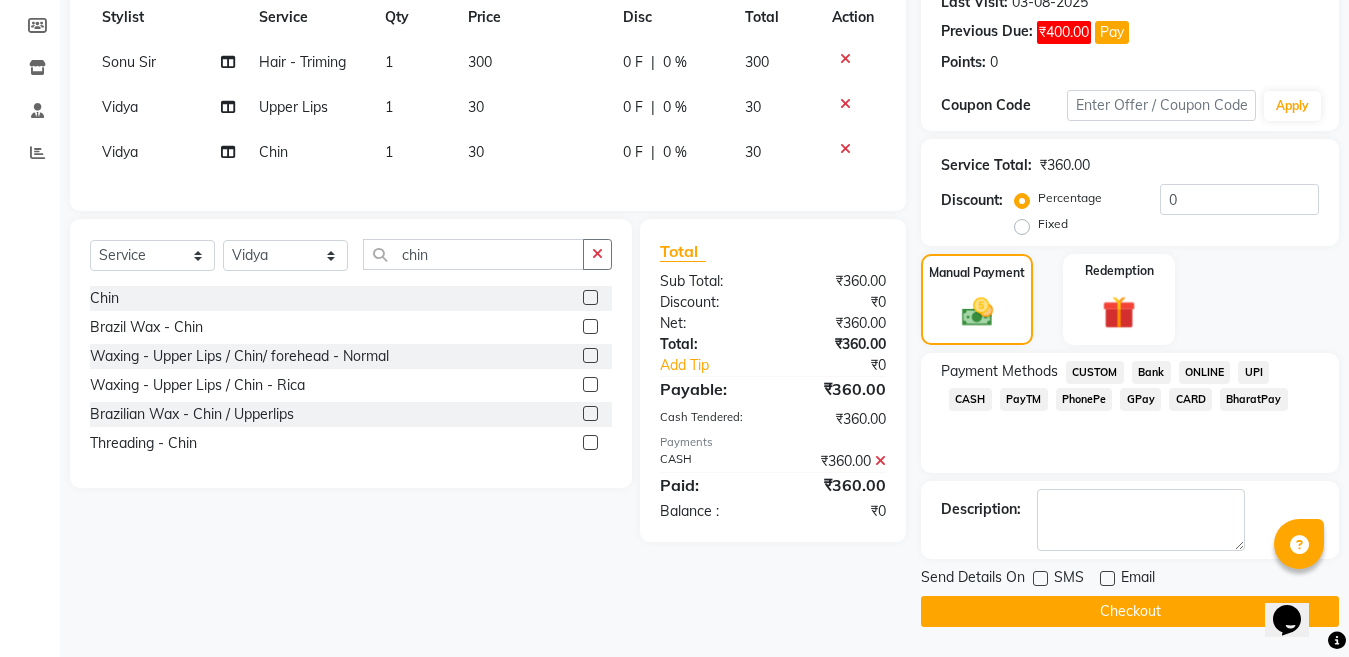 drag, startPoint x: 1088, startPoint y: 630, endPoint x: 1083, endPoint y: 612, distance: 18.681541 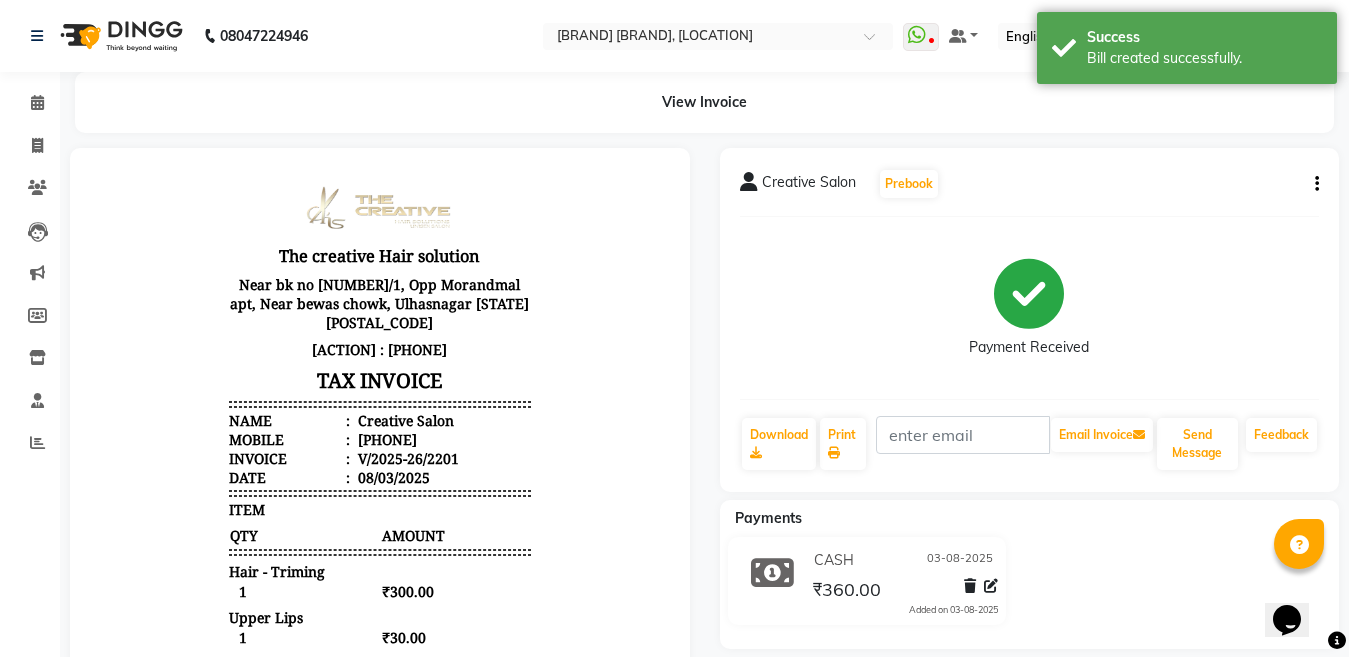 scroll, scrollTop: 0, scrollLeft: 0, axis: both 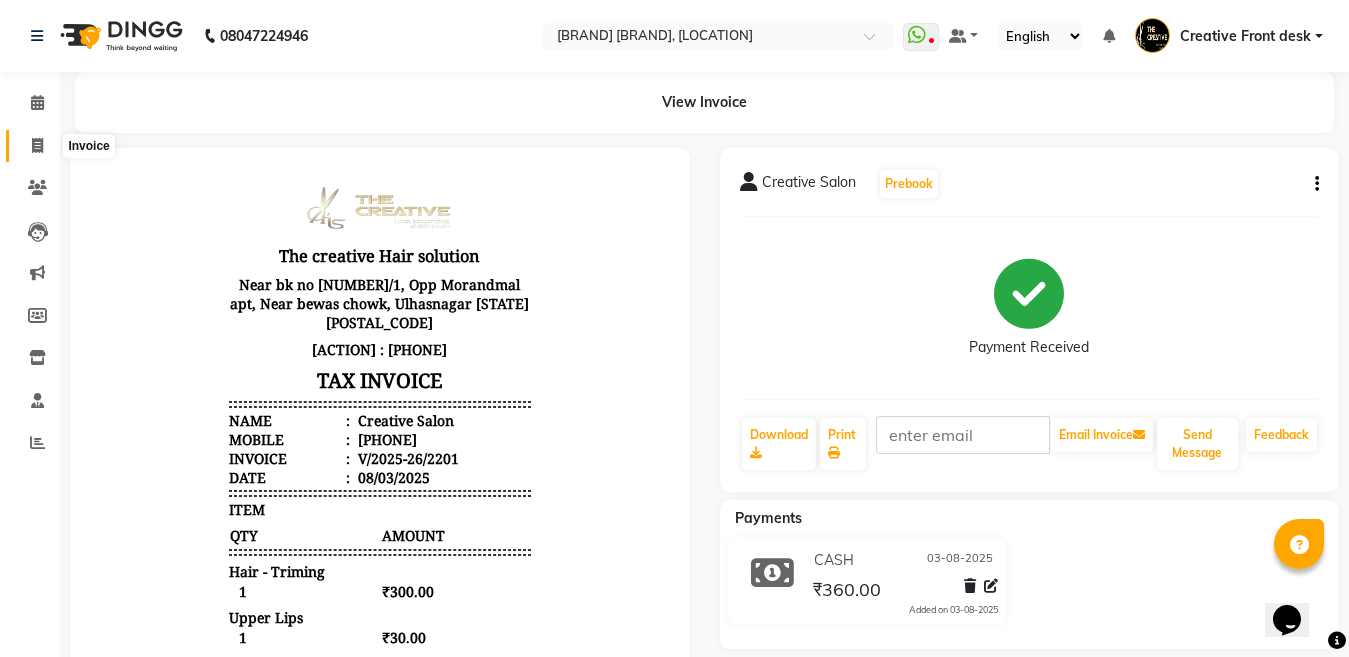 click 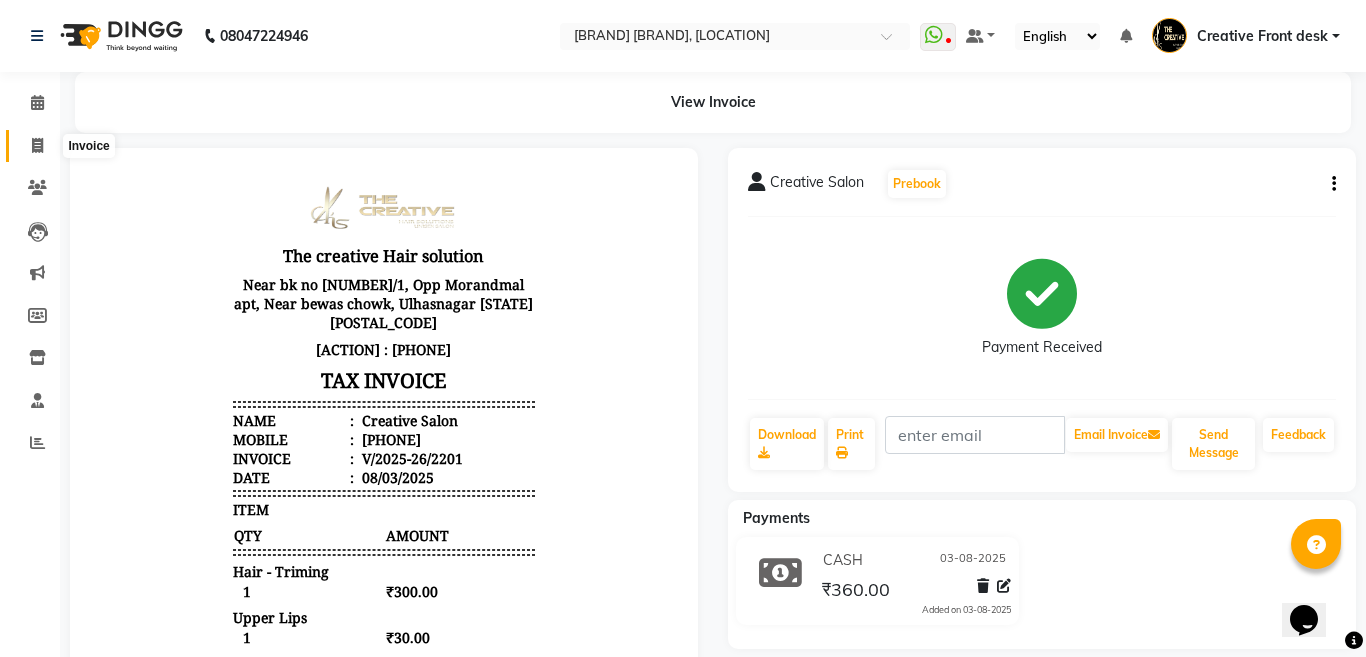 select on "146" 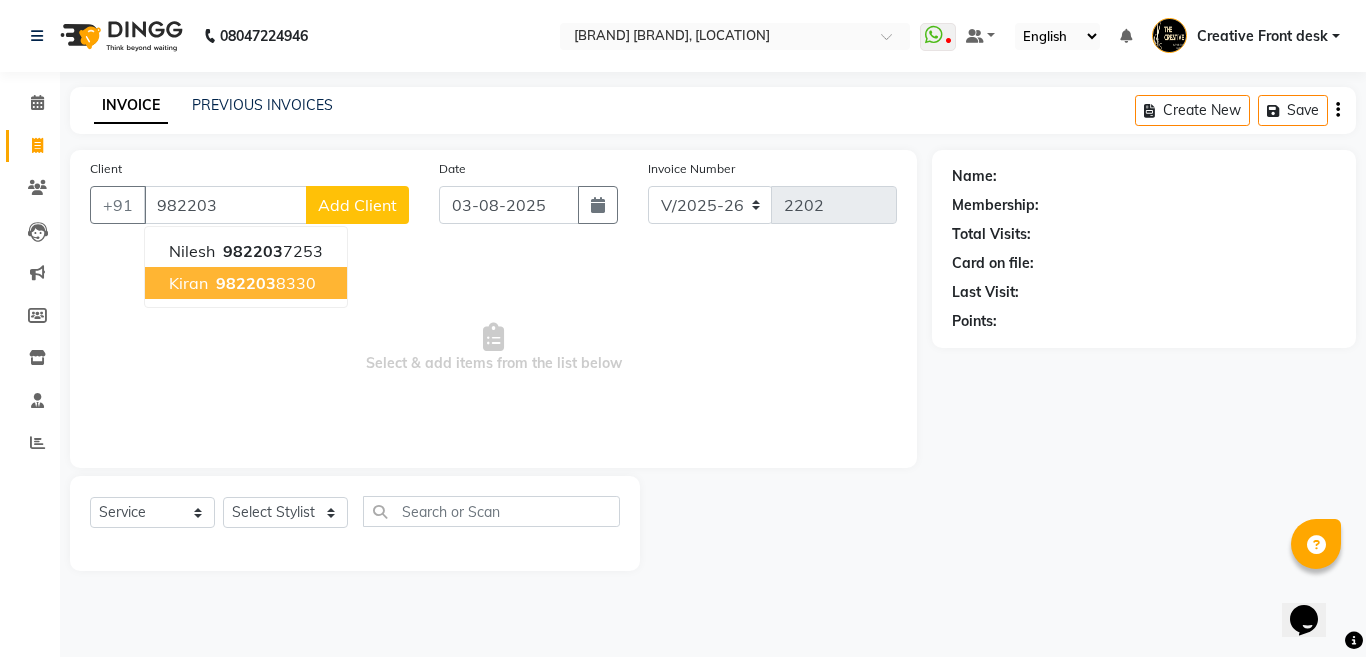 click on "982203" at bounding box center (246, 283) 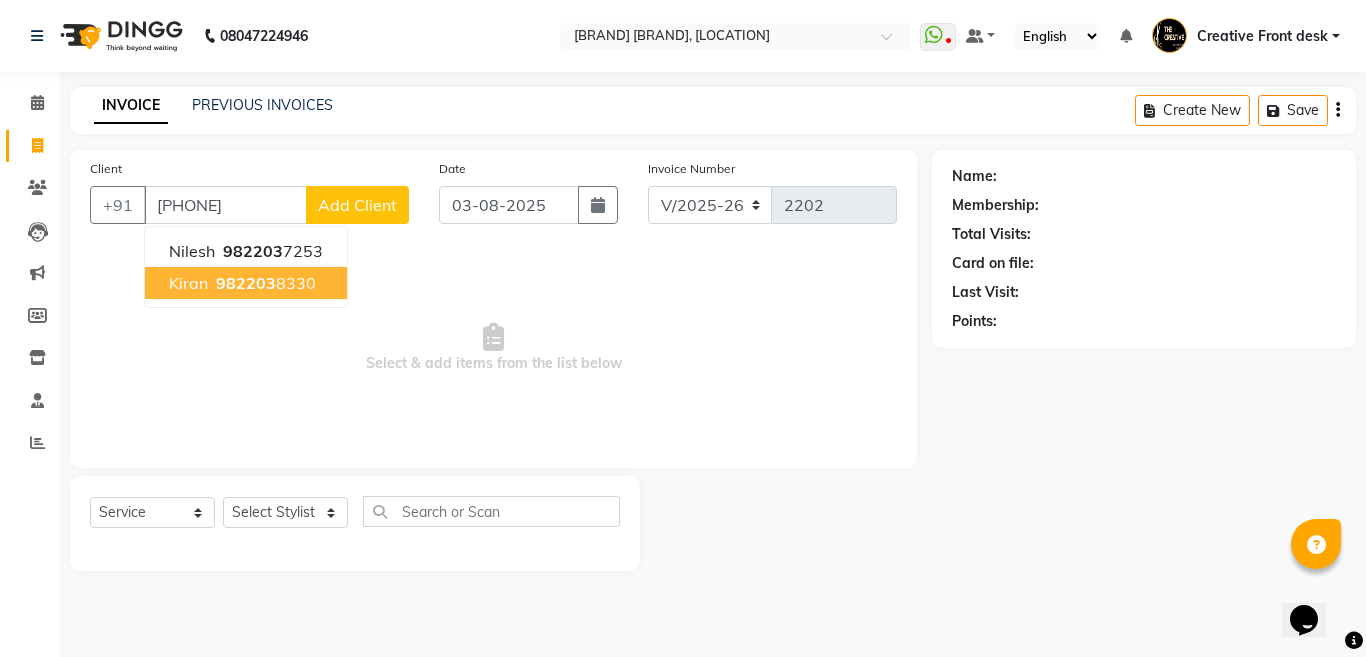 type on "[PHONE]" 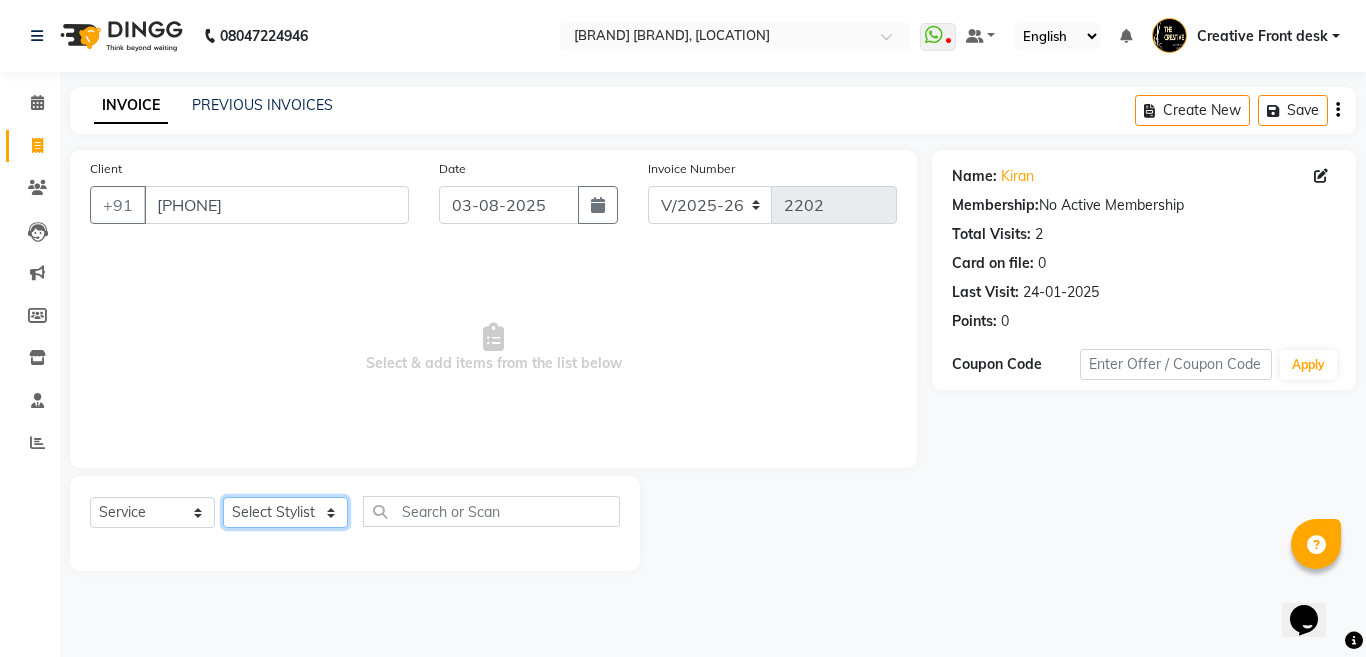 click on "[ACTION] [FIRST] [FIRST] [FIRST] [FIRST] [FIRST] [FIRST] [FIRST] [FIRST] [FIRST] [FIRST] [FIRST] [FIRST] [FIRST] [FIRST] [FIRST] [FIRST] [FIRST]" 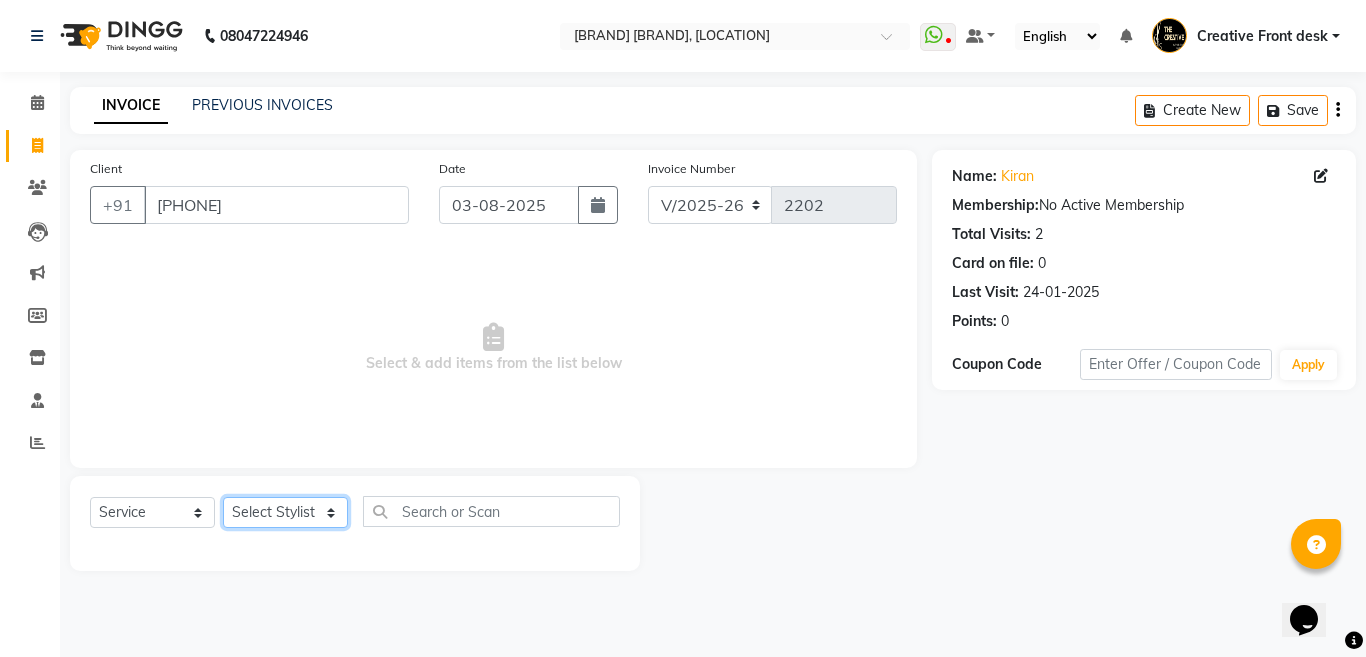 select on "28735" 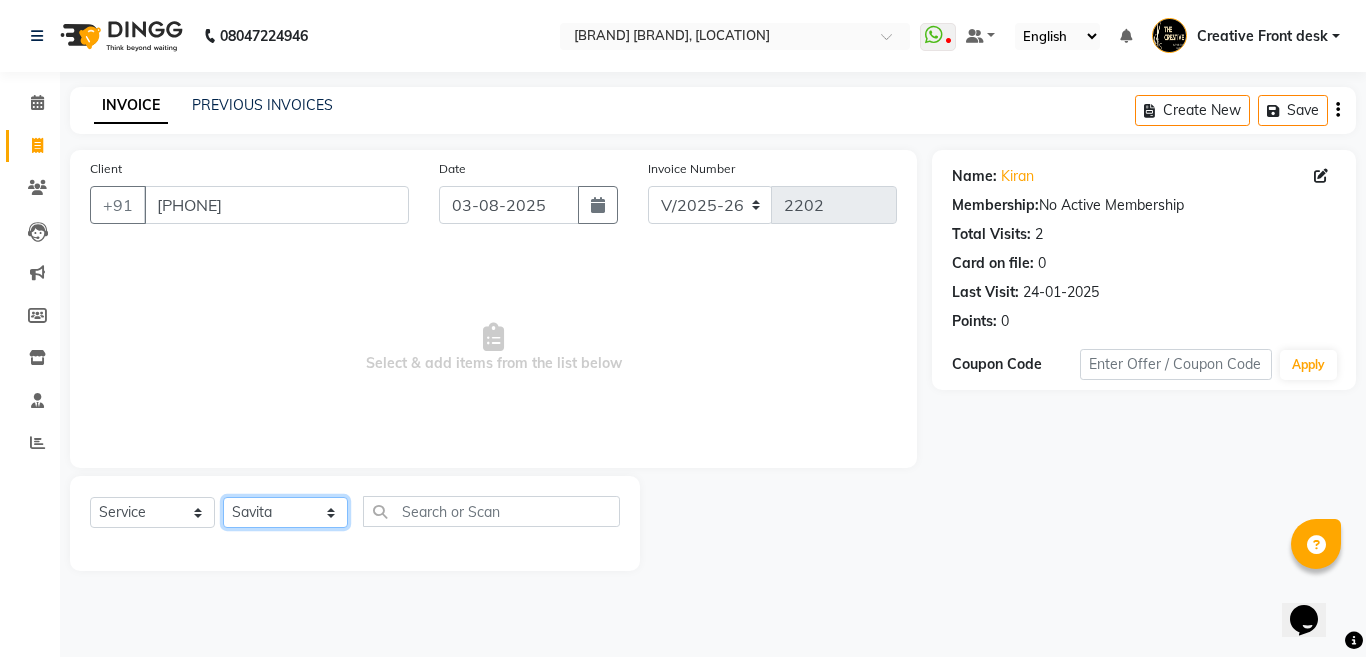 click on "[ACTION] [FIRST] [FIRST] [FIRST] [FIRST] [FIRST] [FIRST] [FIRST] [FIRST] [FIRST] [FIRST] [FIRST] [FIRST] [FIRST] [FIRST] [FIRST] [FIRST] [FIRST]" 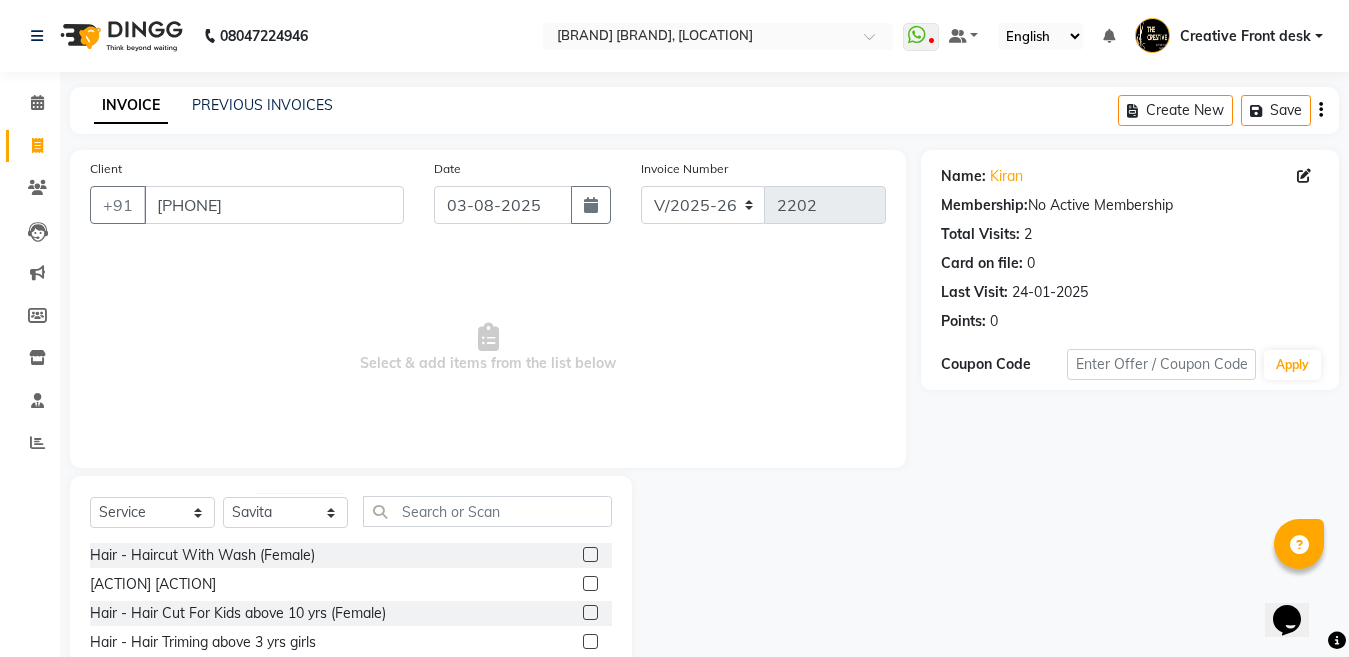 click on "Select & add items from the list below" at bounding box center (488, 348) 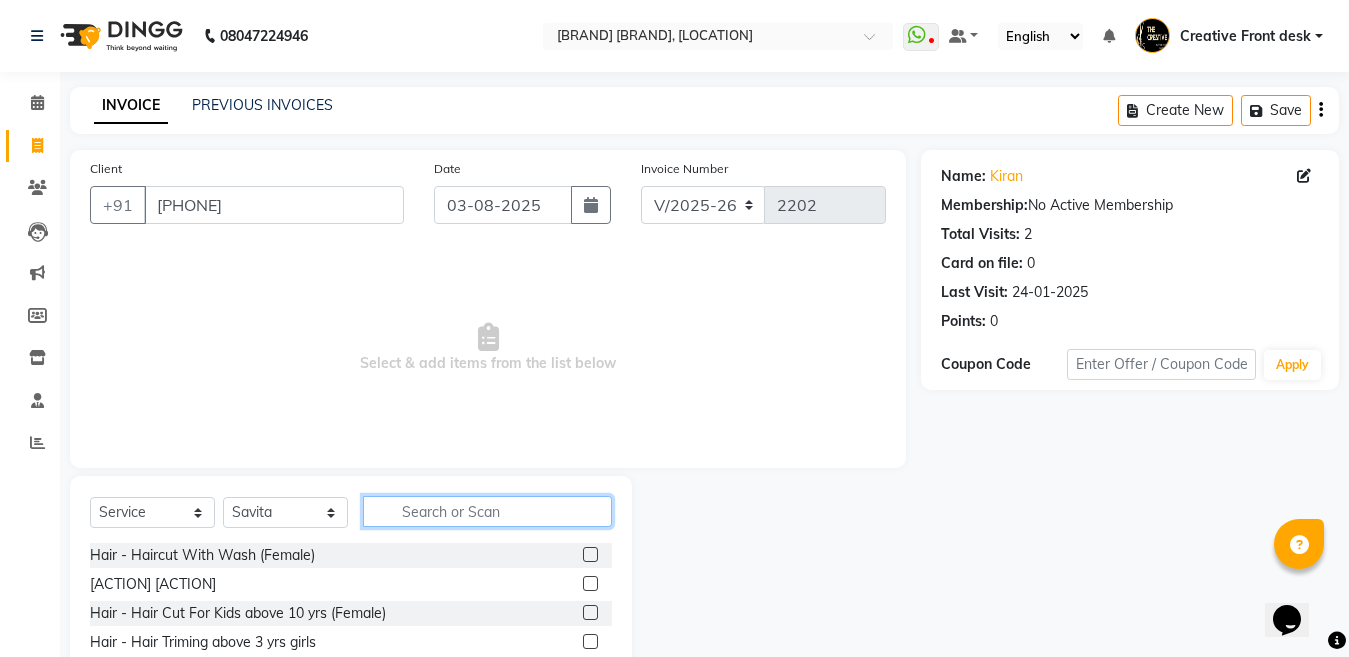 click 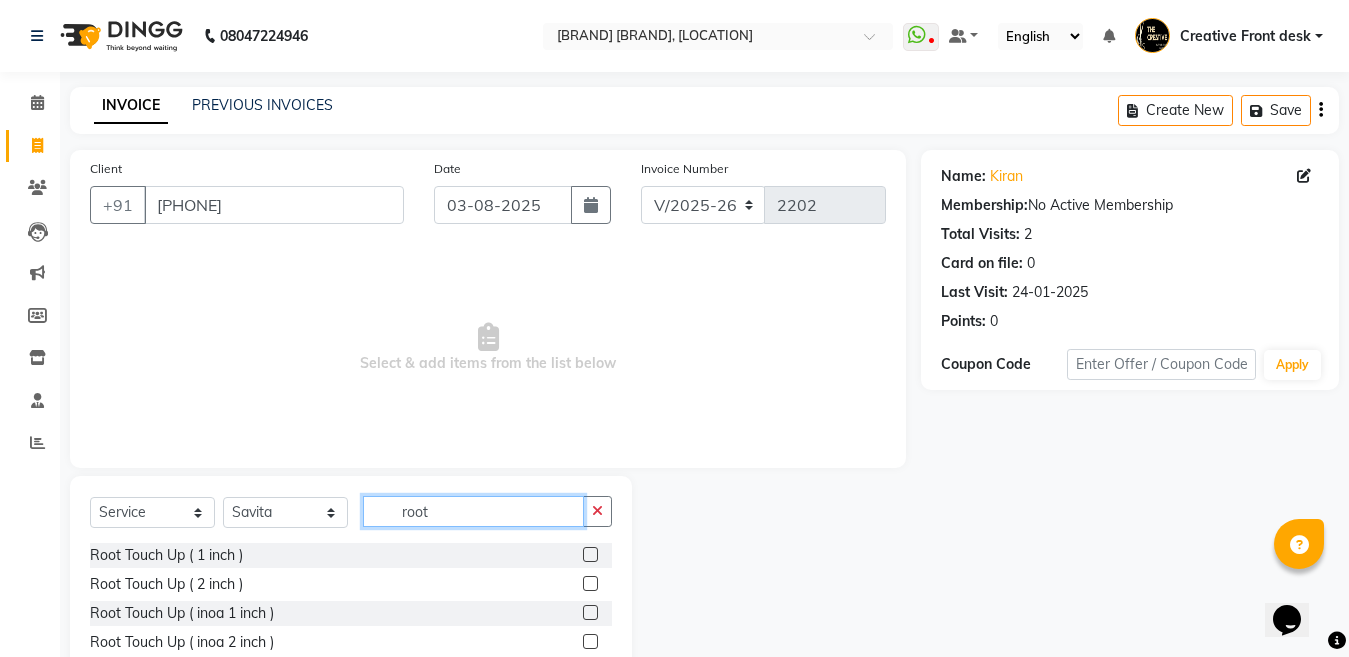 type on "root" 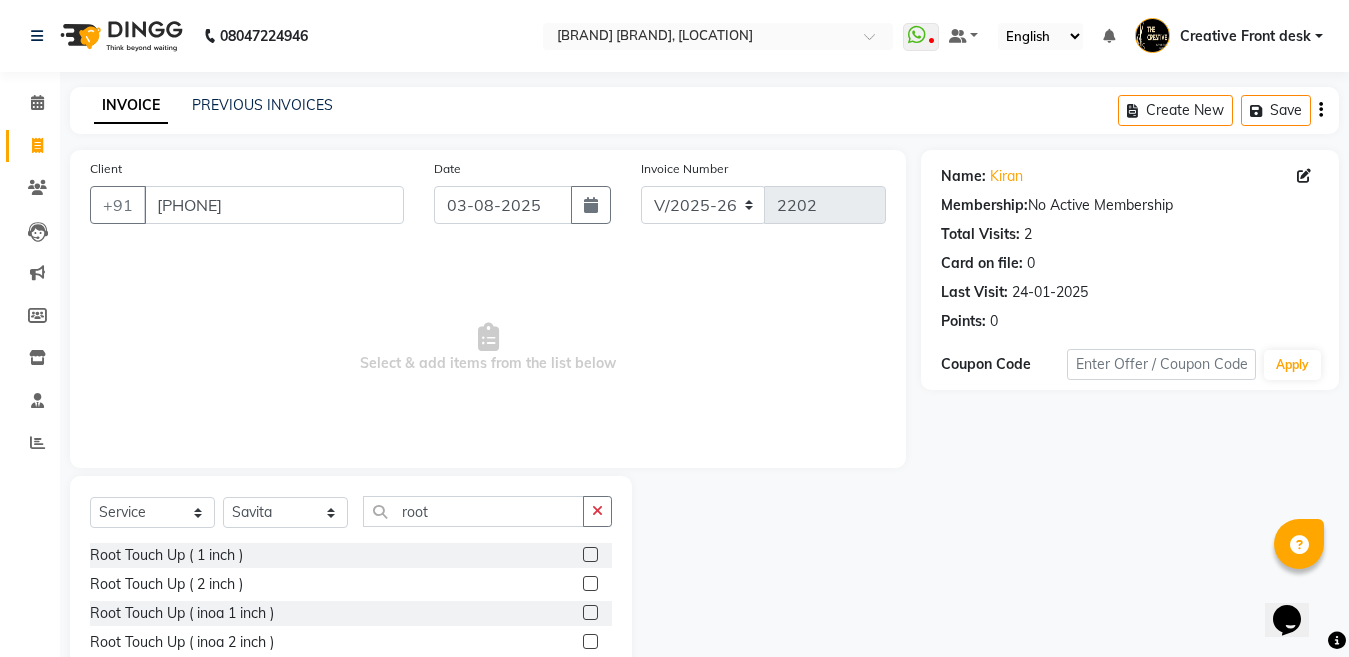 click 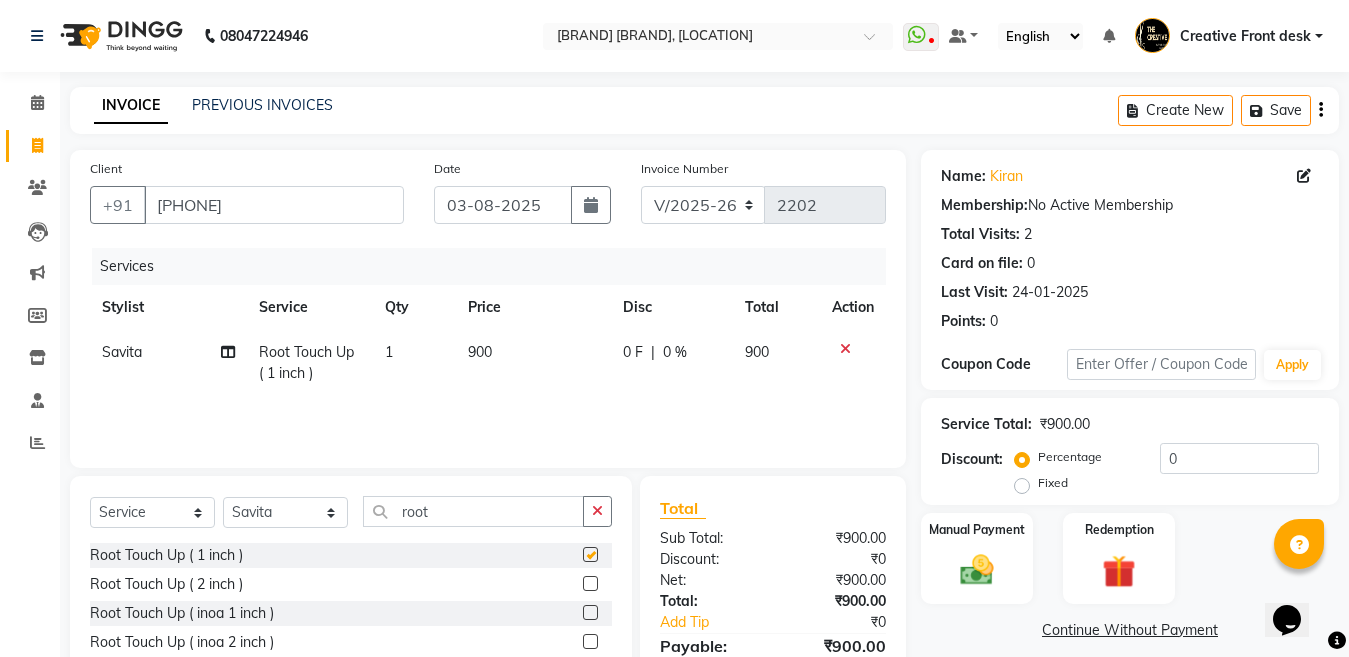 checkbox on "false" 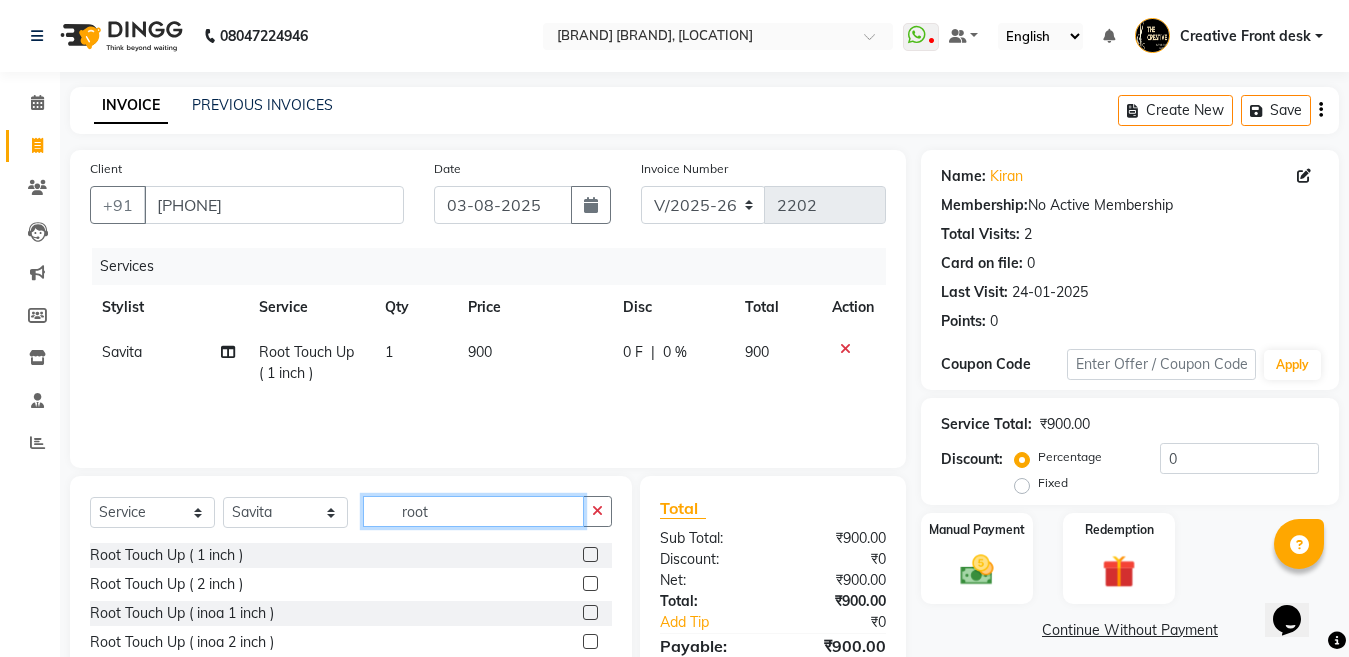 click on "root" 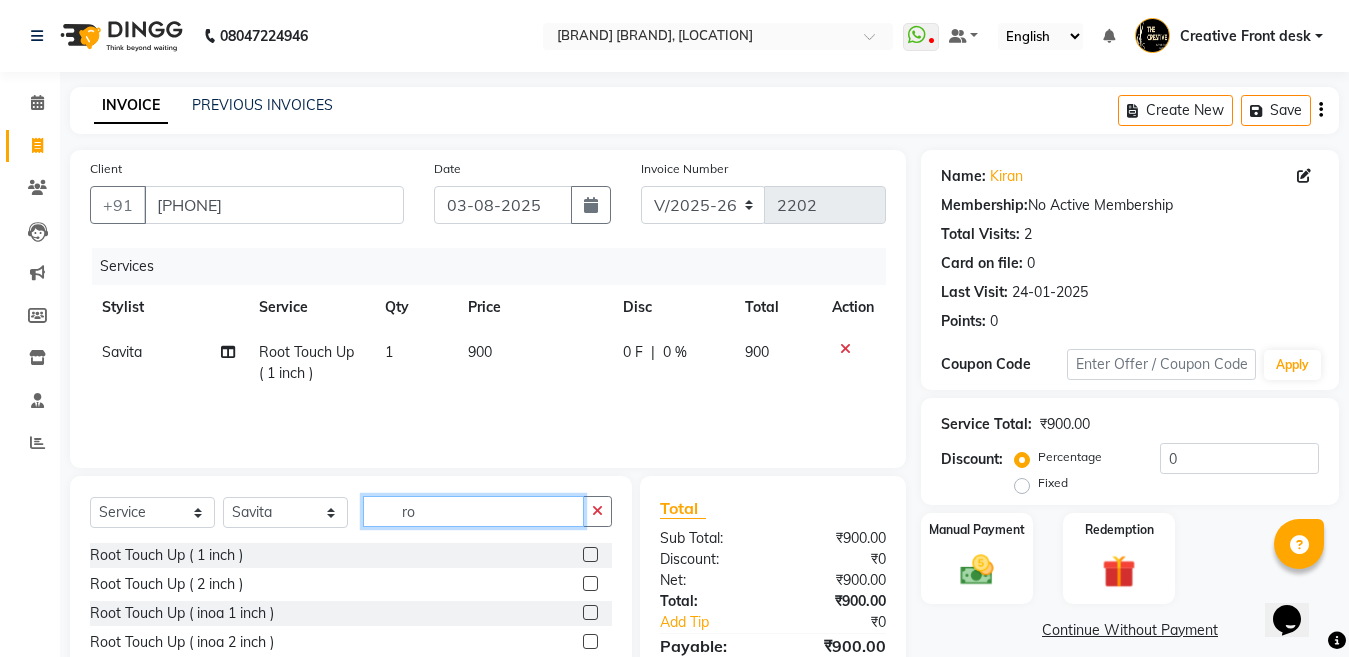 type on "r" 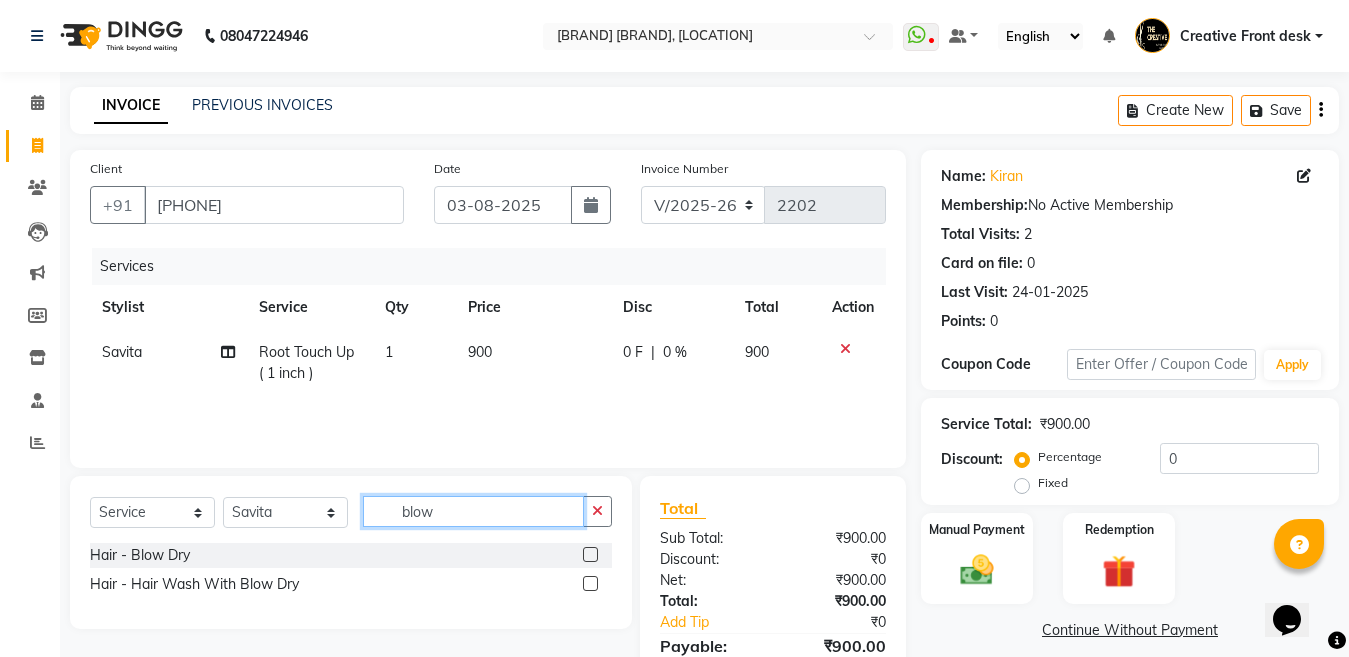 type on "blow" 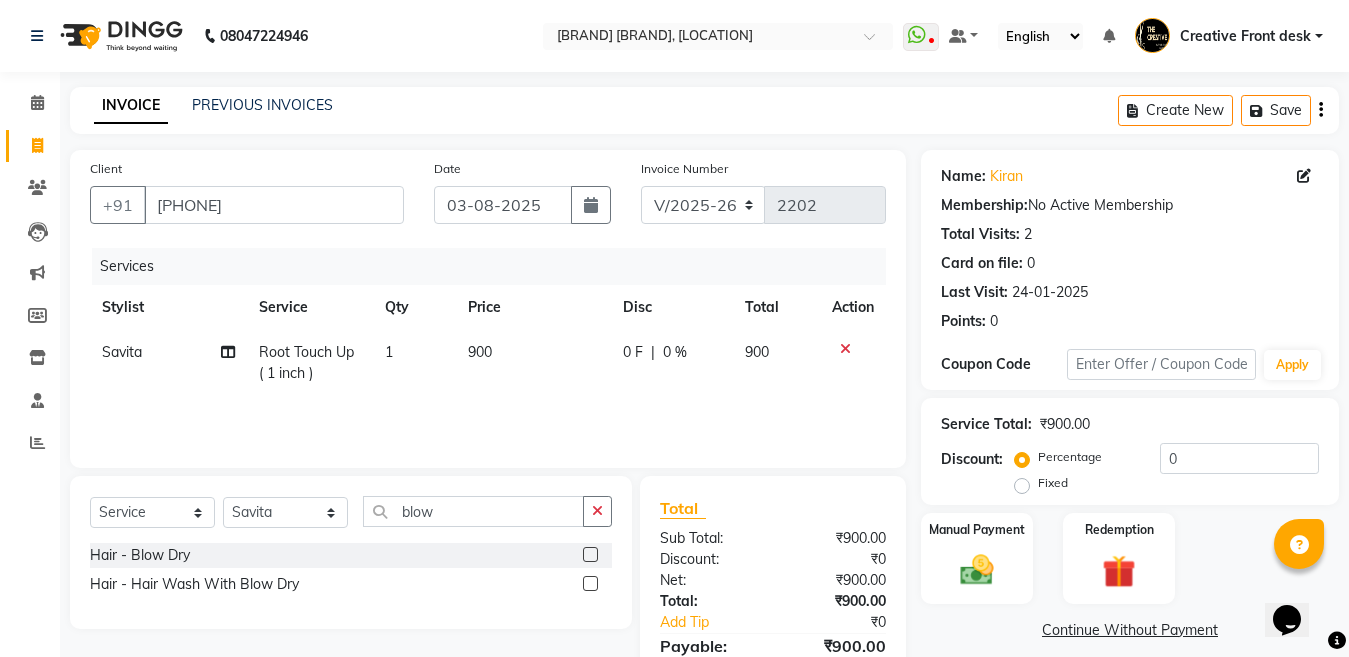 click 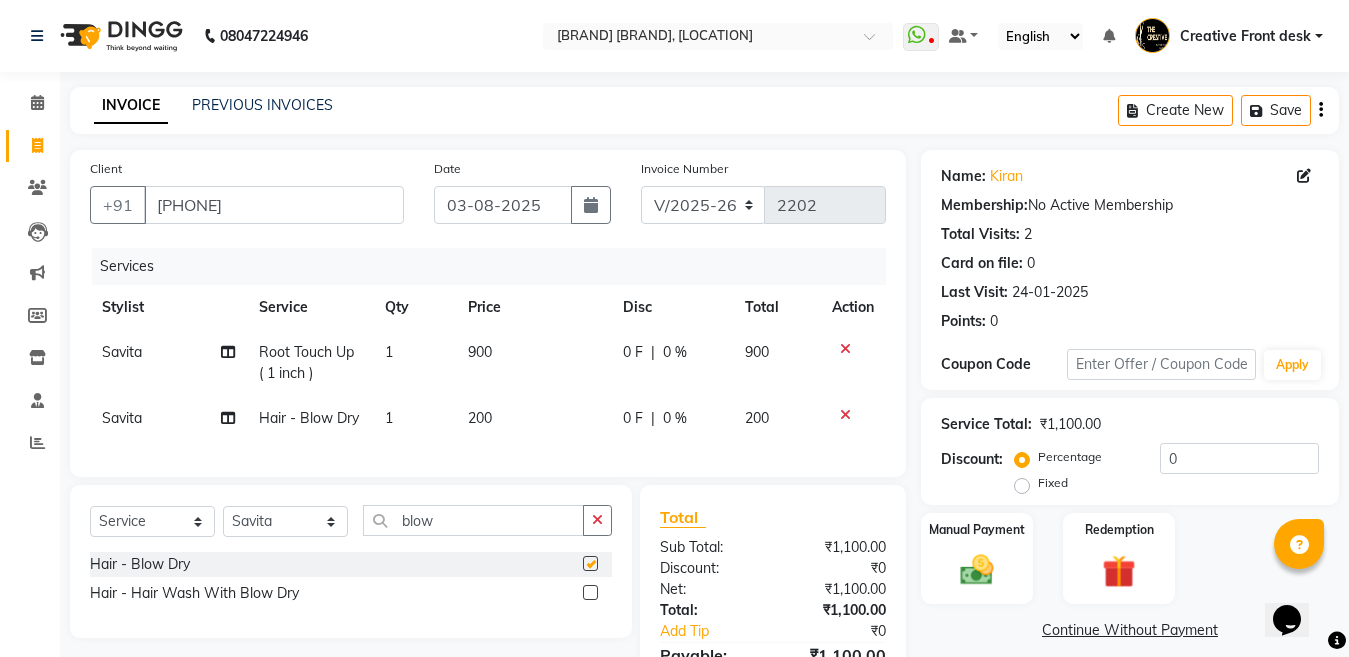 checkbox on "false" 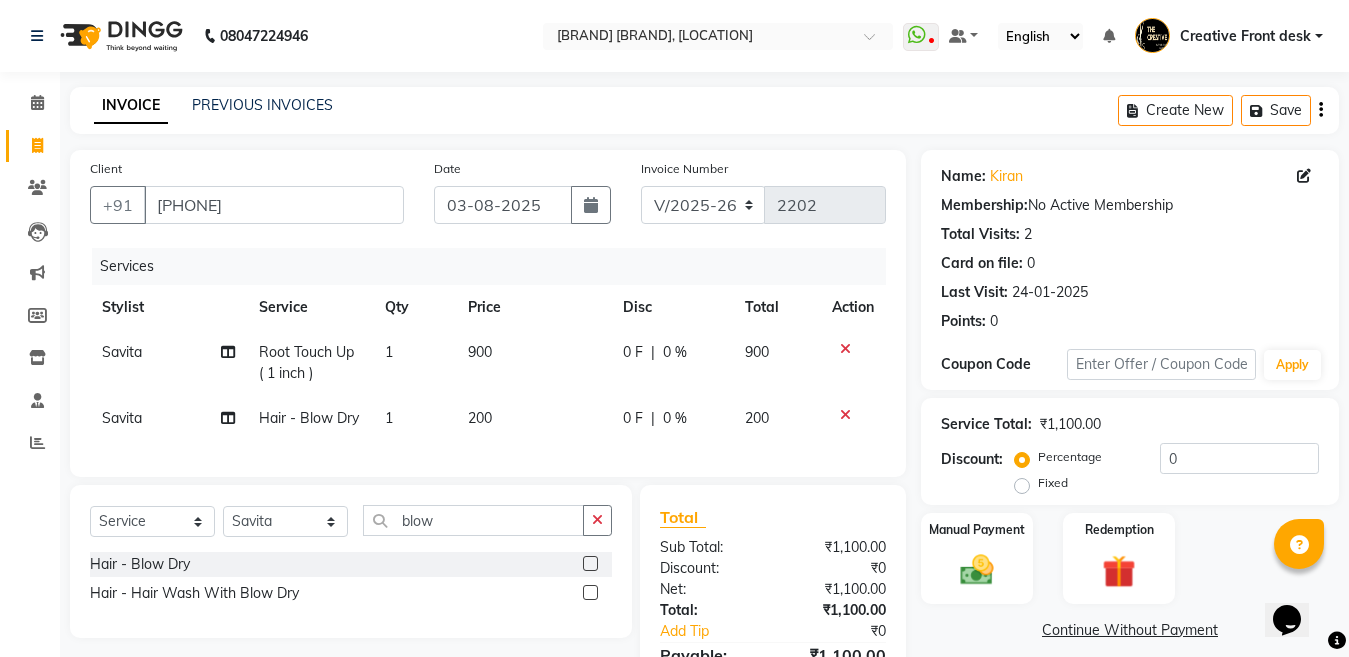 click on "1" 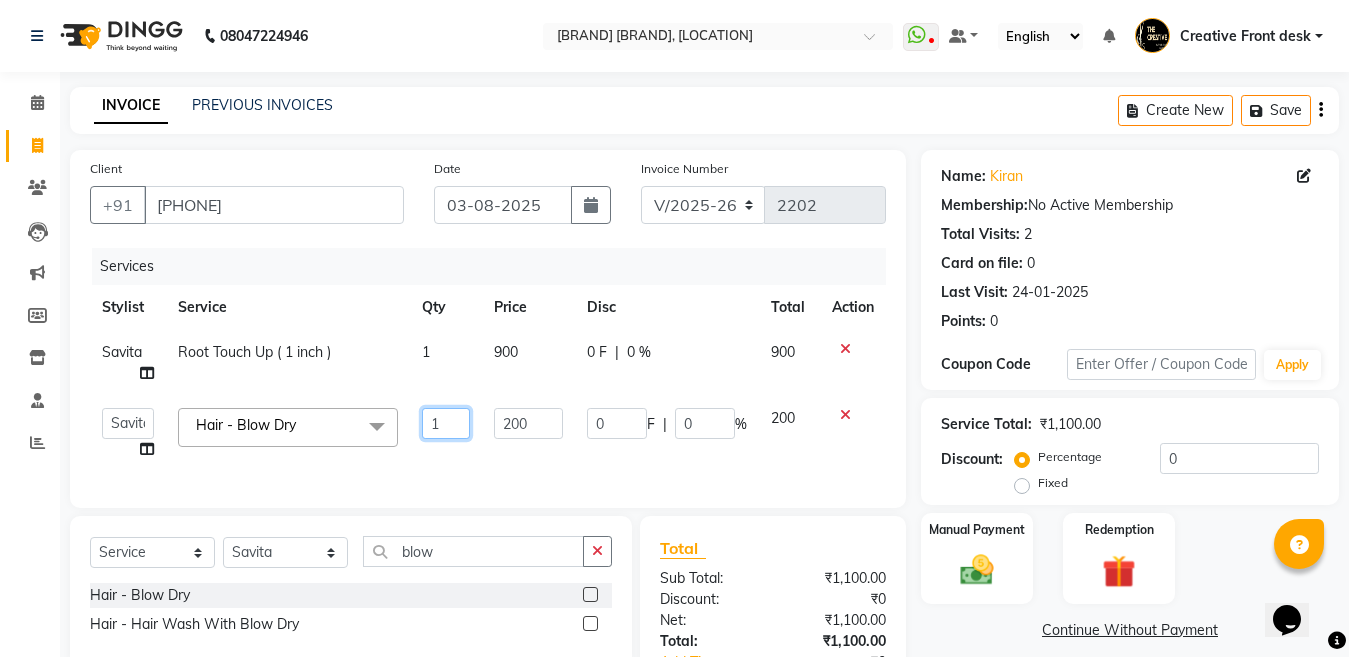 click on "1" 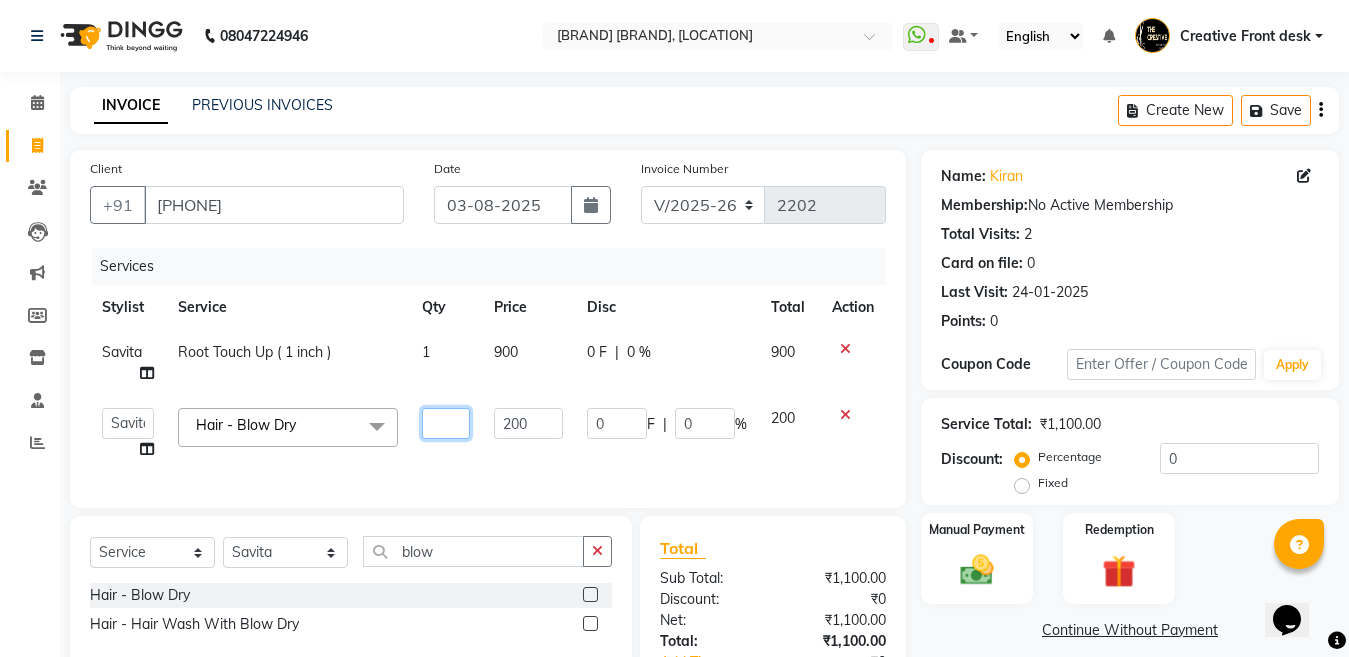 type on "2" 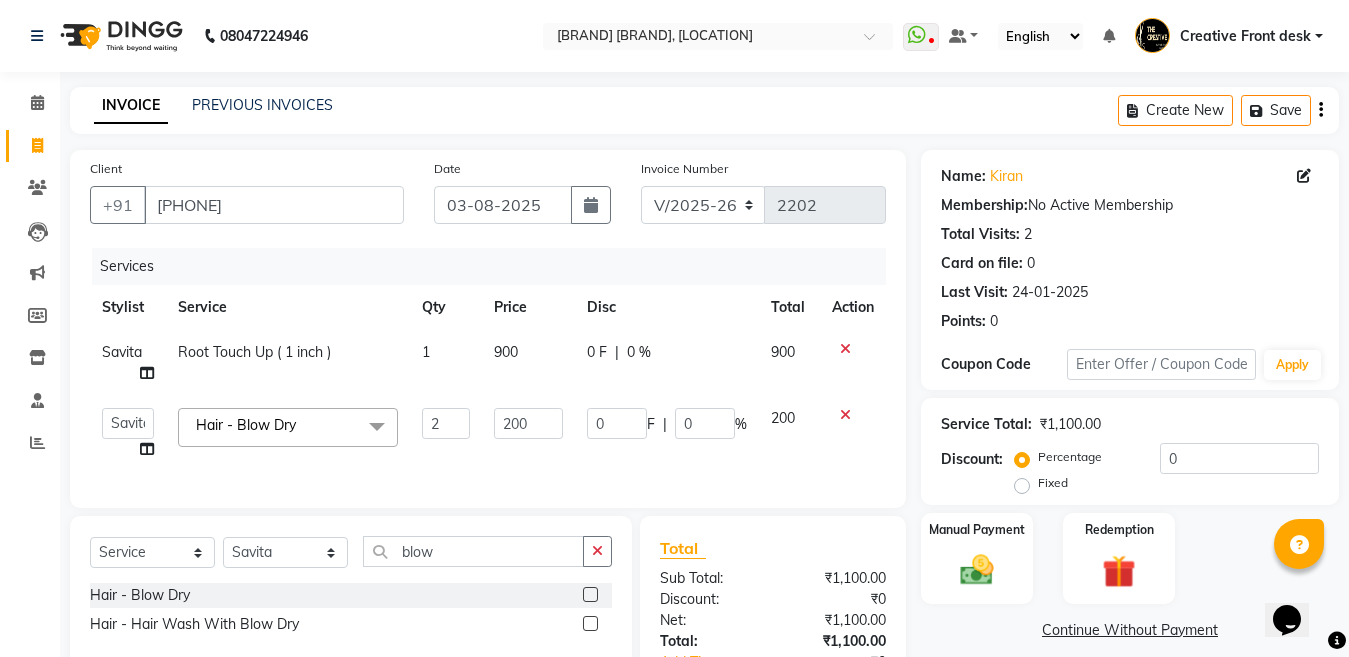 click on "Services Stylist Service Qty Price Disc Total Action Savita Root Touch Up ( 1 inch ) 1 900 0 F | 0 % 900  Ankit   Creative Front desk   Deepak   Firoz   Geeta   Golu   Nisha   Prince   Priyanka   Satyam   Savita   Shivam   Shubham   Sonu Sir   Swapnil   Taruna Panjwani   Umesh   Vidya  Hair - Blow Dry  x Hair - Haircut With Wash (Female) Hair - Hair Triming with wash Hair - Hair Cut For Kids above 10 yrs (Female) Hair - Hair Triming above 3 yrs girls Hair - Triming  Hair - Hair Wash Regular  Hair - Blow Dry Hair - Hair Wash With Blow Dry Ironing - Up to Shoulder  Ironing - Below Shoulder  Ironing - Mid Waist Ironing - Below Wait Tongs - Up to shoulder Tongs - Below Shoulder Tongs - Mid Waist Tongs - Below Waist  Head Massage with oil ( 30 Min ) Head massage with oil & steam ( 30 Min ) Head Massage with aroma oil & steam ( 30 Min ) Hair Spa - Up to shoulder  Hair Spa - Below Shoulder Hair Spa - Mid Waist Hair Spa - Below Waist Hair - Ola plex ( Up to neck ) Hair - Ola Plex  ( Up to shoulder ) Deep Beard Chin" 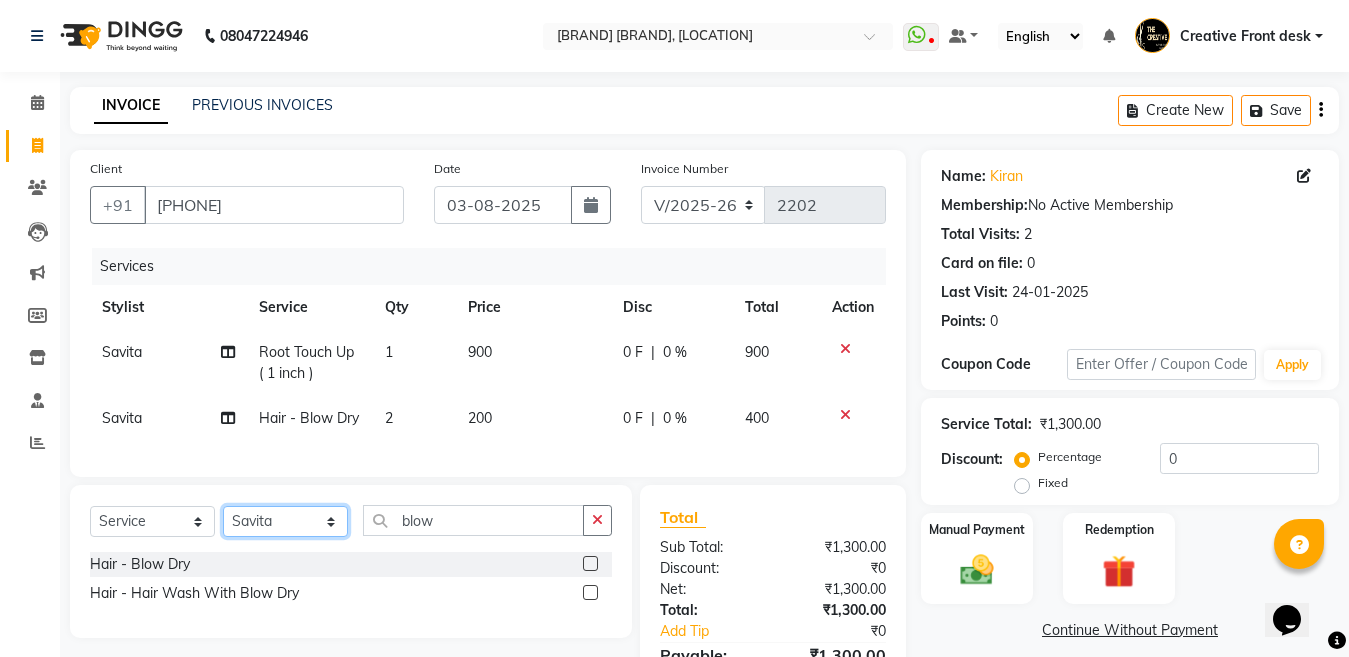 click on "[ACTION] [FIRST] [FIRST] [FIRST] [FIRST] [FIRST] [FIRST] [FIRST] [FIRST] [FIRST] [FIRST] [FIRST] [FIRST] [FIRST] [FIRST] [FIRST] [FIRST] [FIRST]" 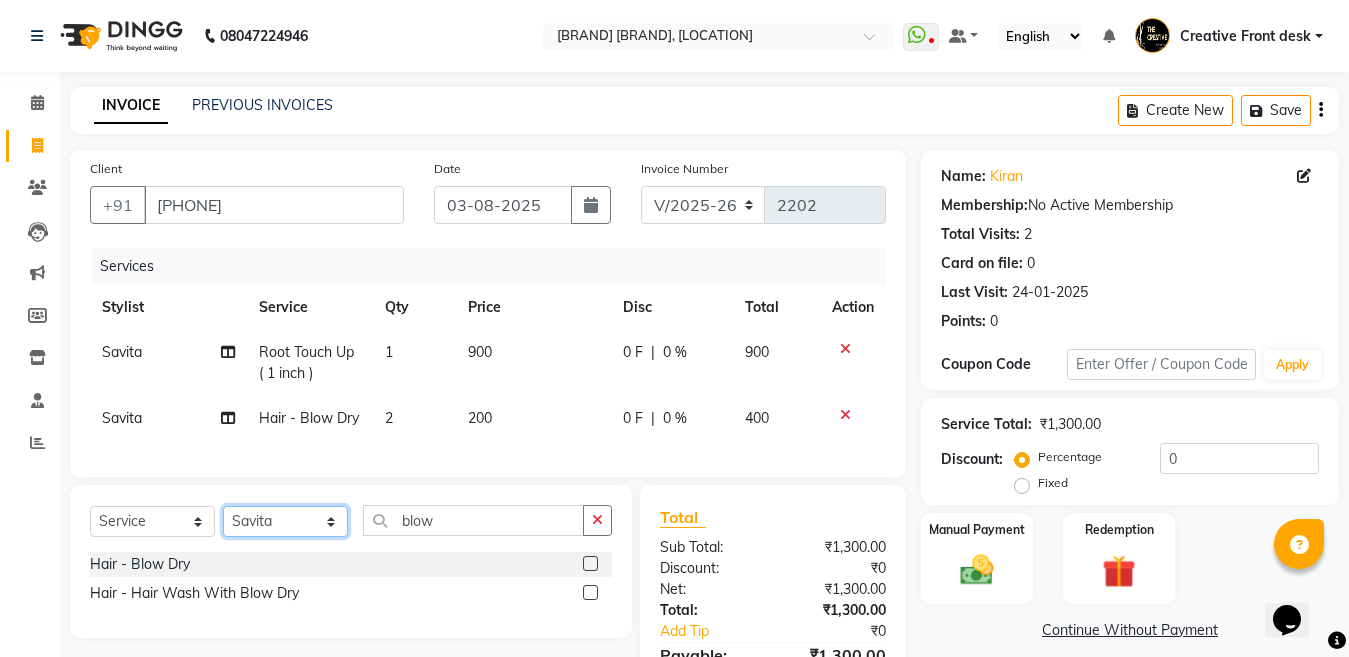 select on "4198" 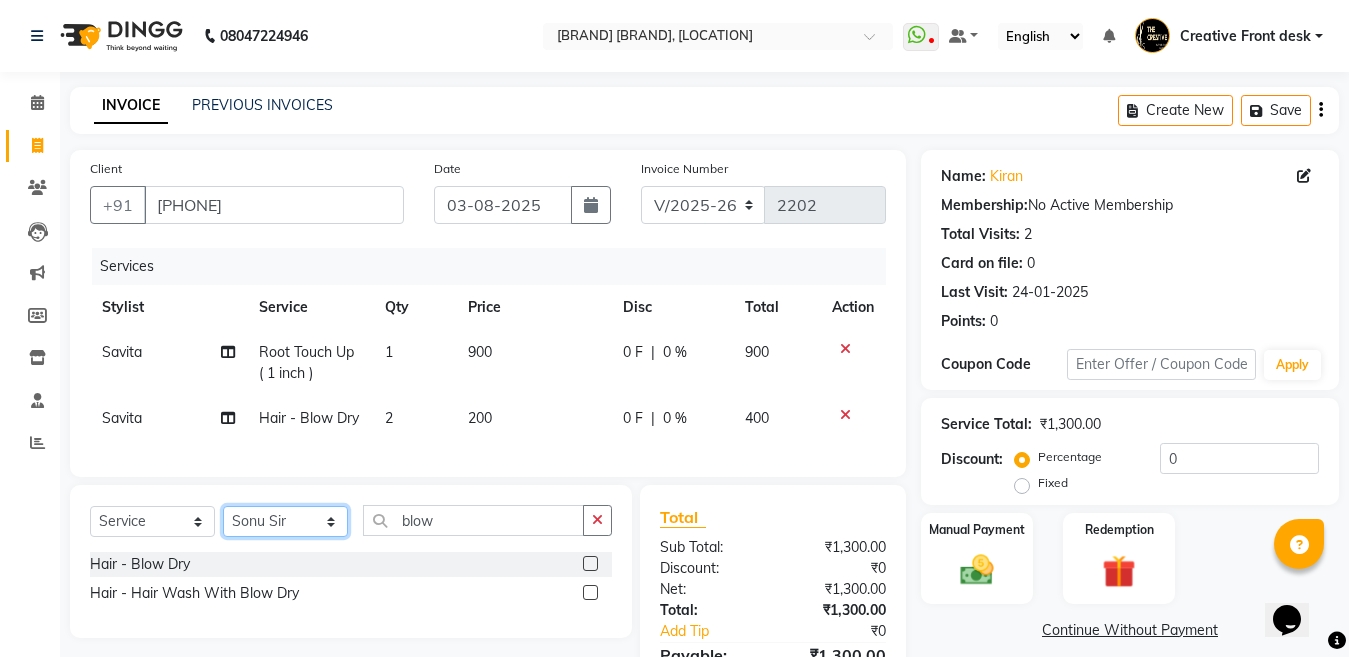 click on "[ACTION] [FIRST] [FIRST] [FIRST] [FIRST] [FIRST] [FIRST] [FIRST] [FIRST] [FIRST] [FIRST] [FIRST] [FIRST] [FIRST] [FIRST] [FIRST] [FIRST] [FIRST]" 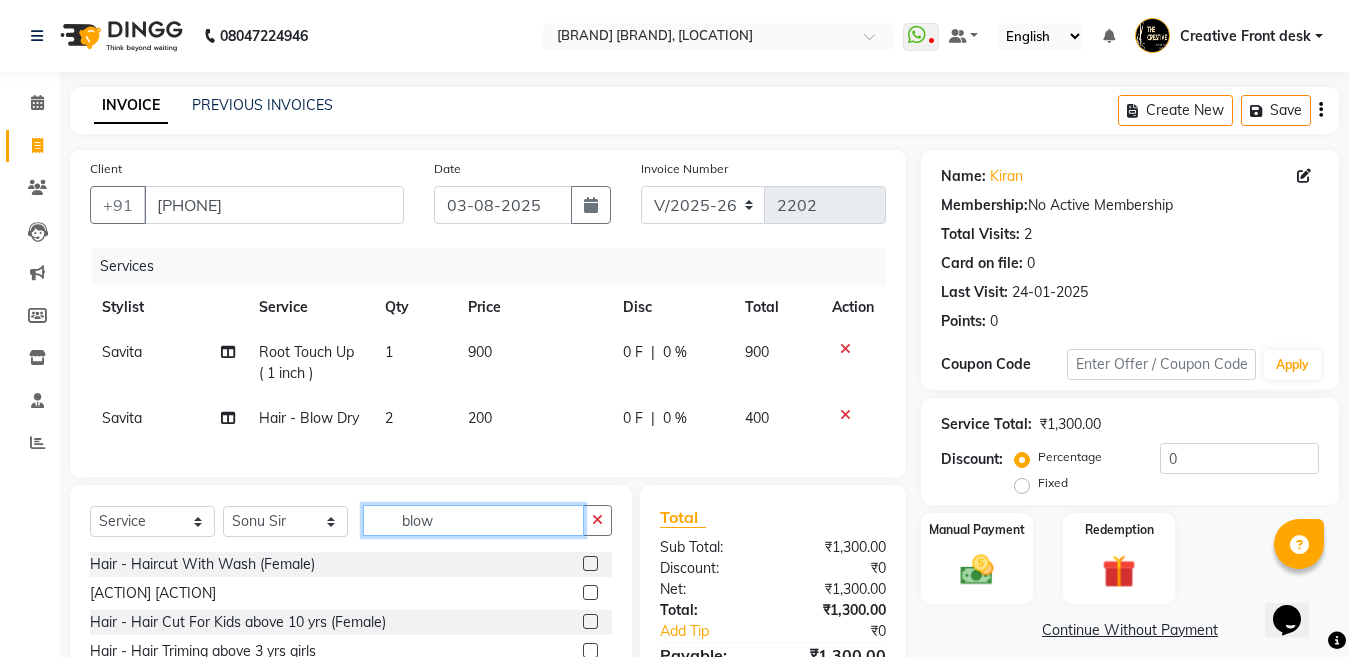 click on "blow" 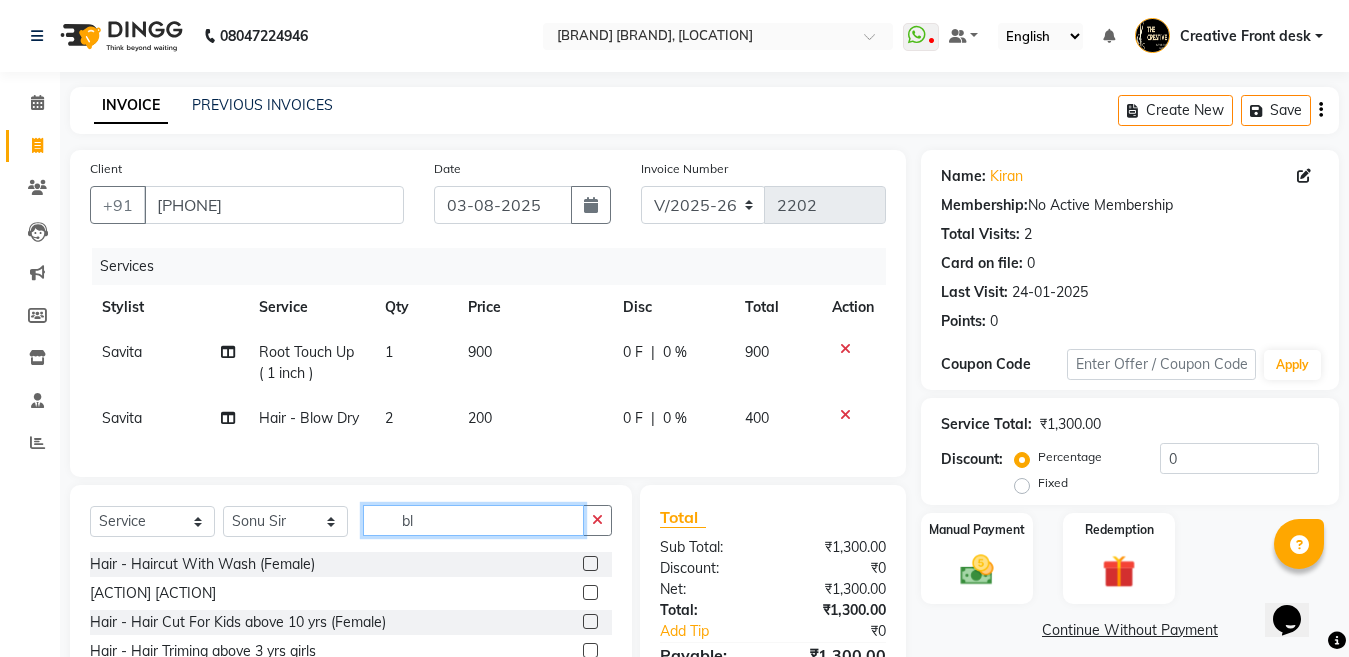 type on "b" 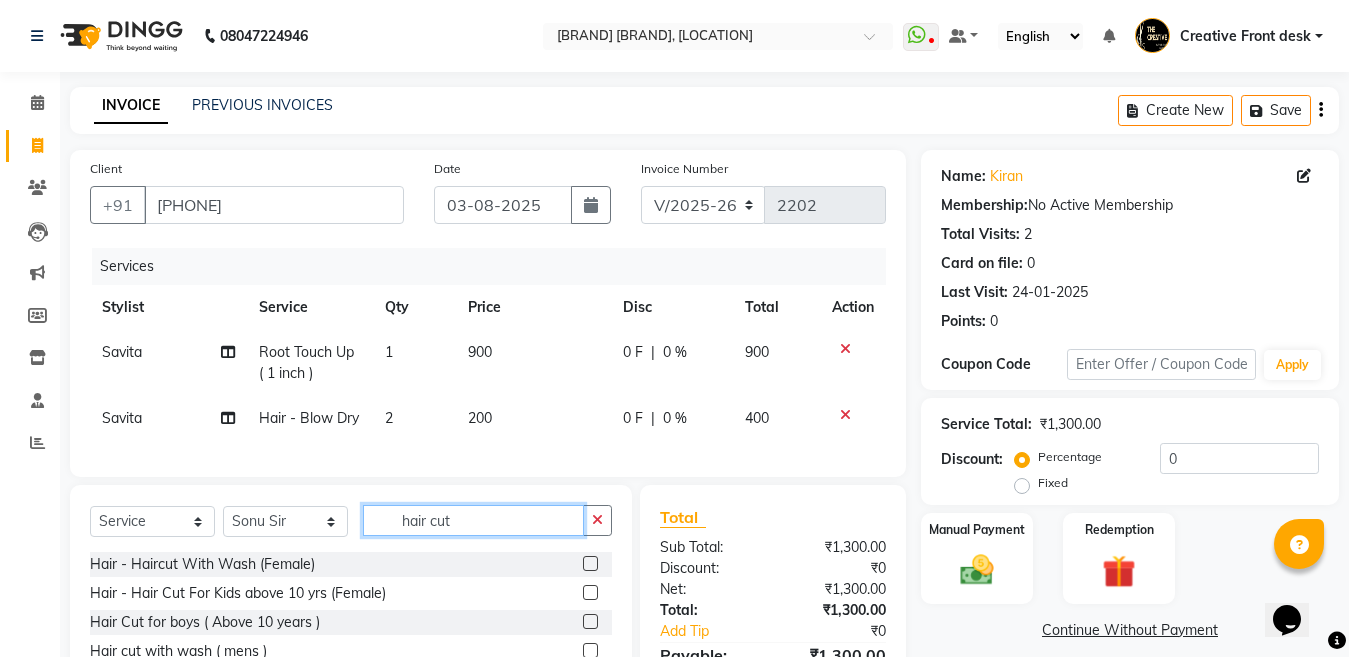 type on "hair cut" 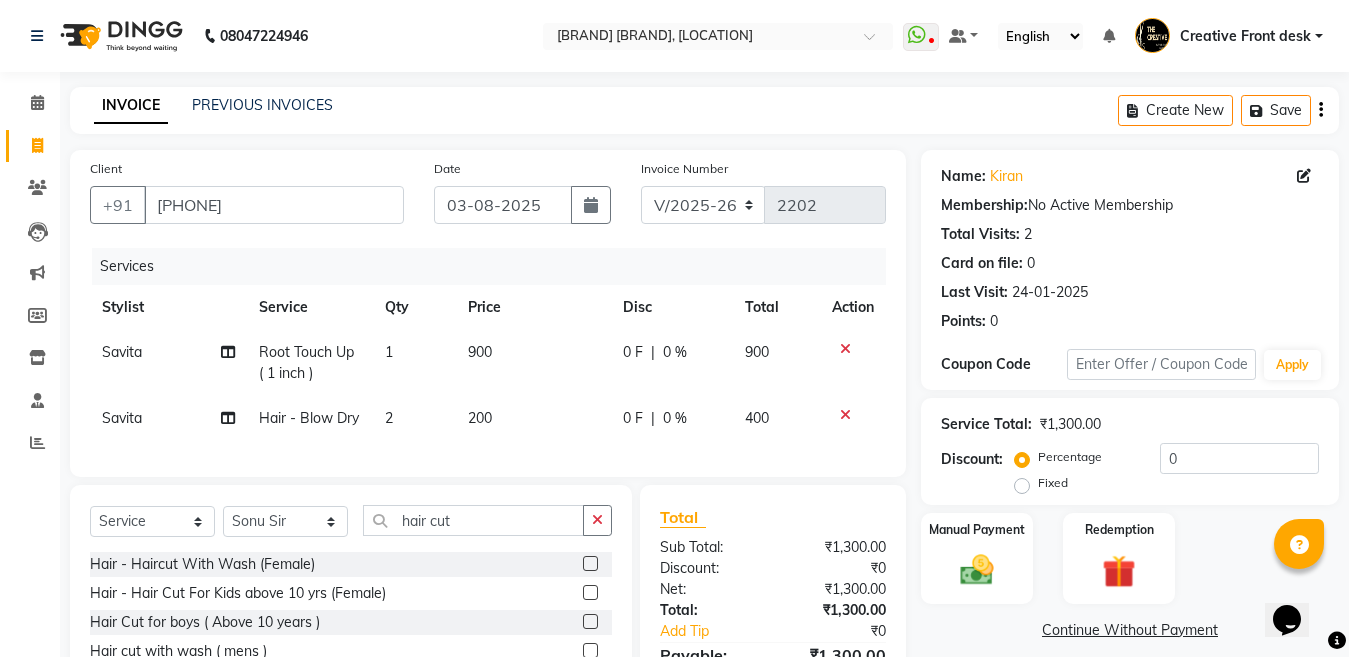 click on "Hair - Haircut With Wash (Female)" 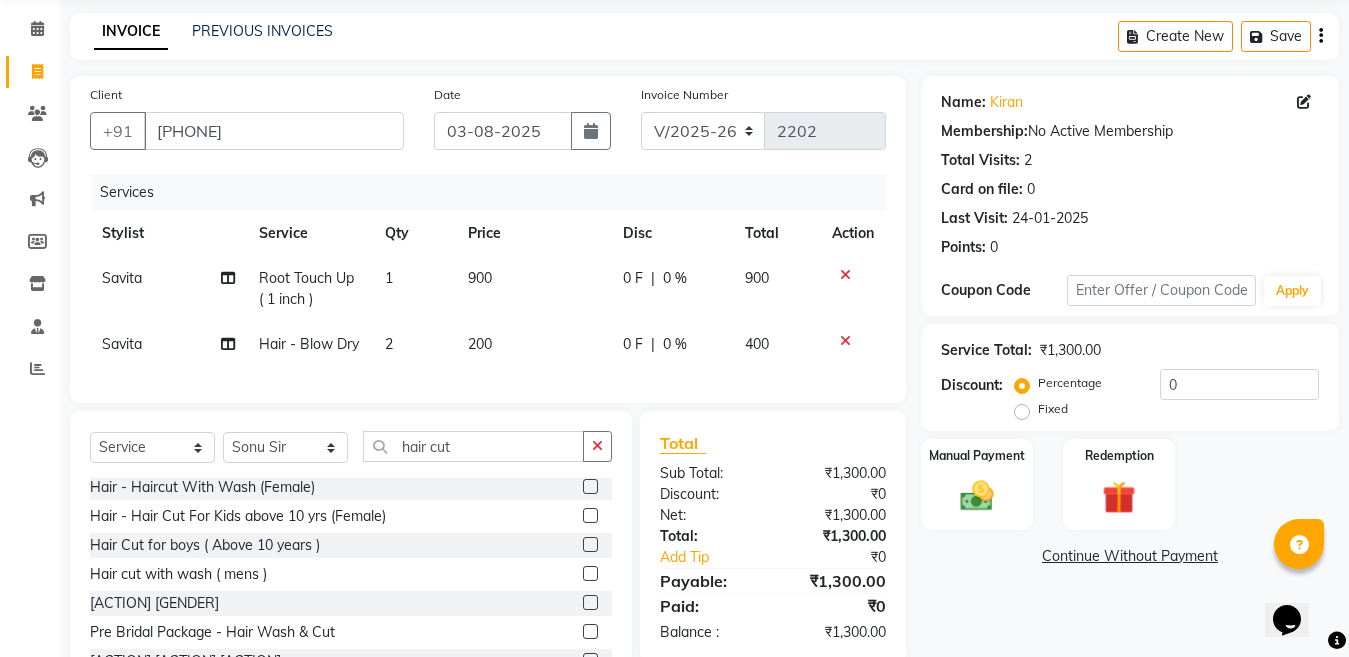scroll, scrollTop: 80, scrollLeft: 0, axis: vertical 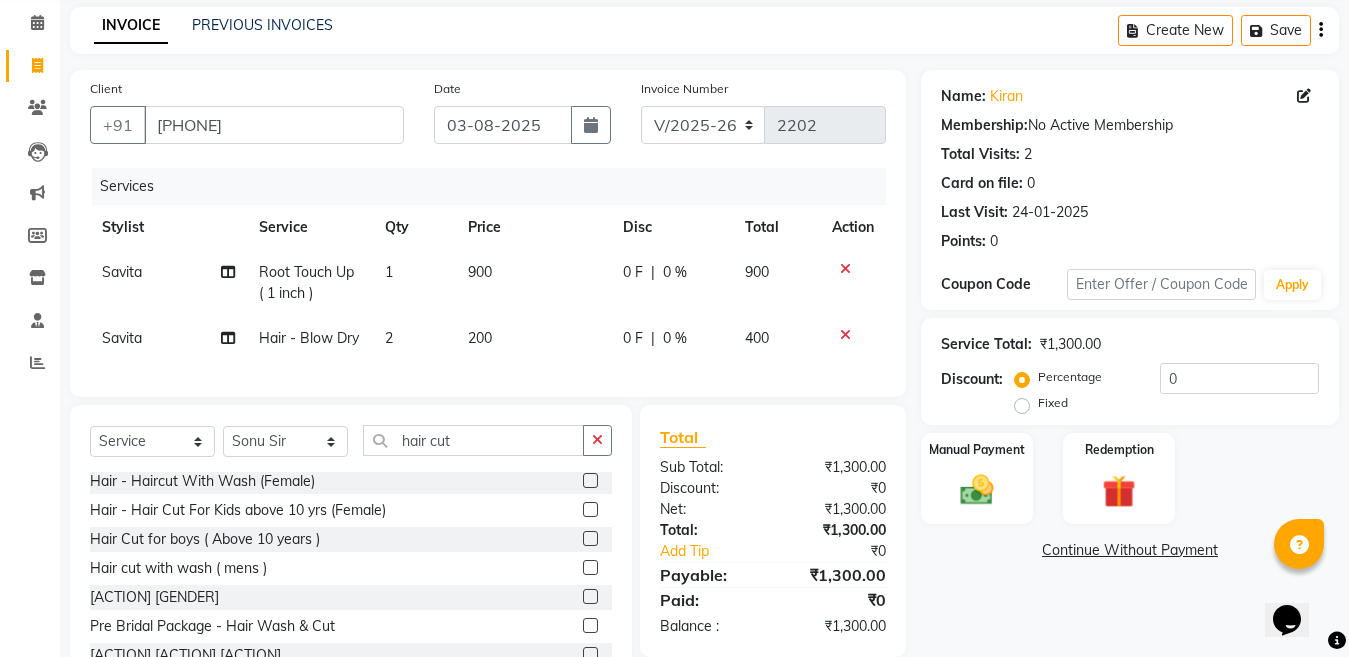 click 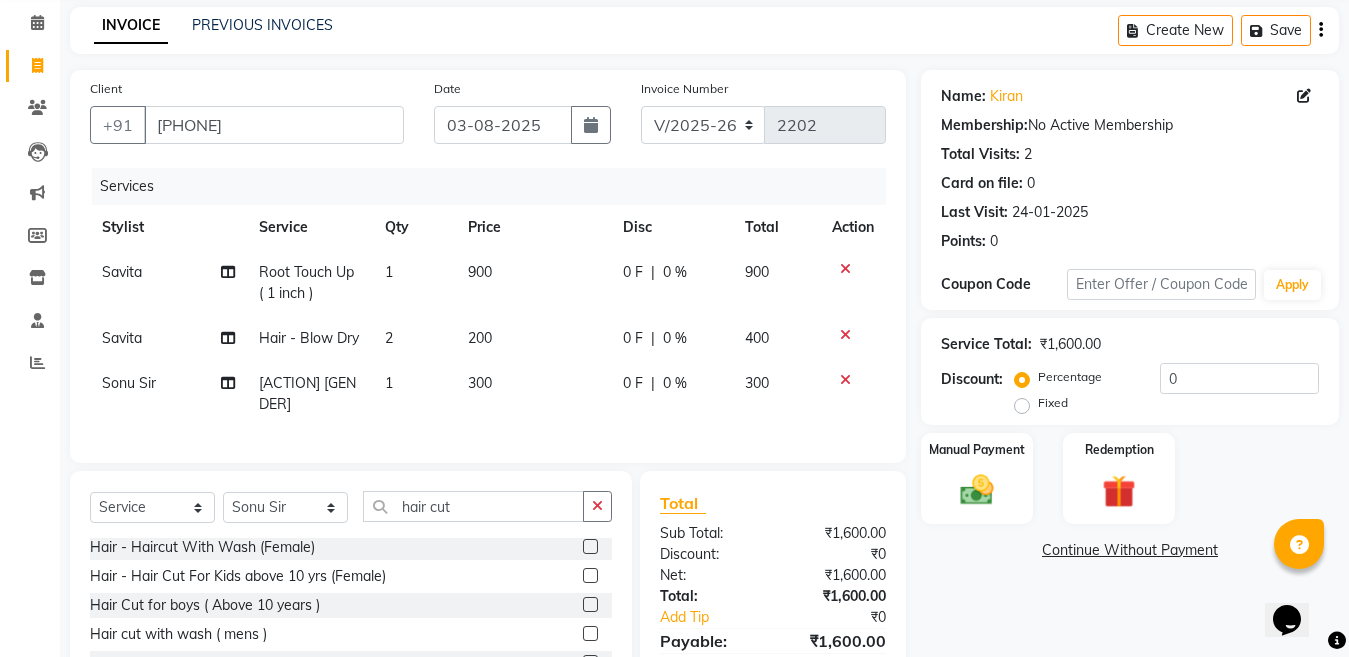 checkbox on "false" 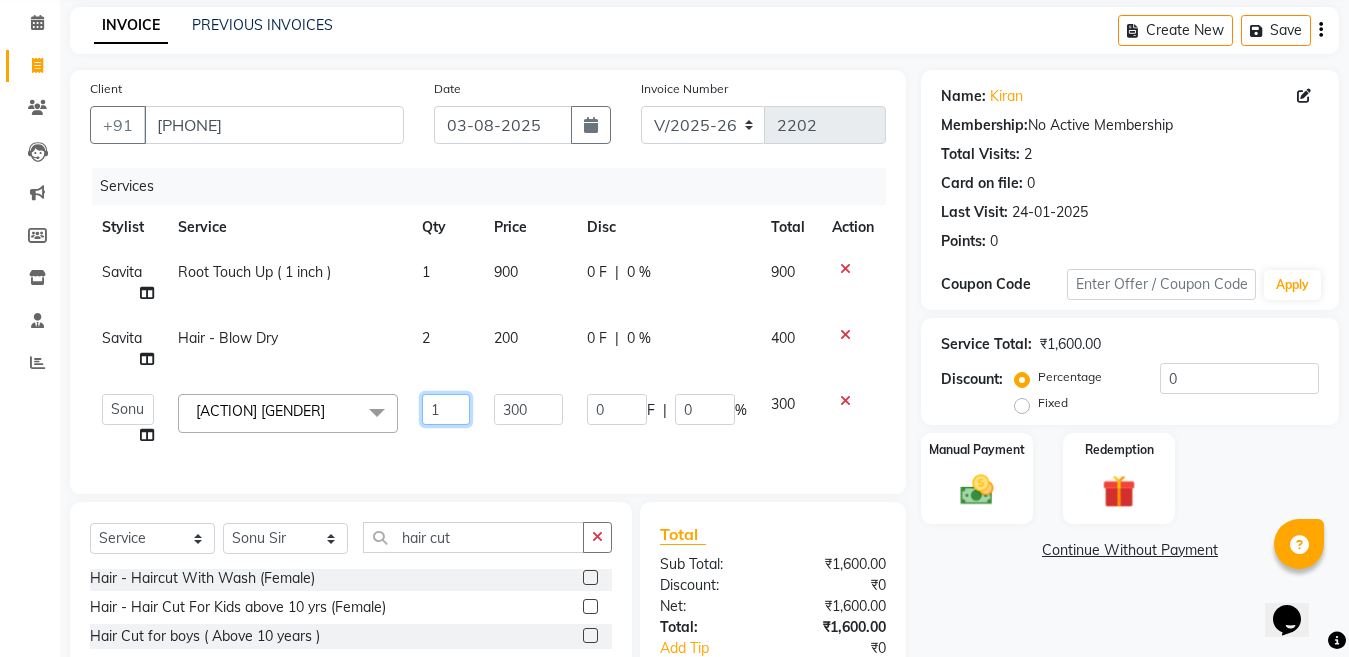 click on "1" 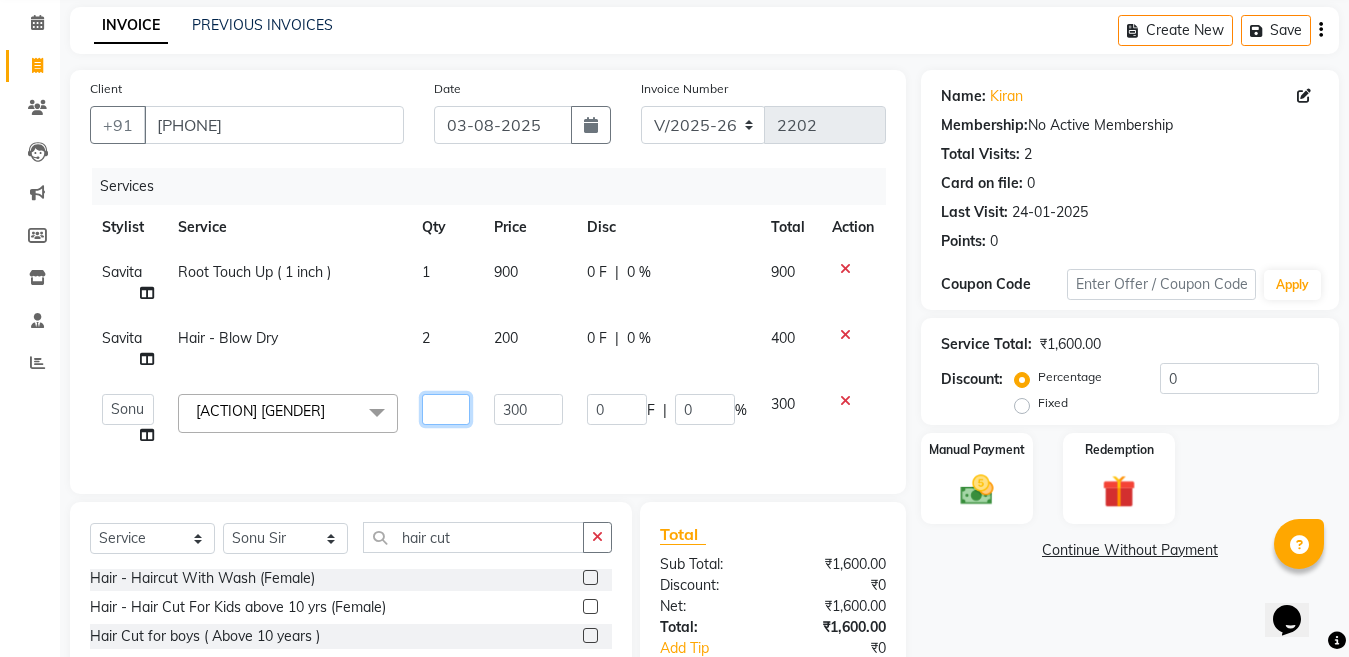 type on "2" 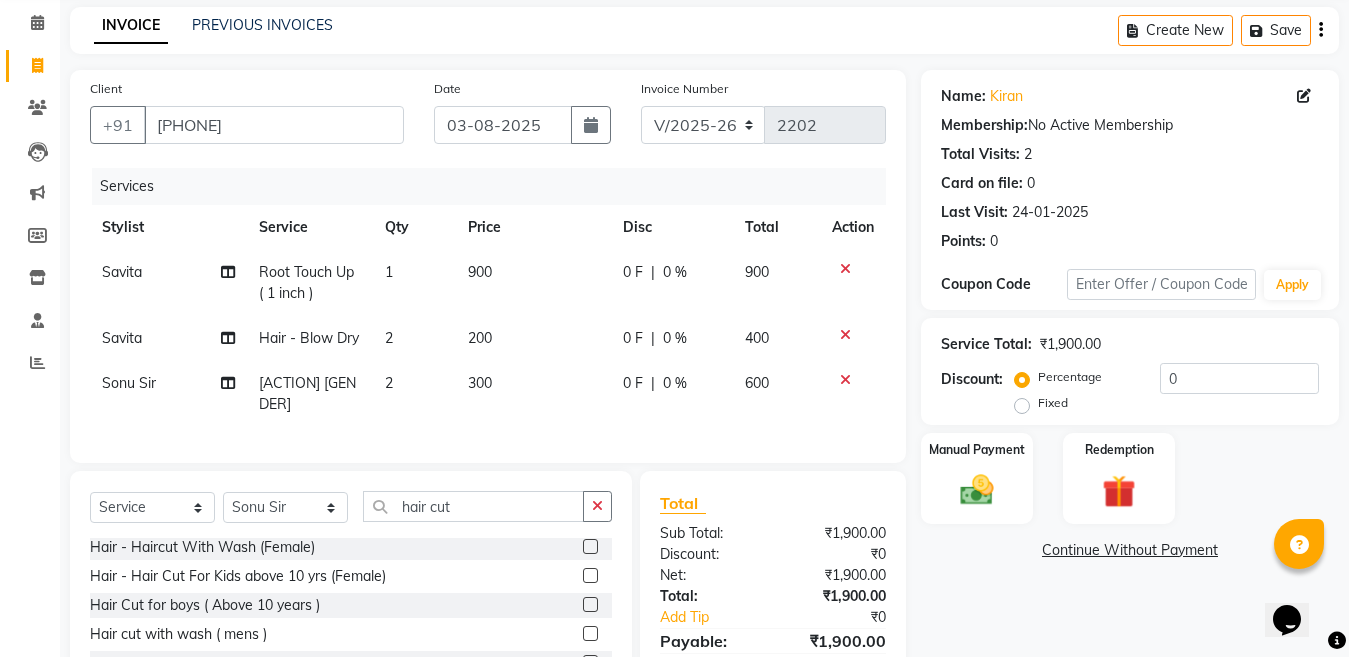 click on "Services Stylist Service Qty Price Disc Total Action Savita Root Touch Up ( 1 inch ) 1 900 0 F | 0 % 900 Savita Hair - Blow Dry 2 200 0 F | 0 % 400 Sonu Sir Hair cut Female 2 300 0 F | 0 % 600" 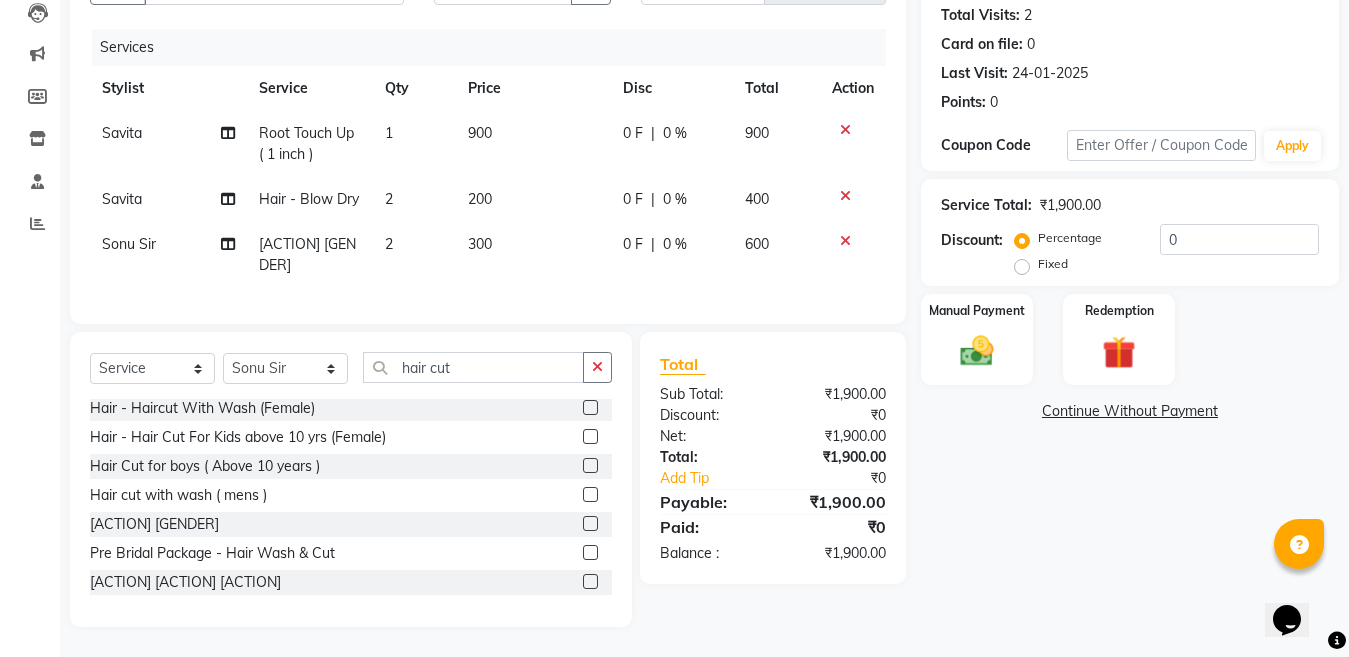 scroll, scrollTop: 236, scrollLeft: 0, axis: vertical 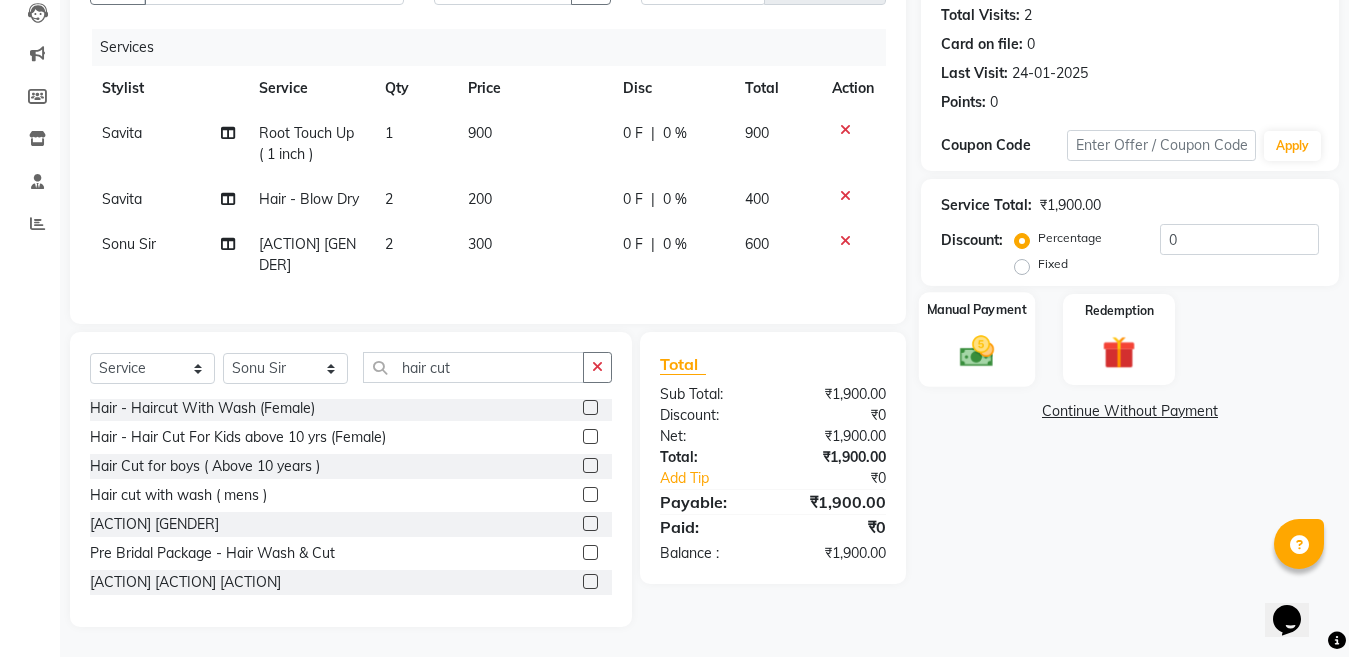 click 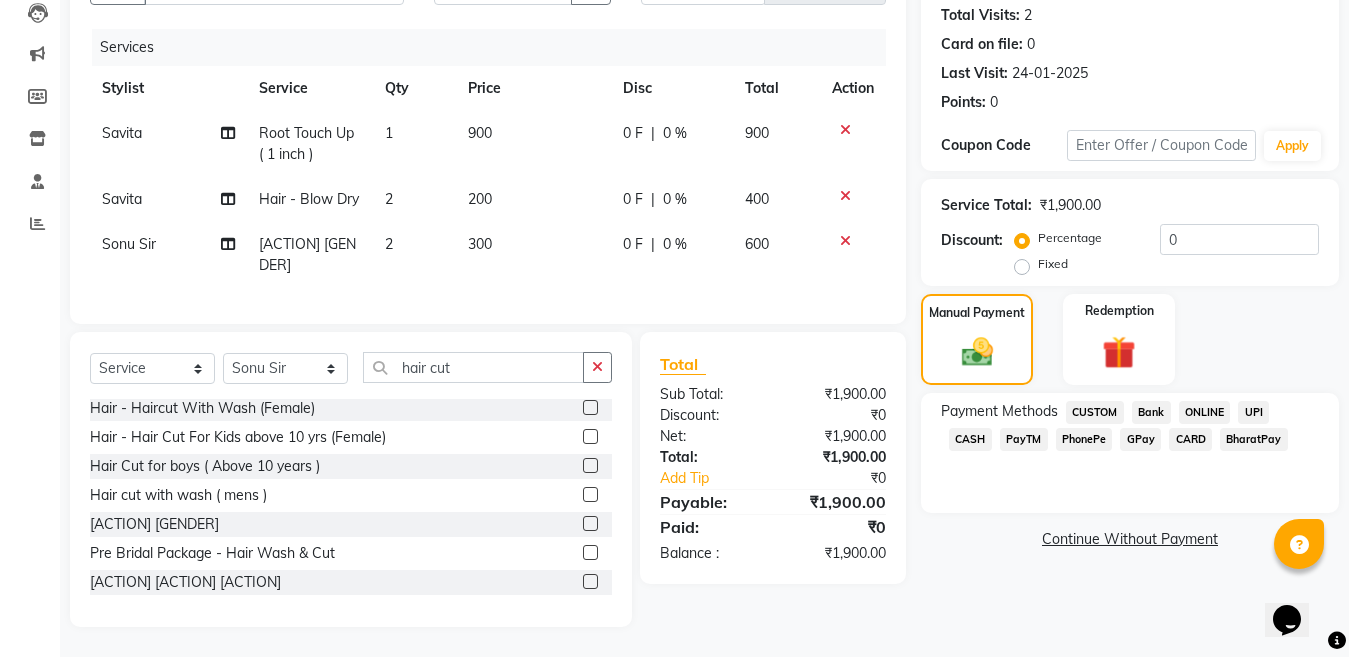 click on "CASH" 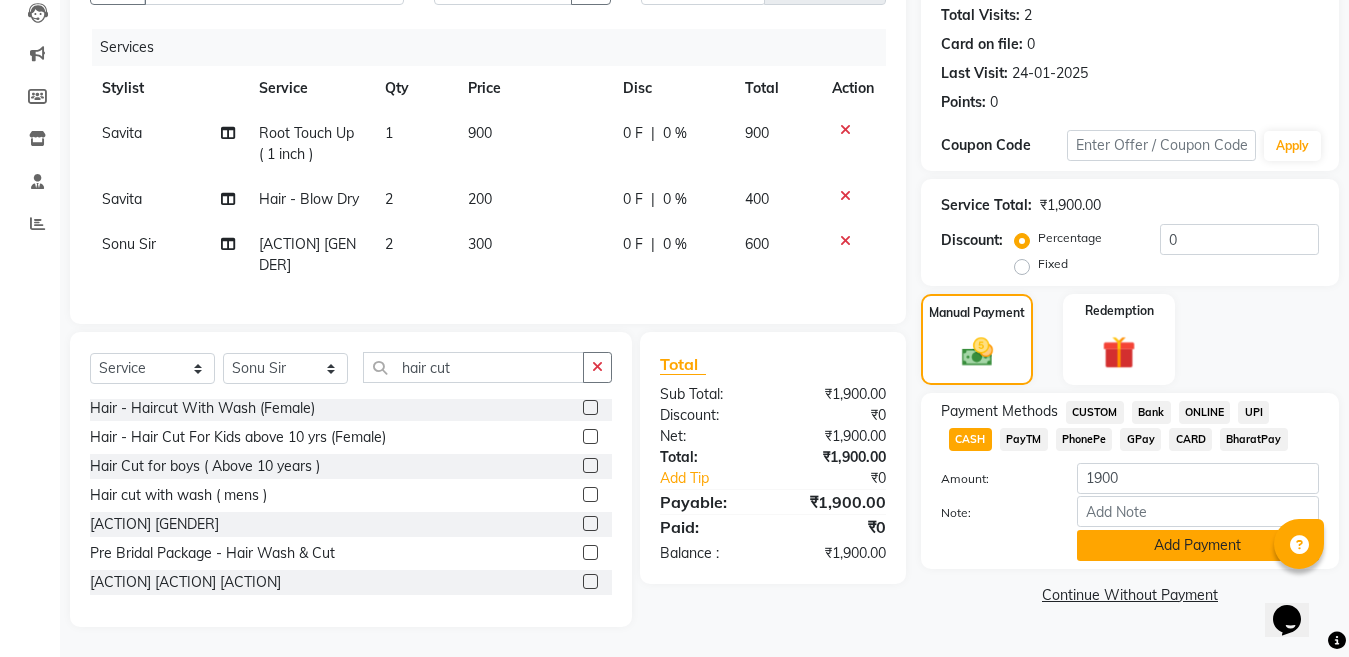 click on "Add Payment" 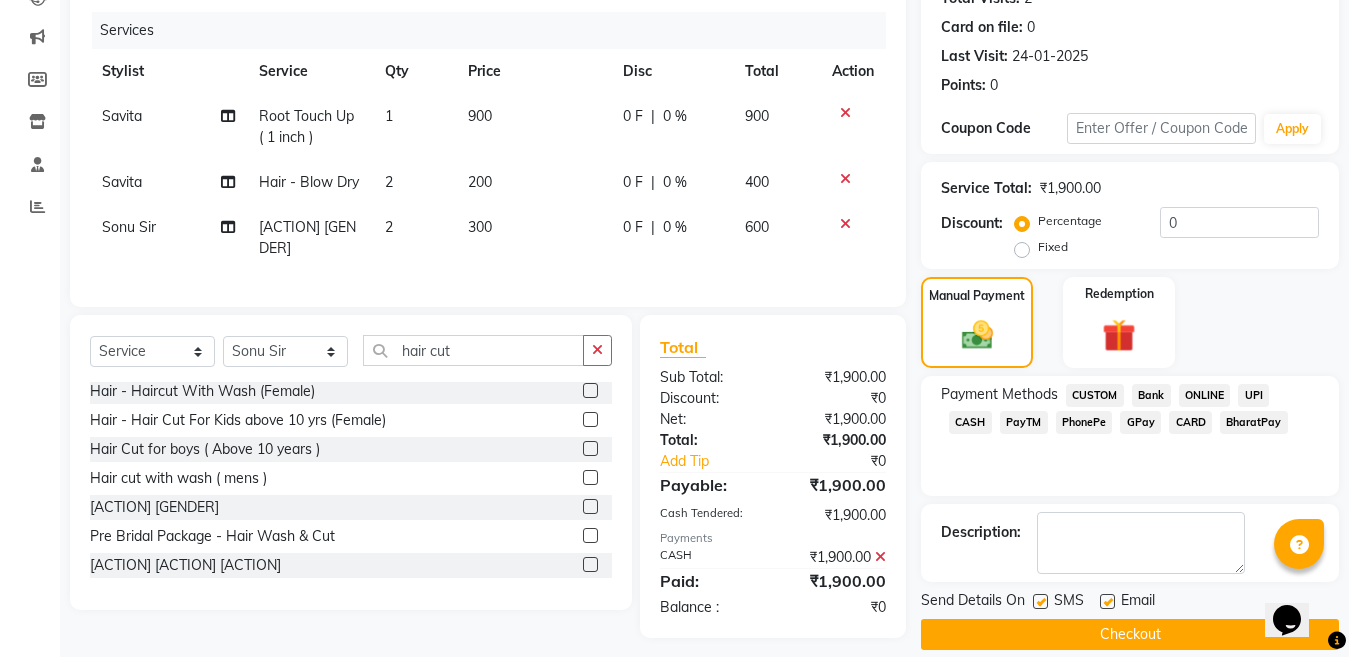 click 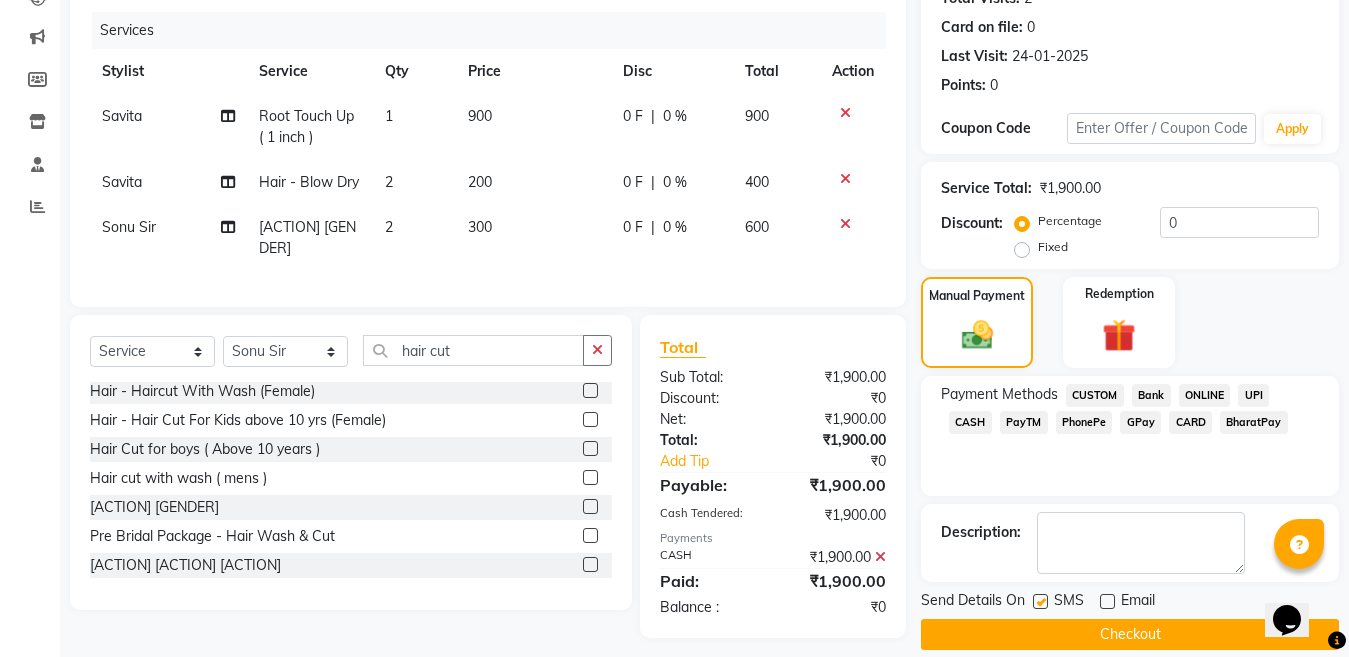 click on "Checkout" 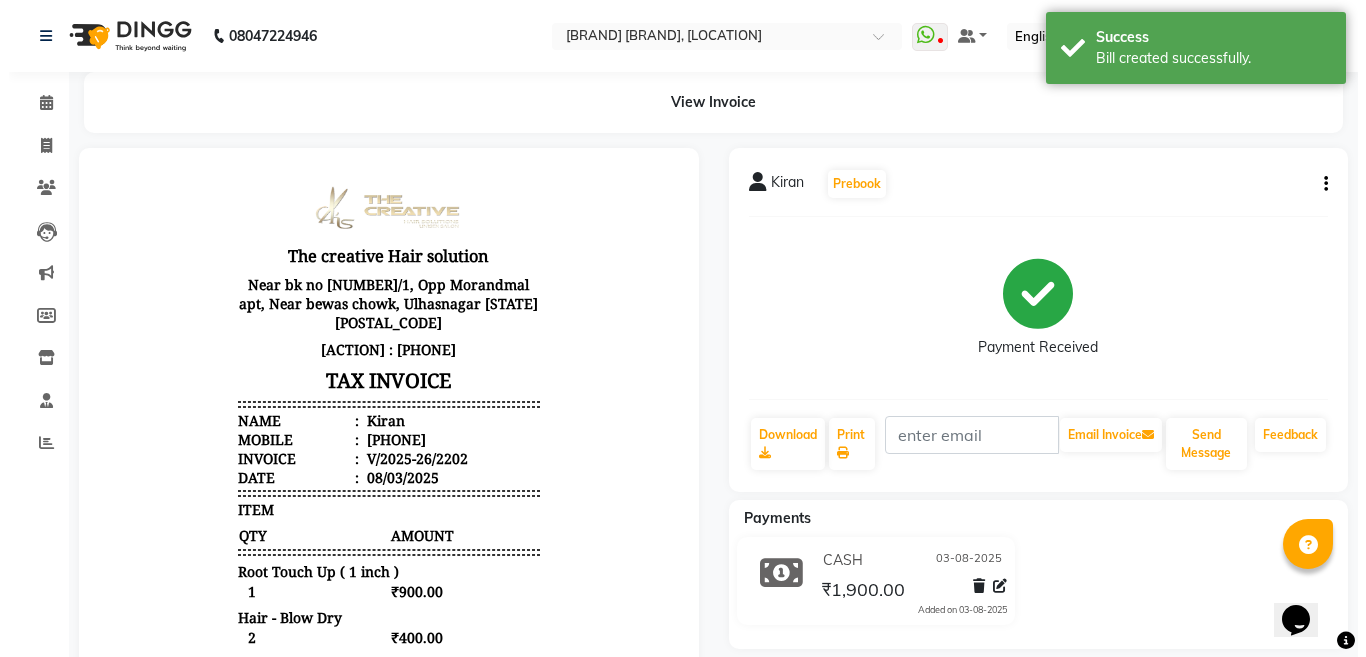 scroll, scrollTop: 0, scrollLeft: 0, axis: both 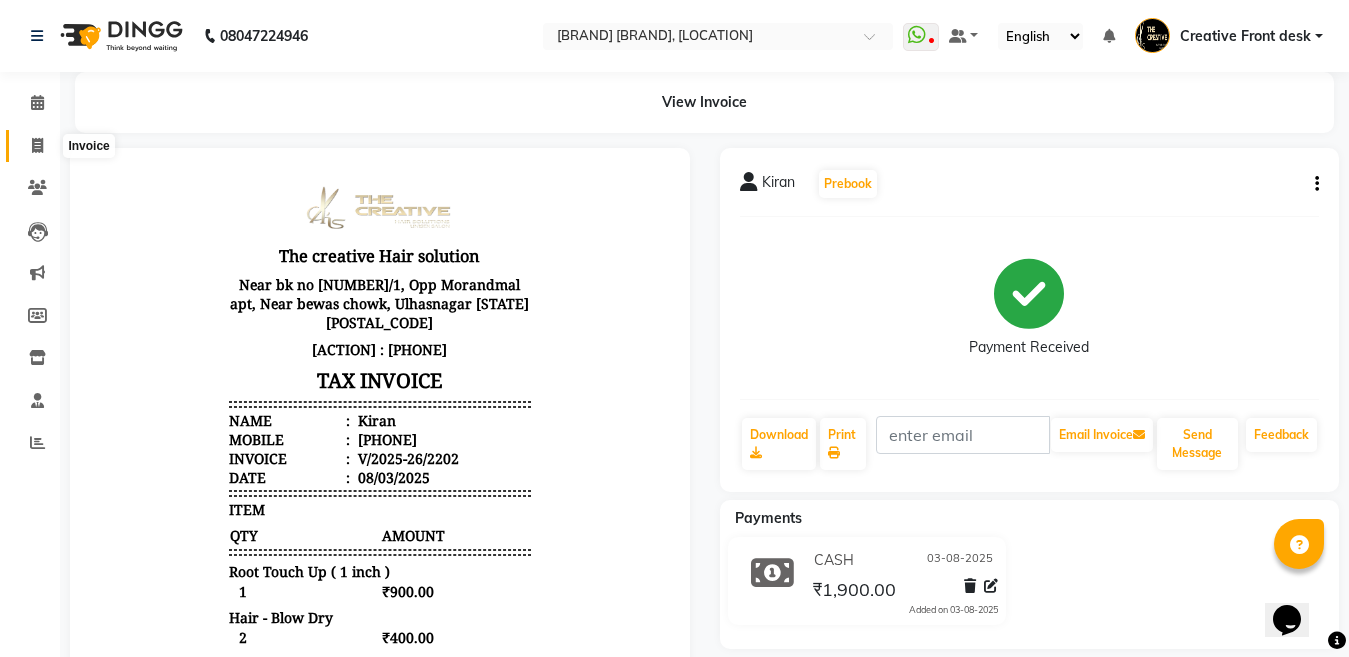 click 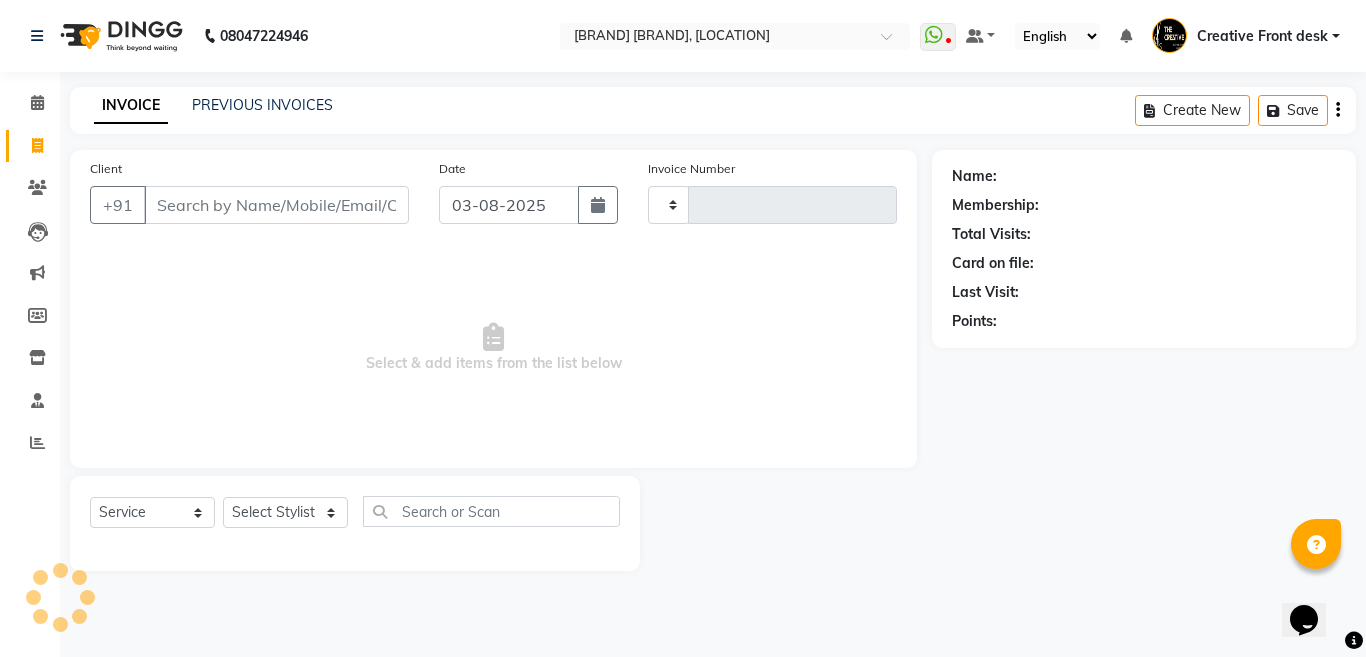 type on "2203" 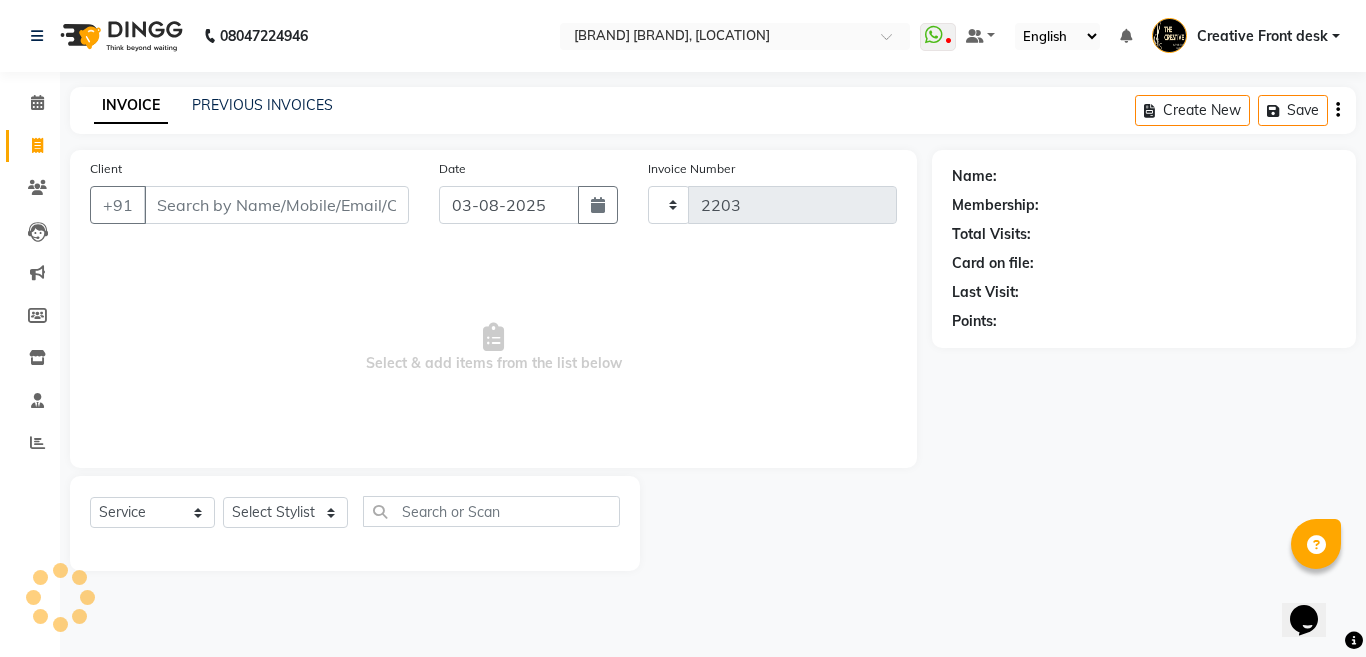 select on "146" 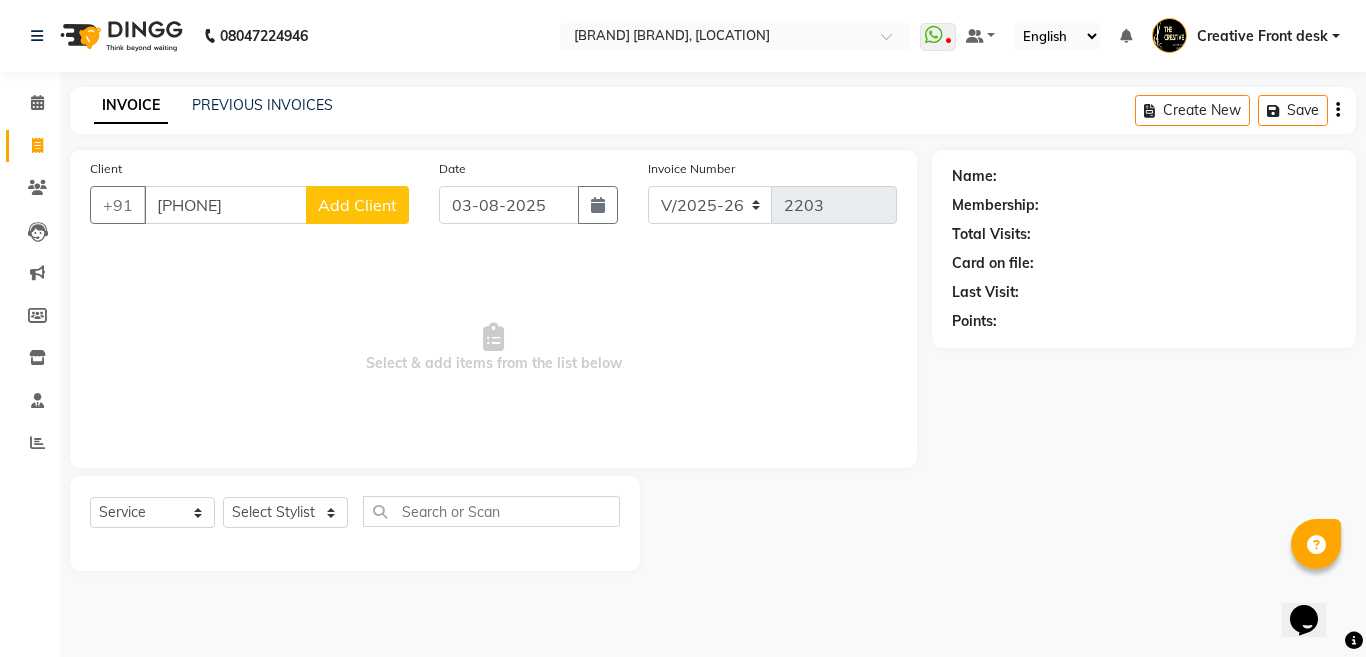 type on "[PHONE]" 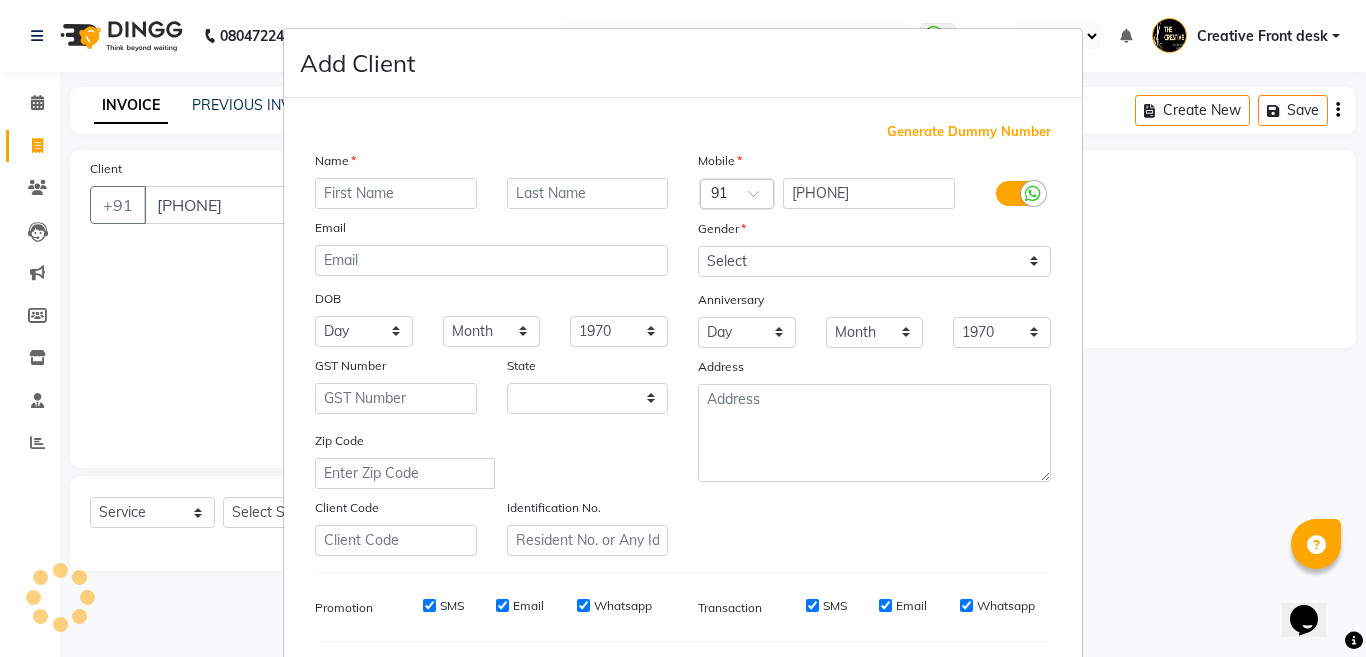 select on "22" 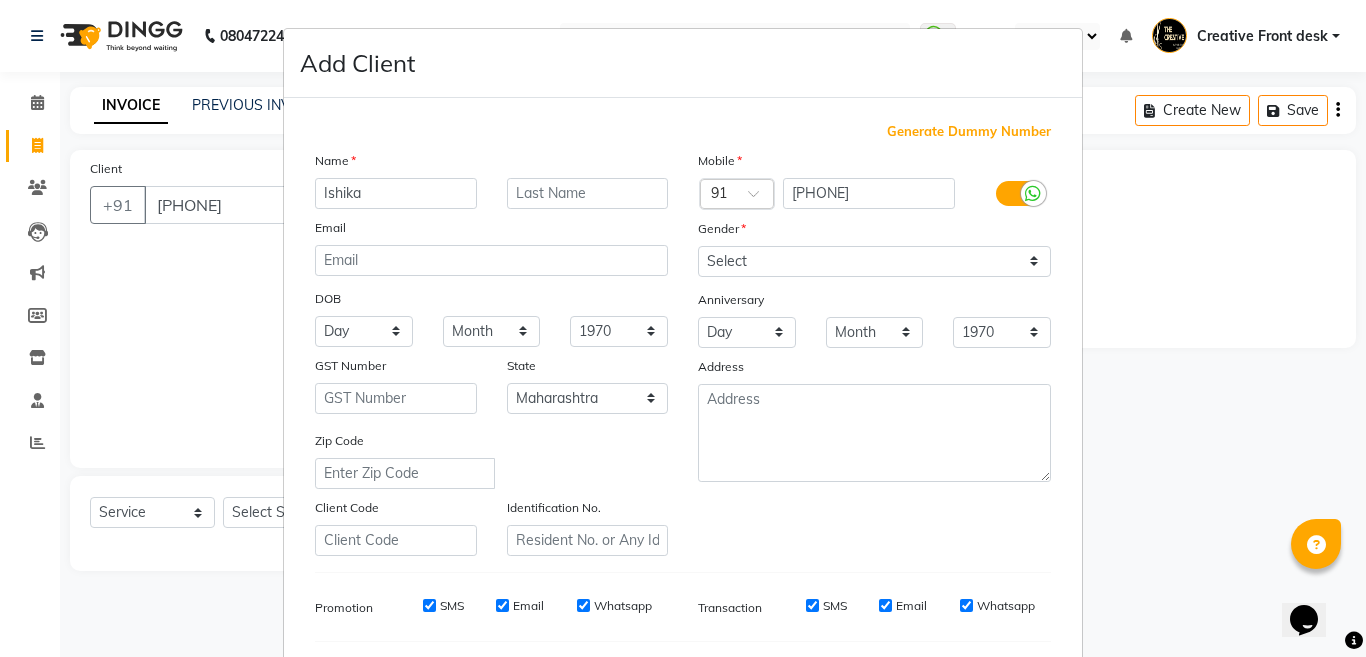 type on "Ishika" 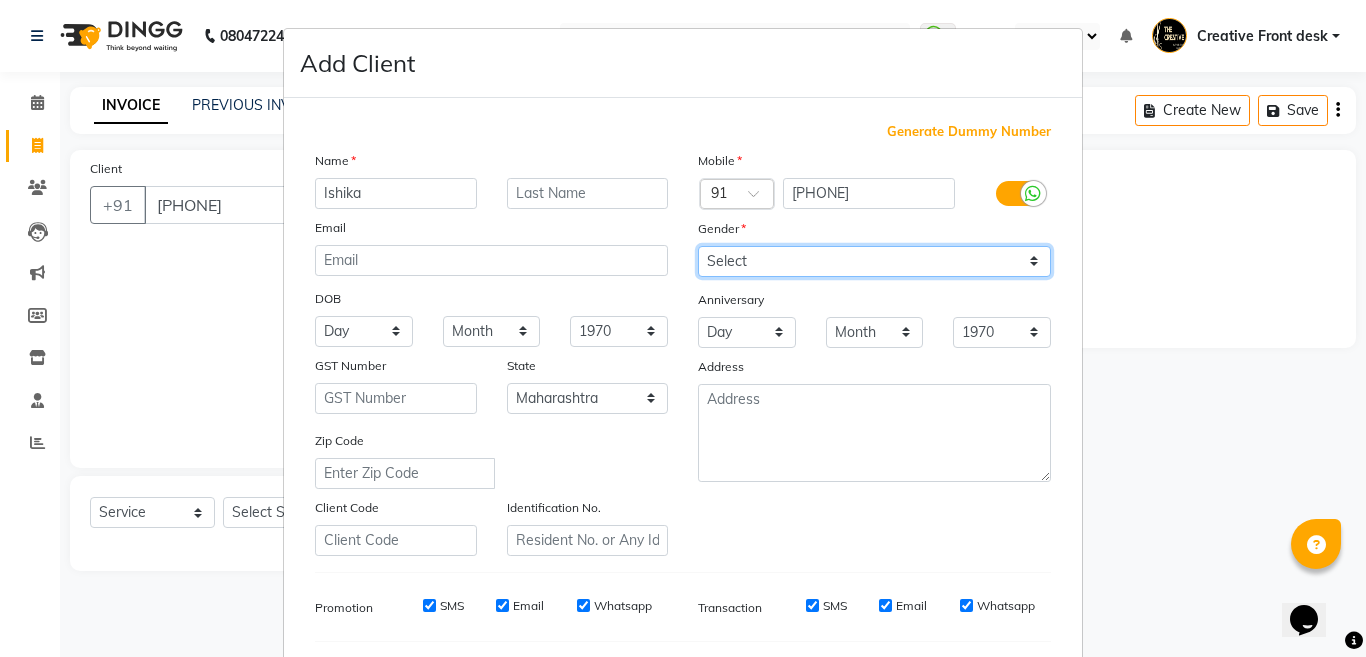 click on "Select Male Female Other Prefer Not To Say" at bounding box center (874, 261) 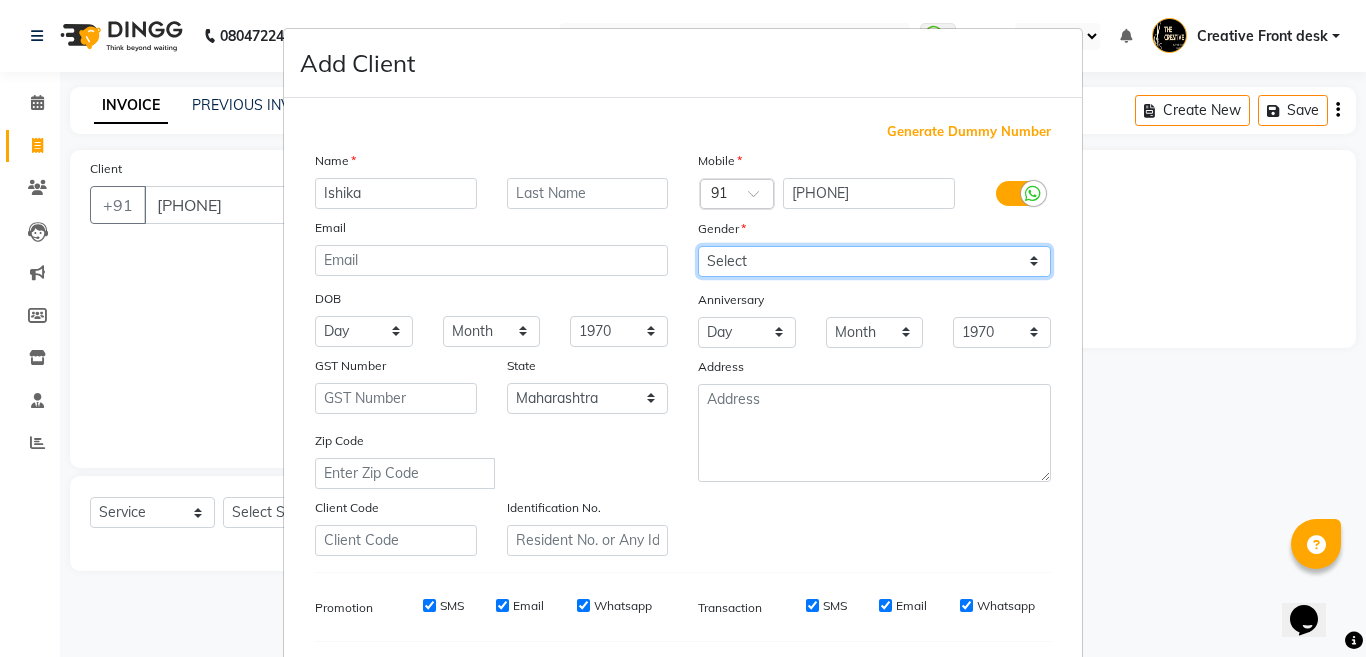 select on "female" 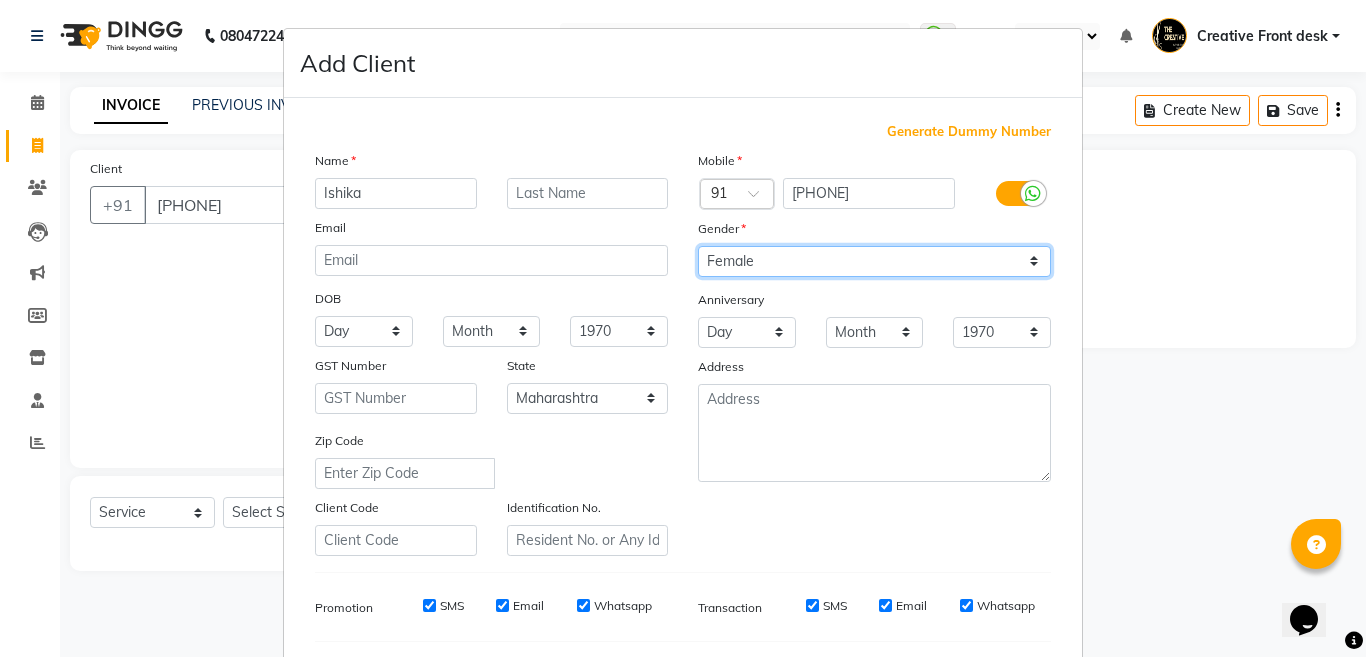 click on "Select Male Female Other Prefer Not To Say" at bounding box center [874, 261] 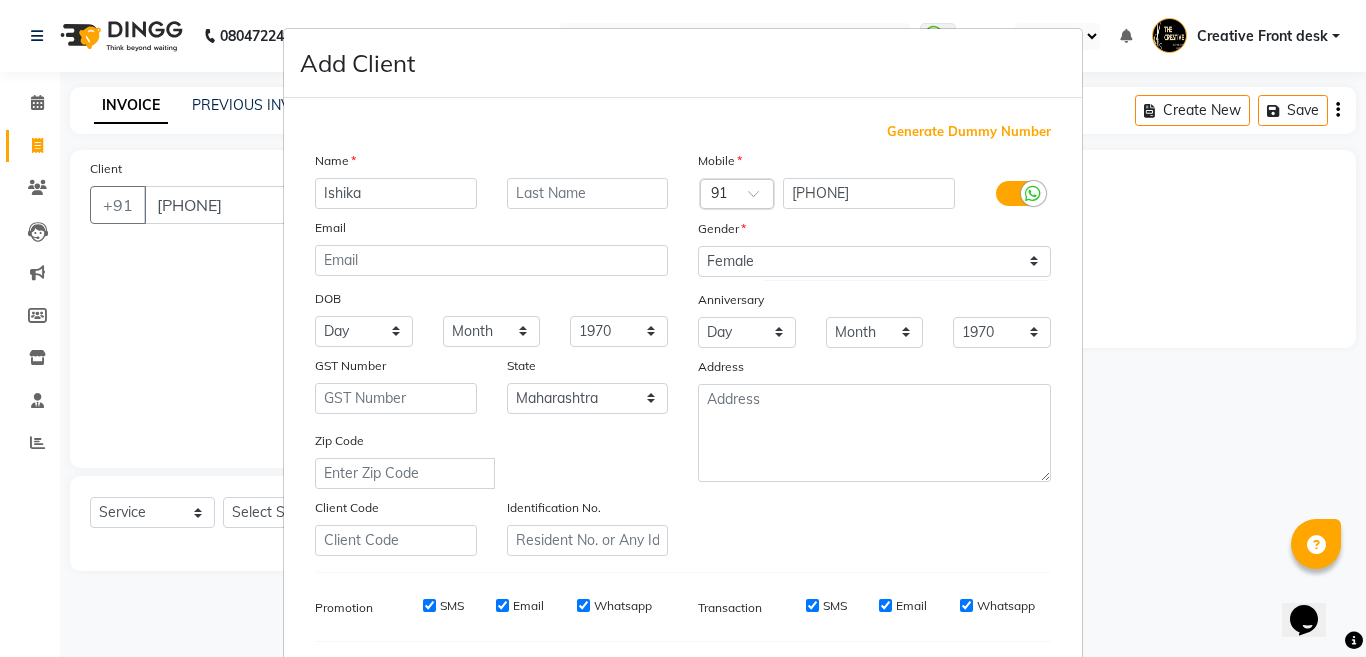 click on "DOB" at bounding box center (491, 300) 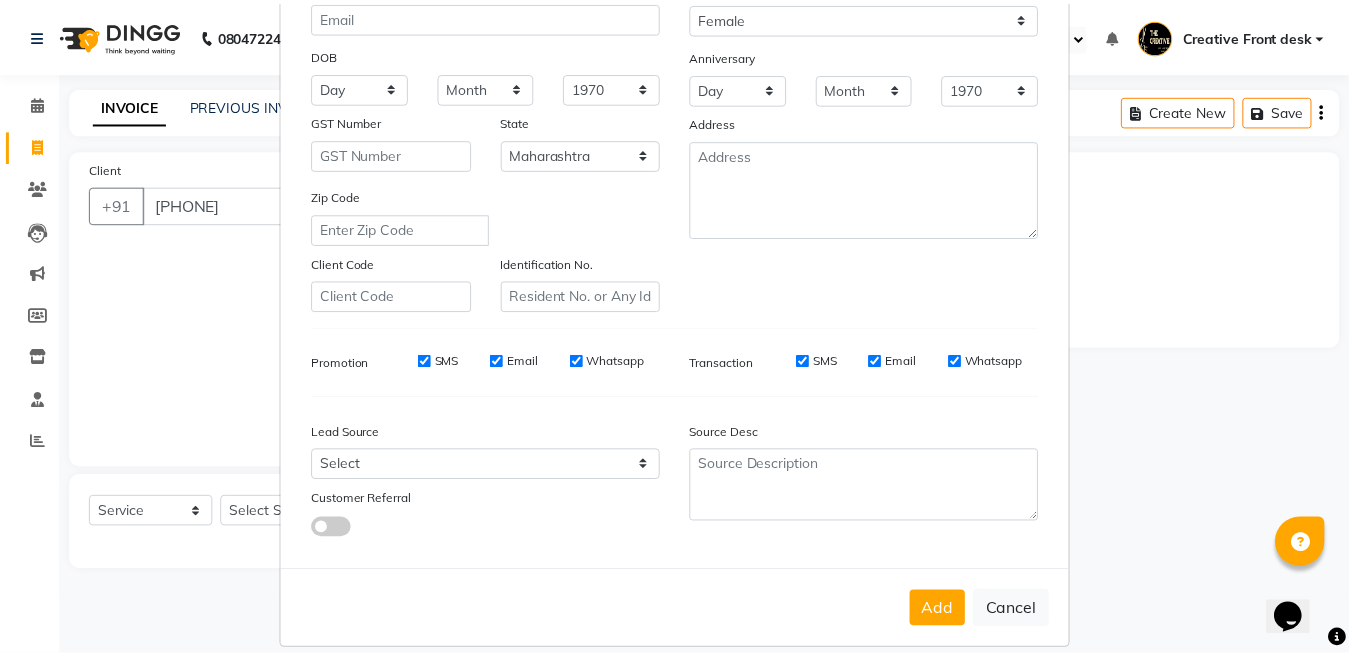 scroll, scrollTop: 266, scrollLeft: 0, axis: vertical 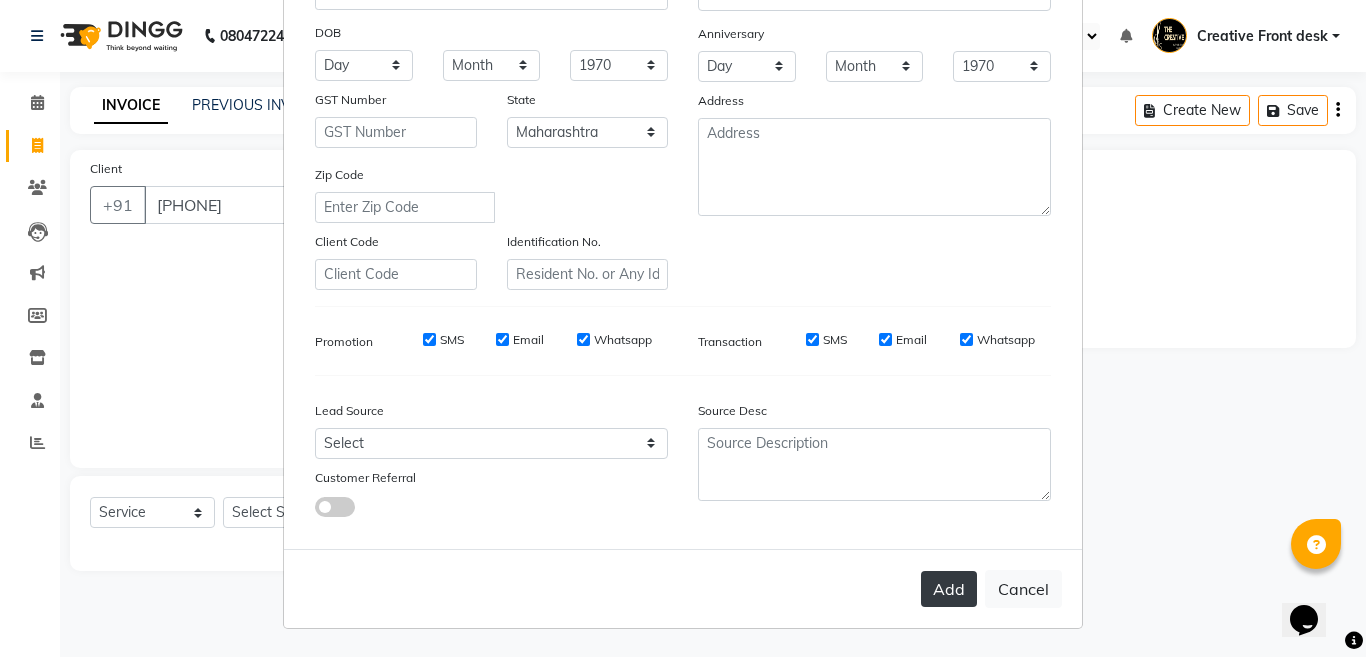 click on "Add" at bounding box center [949, 589] 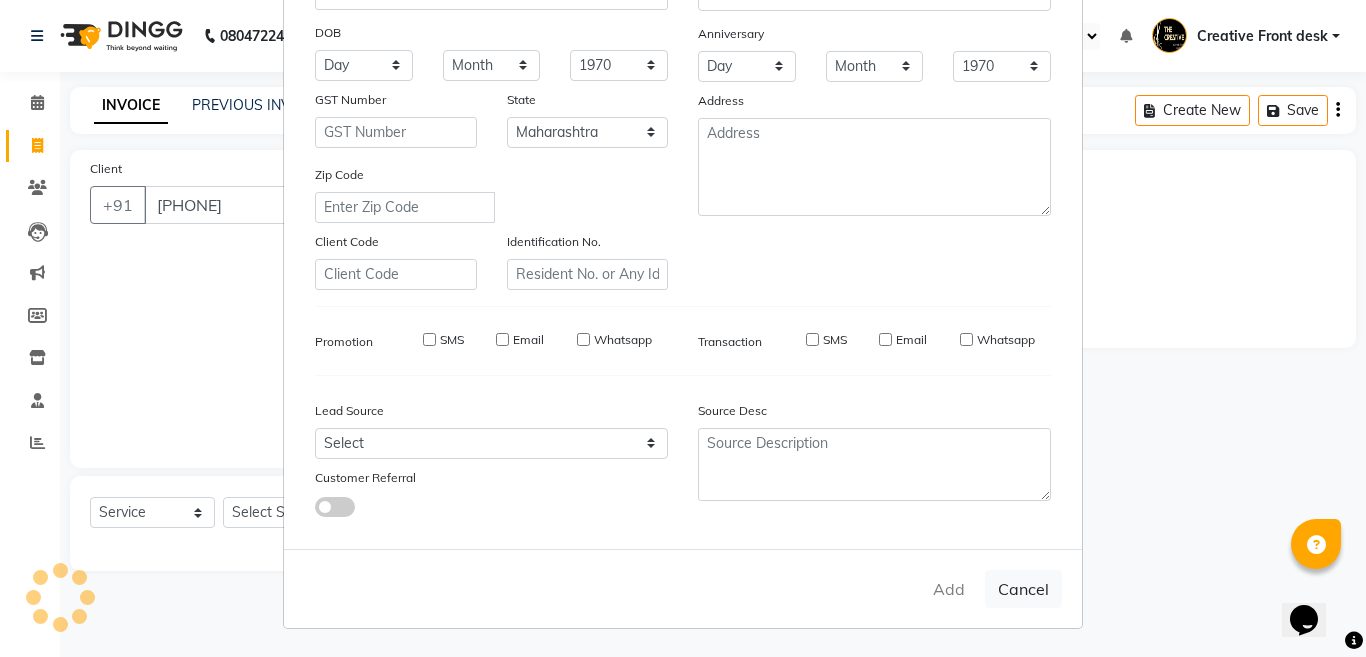 type 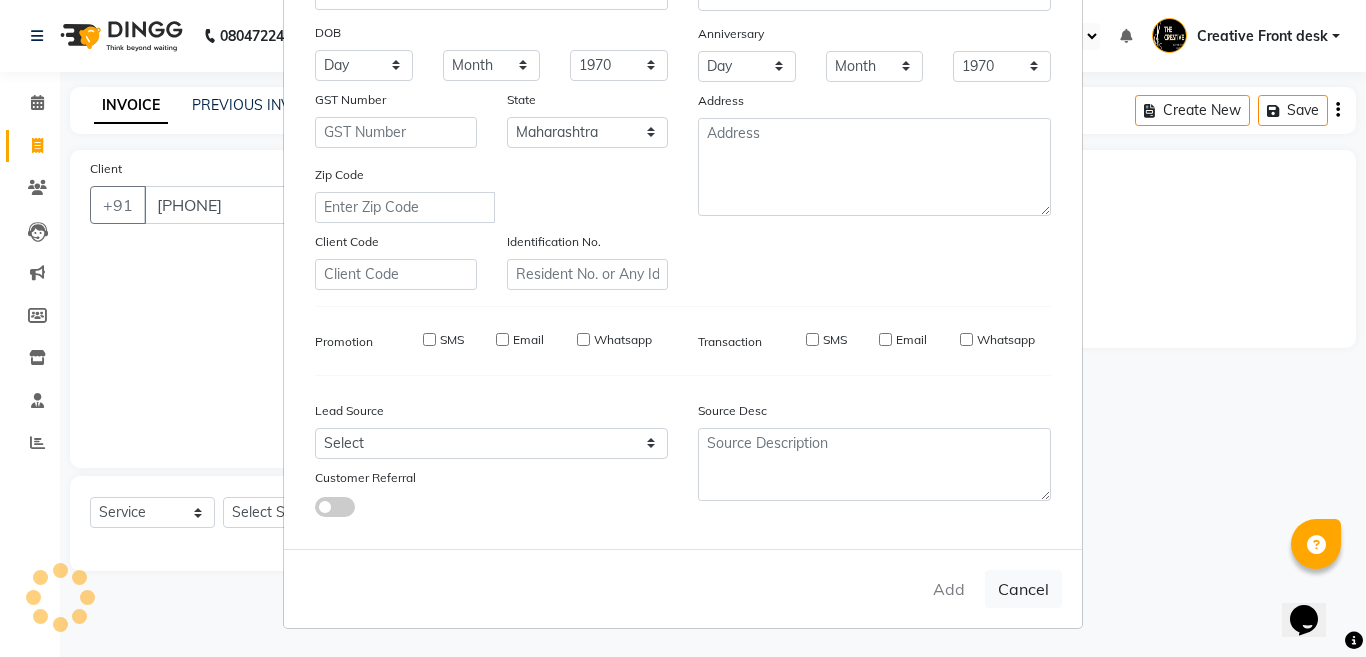 select 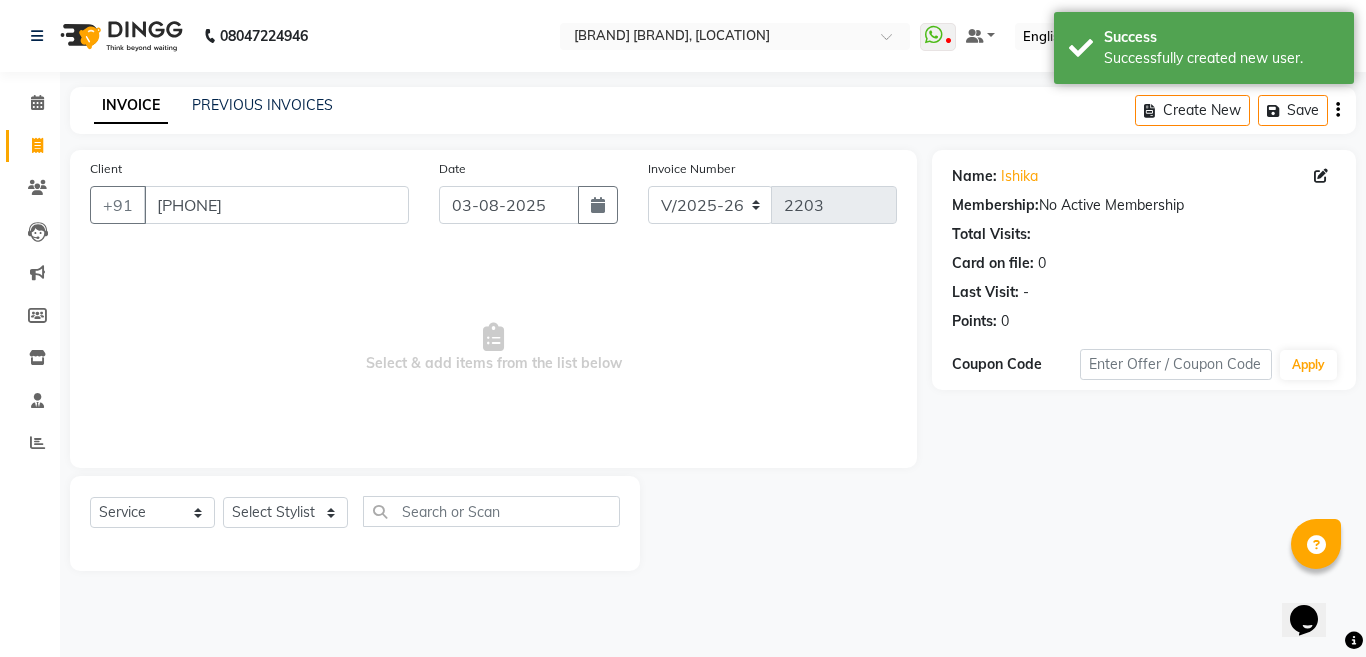 click on "Select & add items from the list below" at bounding box center (493, 348) 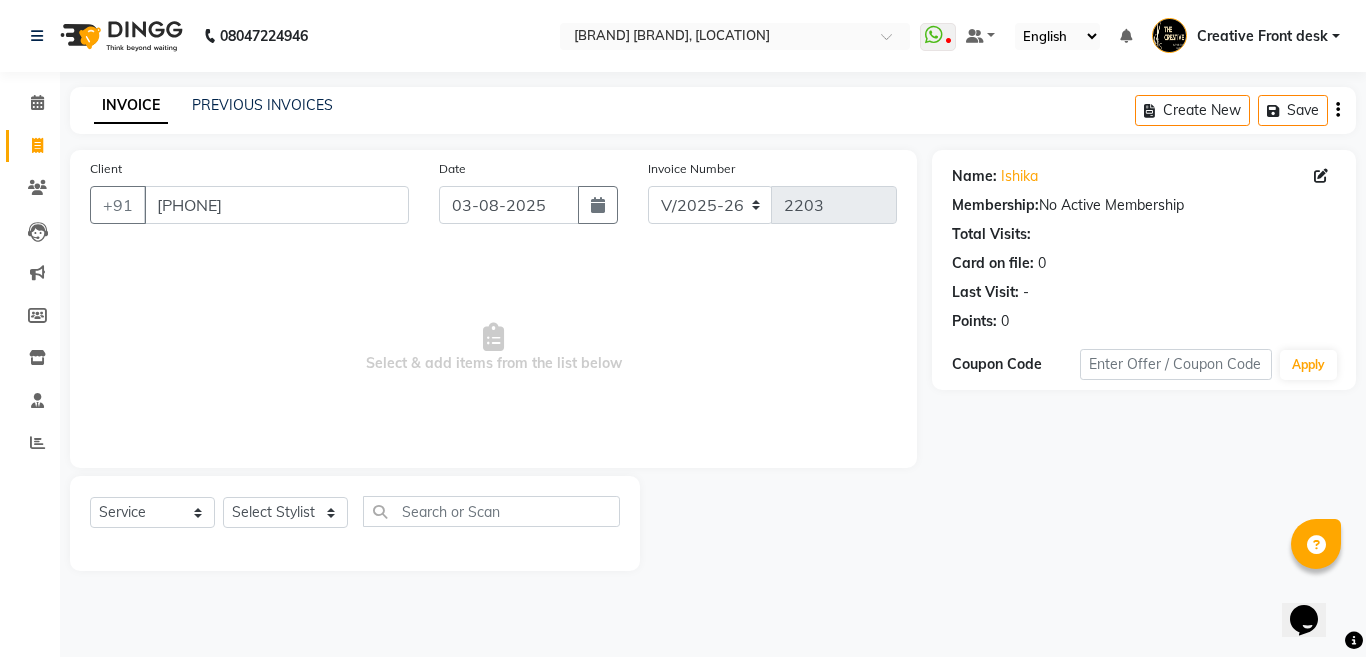 click on "Select & add items from the list below" at bounding box center [493, 348] 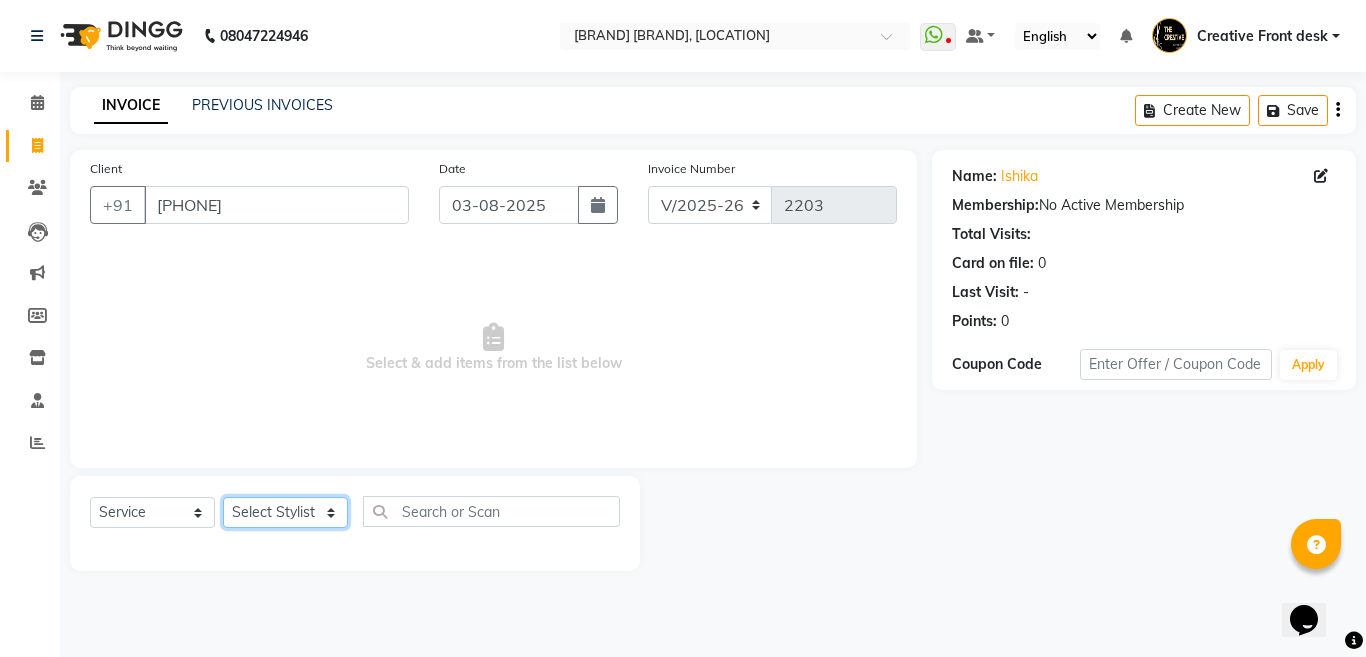 click on "[ACTION] [FIRST] [FIRST] [FIRST] [FIRST] [FIRST] [FIRST] [FIRST] [FIRST] [FIRST] [FIRST] [FIRST] [FIRST] [FIRST] [FIRST] [FIRST] [FIRST] [FIRST]" 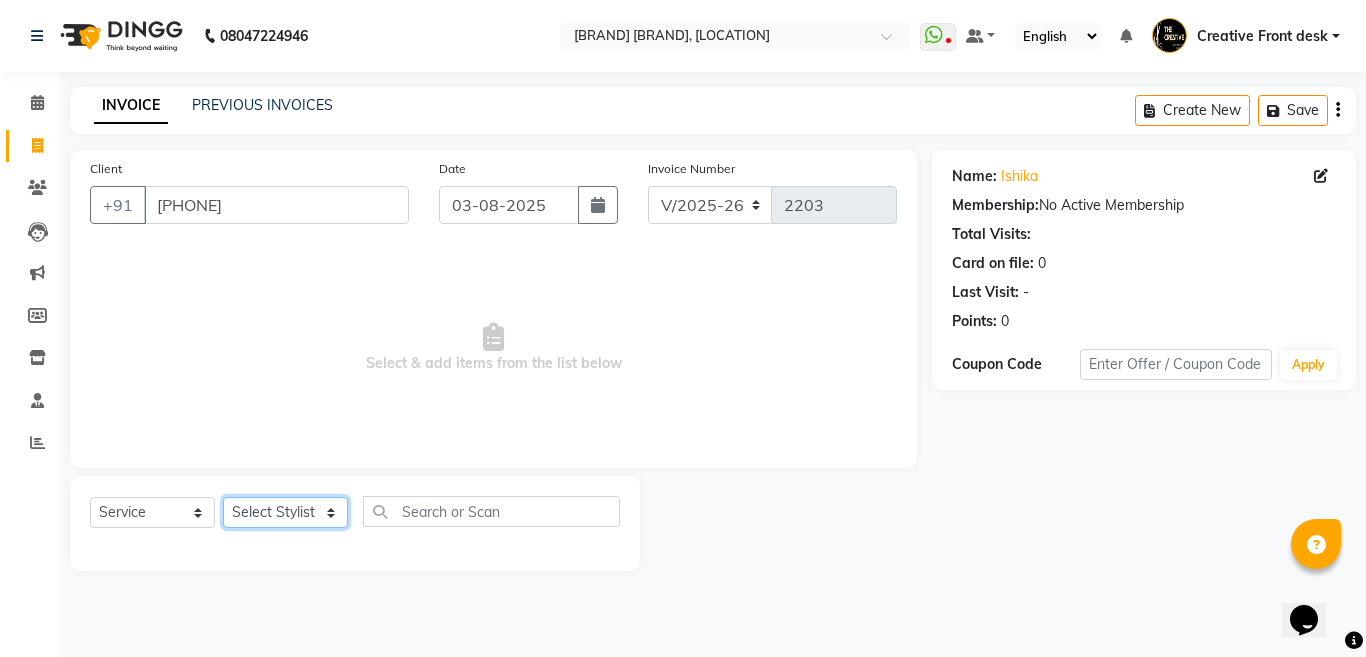select on "[POSTAL_CODE]" 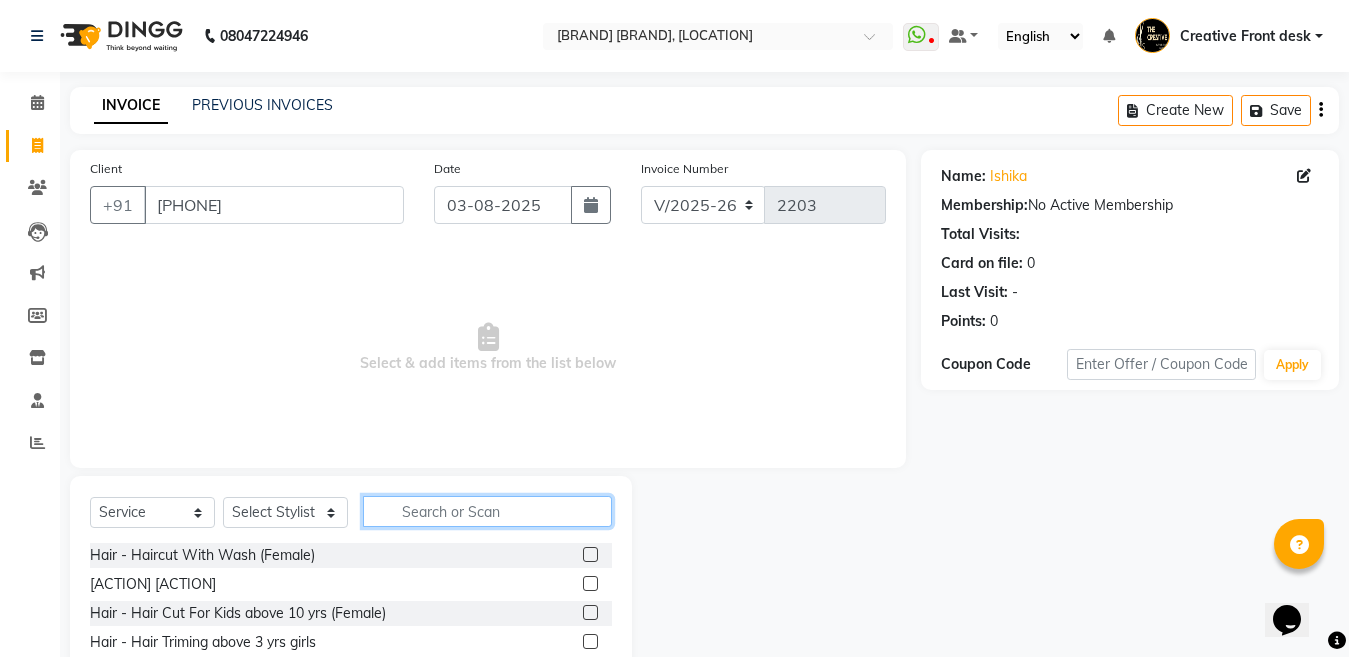 click 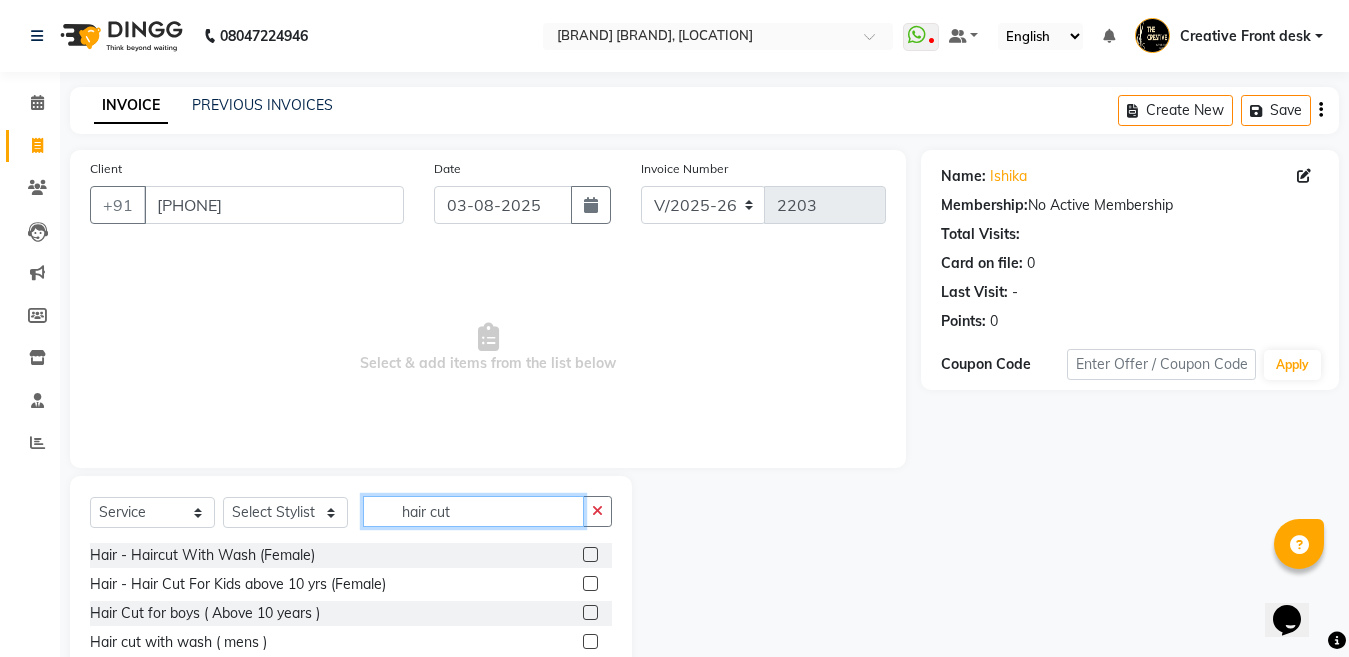 type on "hair cut" 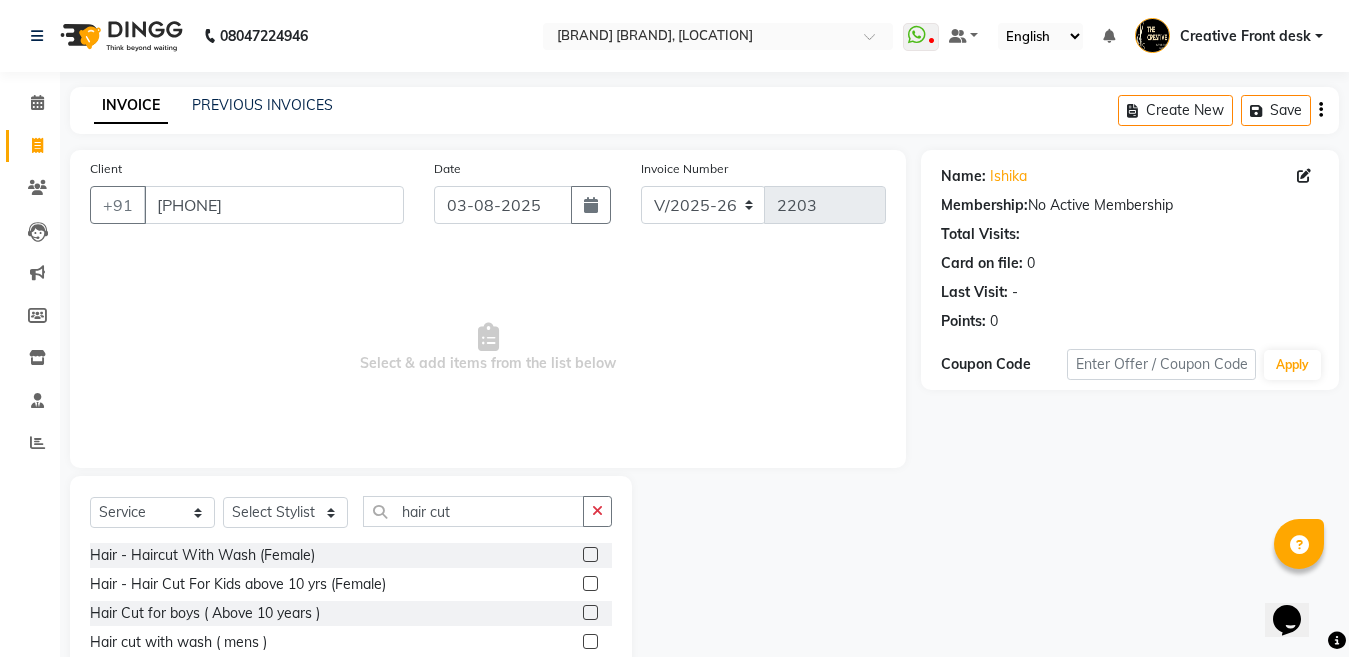 click 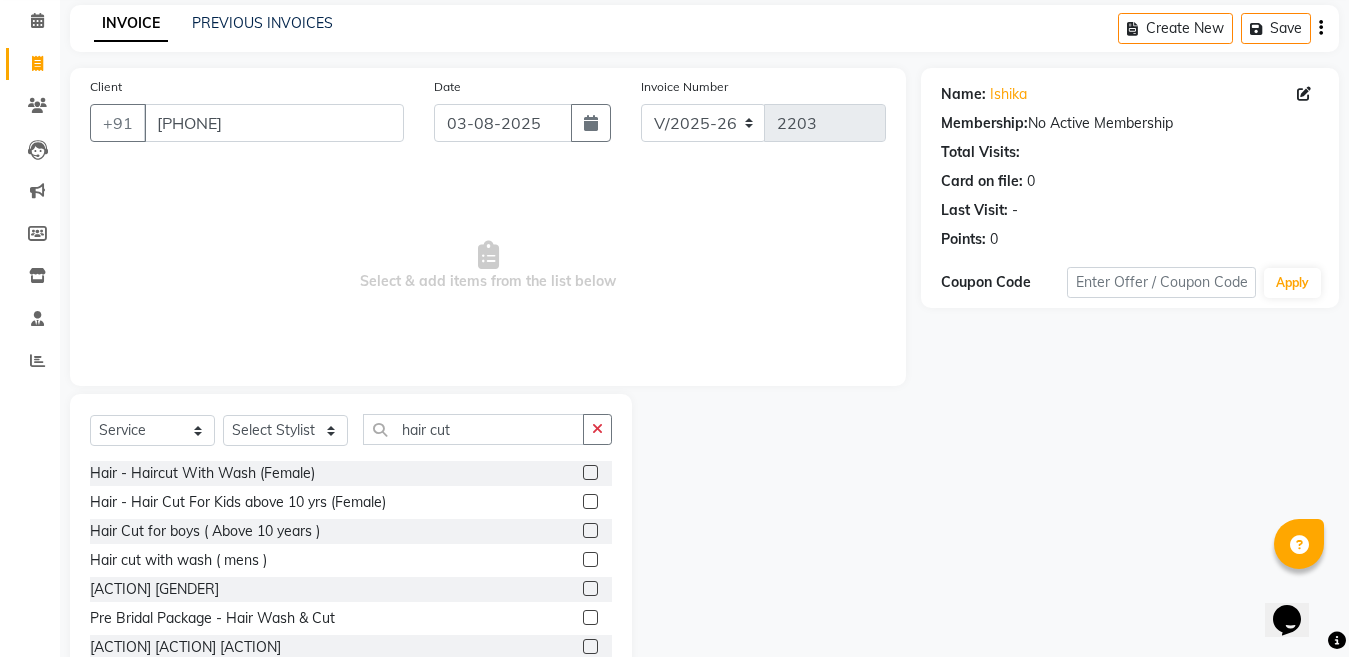 scroll, scrollTop: 120, scrollLeft: 0, axis: vertical 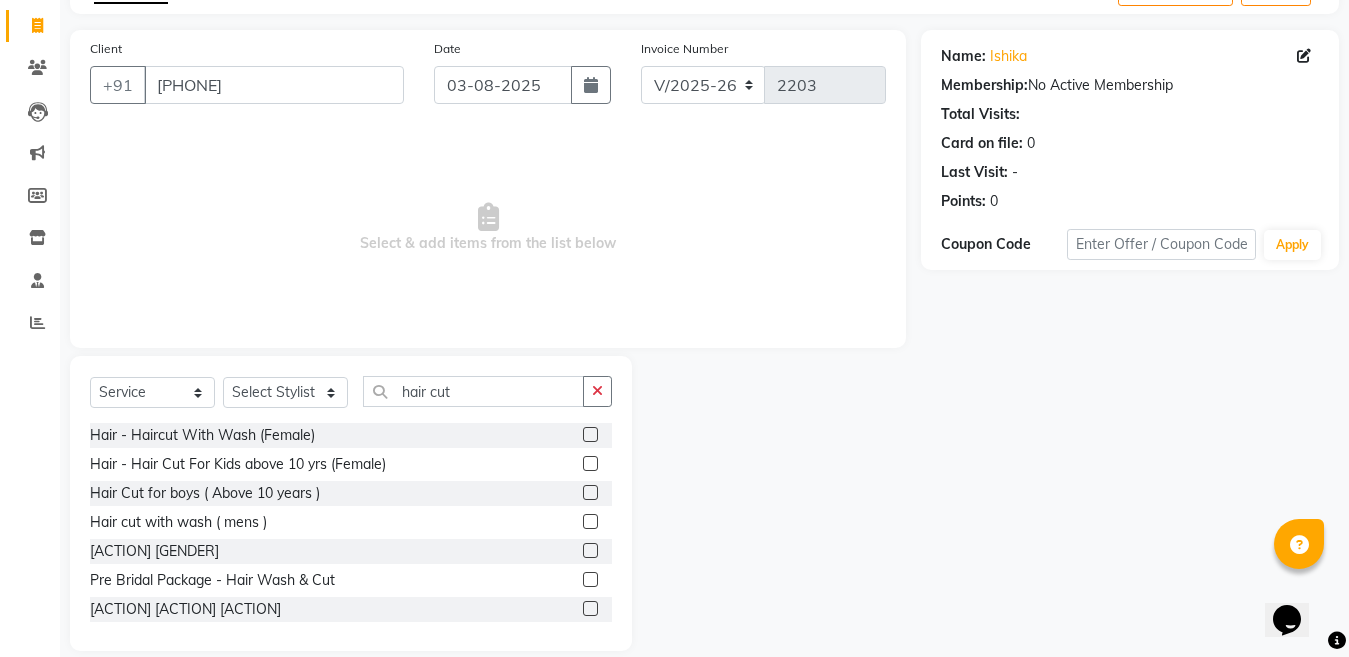 click 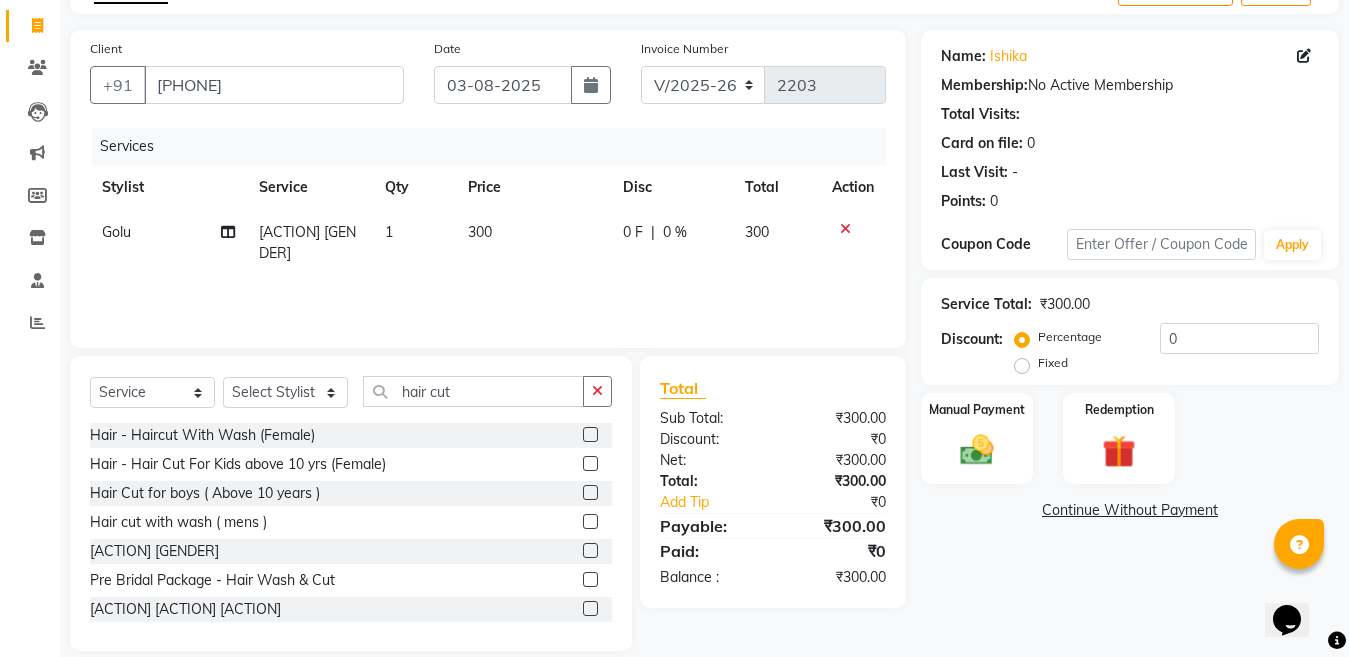 click 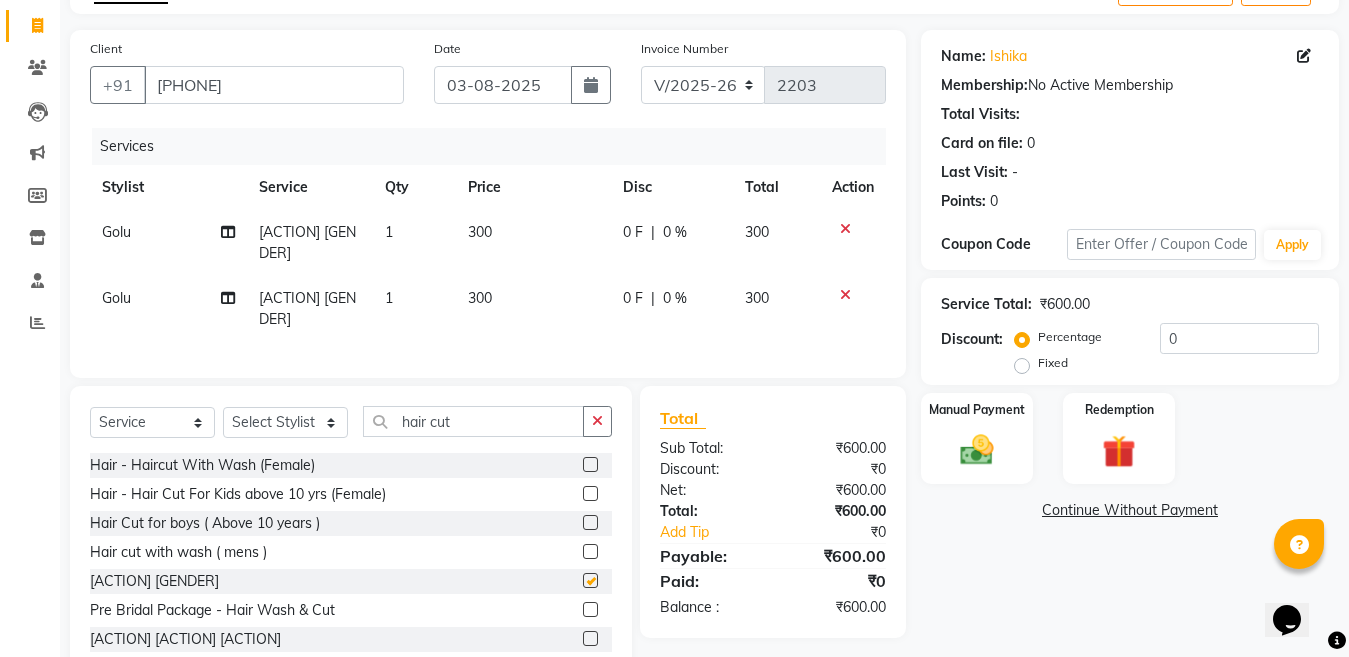 checkbox on "false" 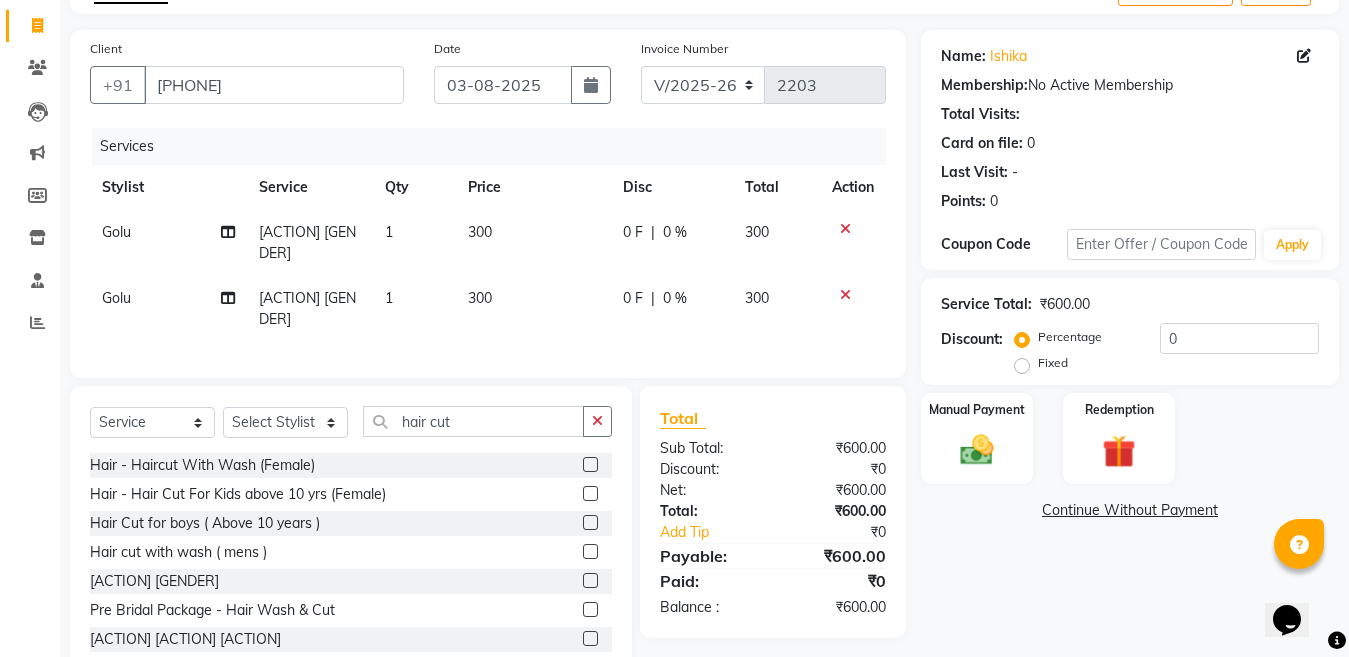 click on "Golu" 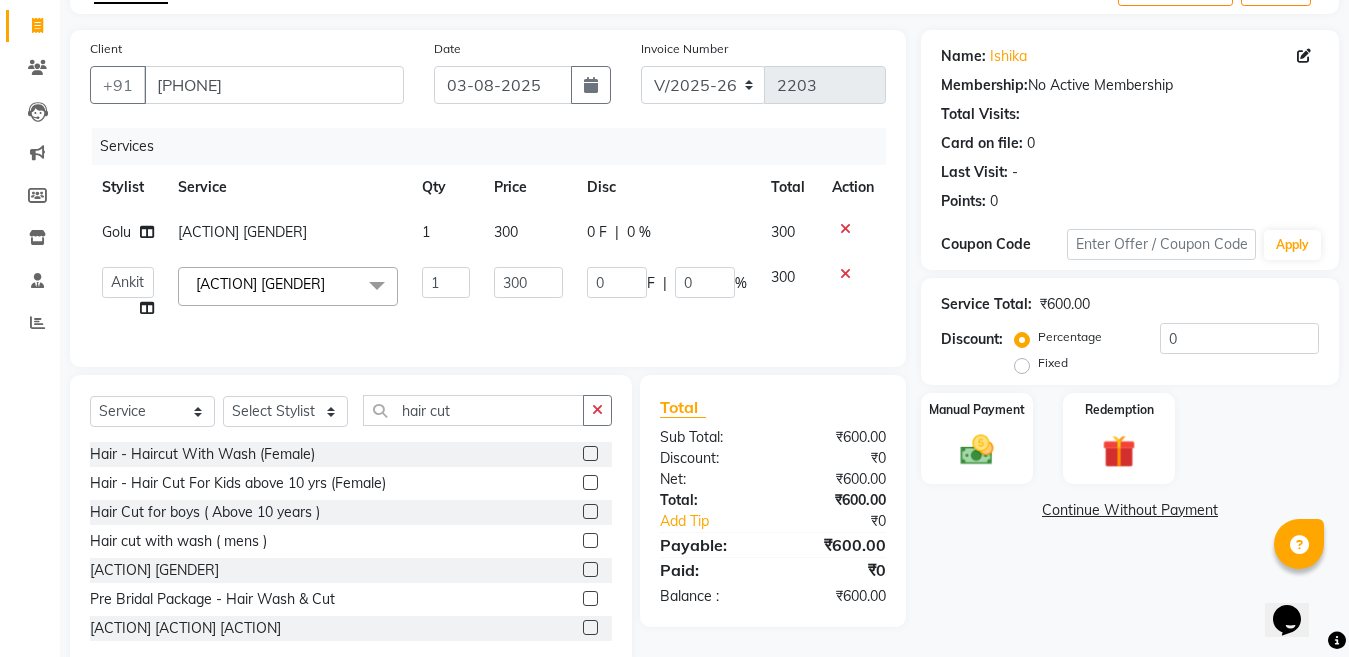 click on "[FIRST] [FIRST] [FIRST] [FIRST] [FIRST] [FIRST] [FIRST] [FIRST] [FIRST] [FIRST] [FIRST] [FIRST] [FIRST] [FIRST] [FIRST] [FIRST] [FIRST]" 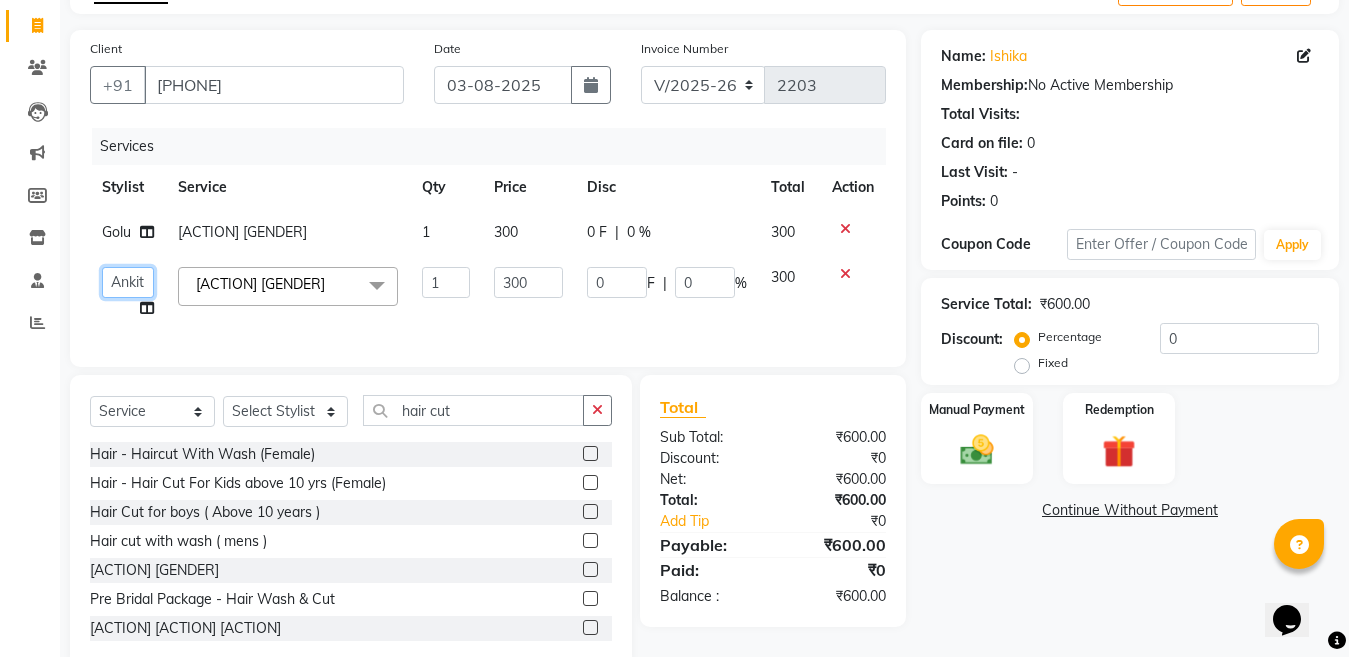 click on "[FIRST] [FIRST] [FIRST] [FIRST] [FIRST] [FIRST] [FIRST] [FIRST] [FIRST] [FIRST] [FIRST] [FIRST] [FIRST] [FIRST] [FIRST] [FIRST] [FIRST]" 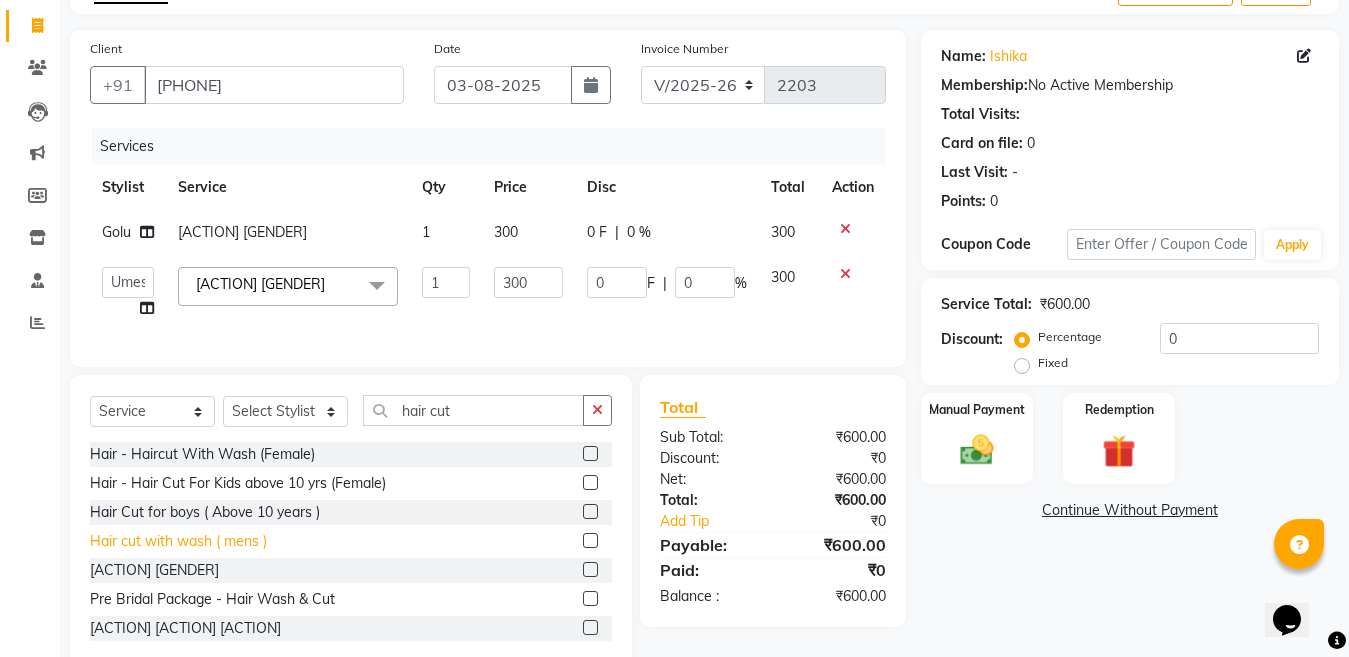 select on "4199" 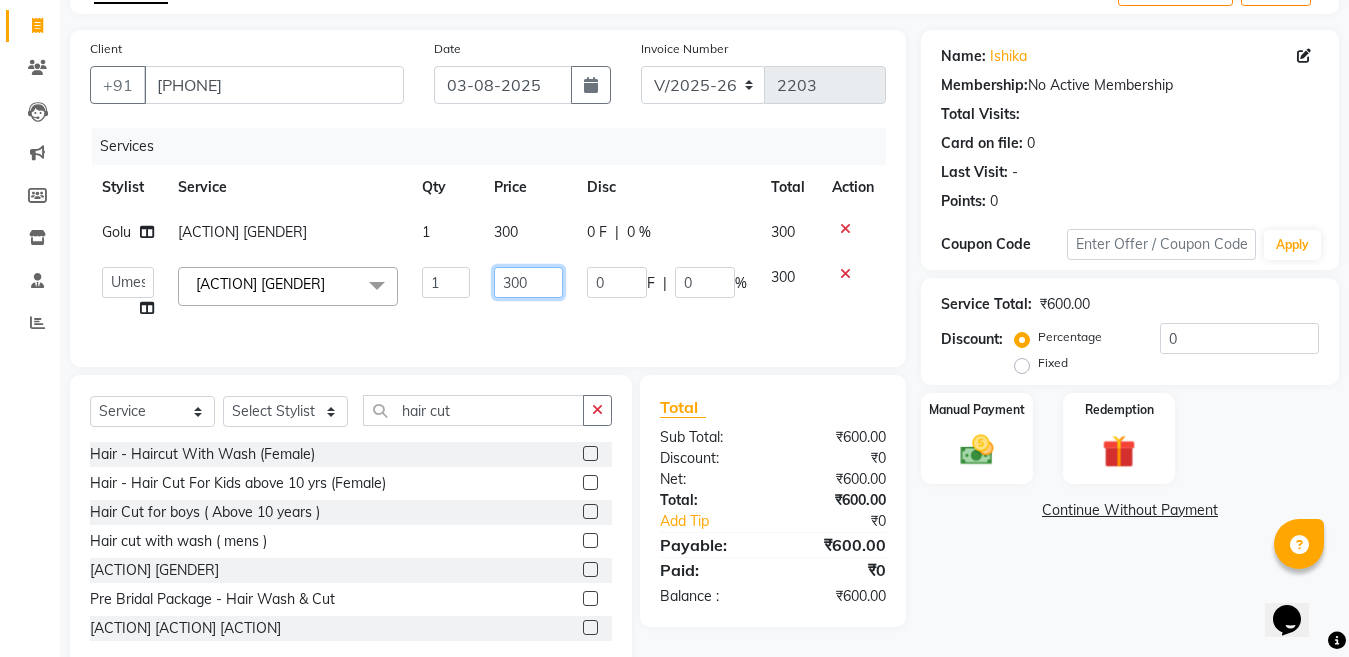 click on "300" 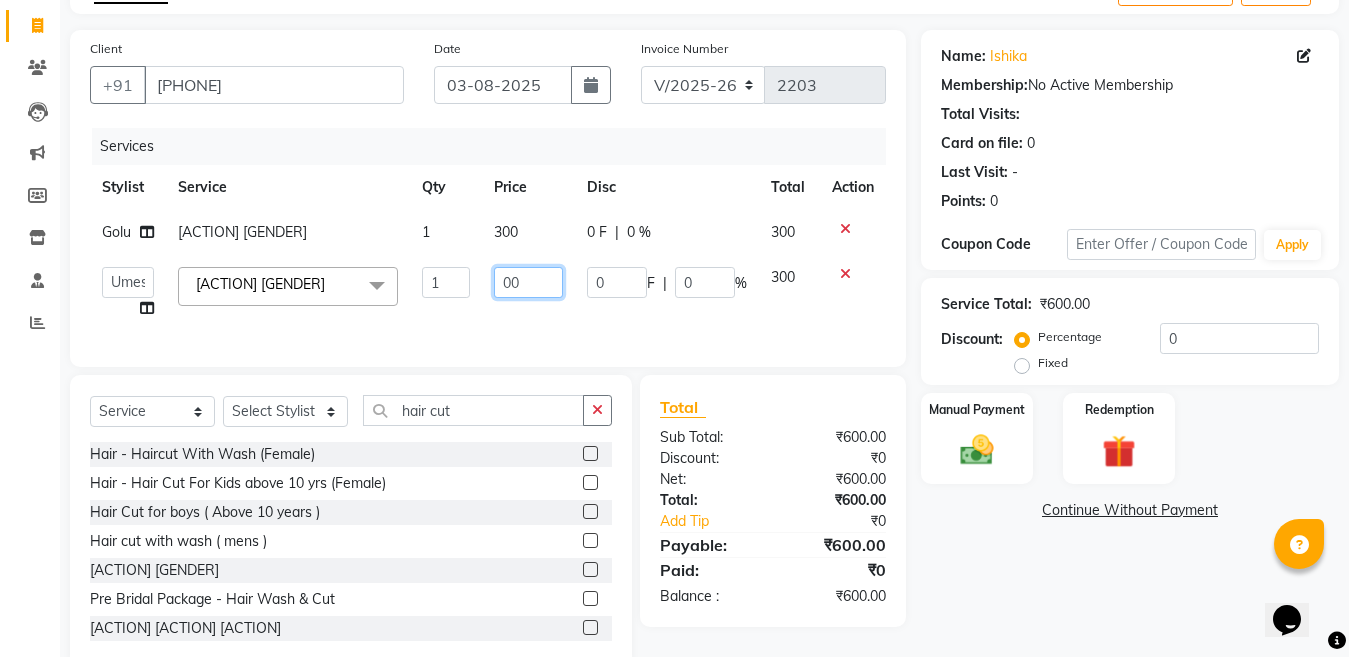 type on "500" 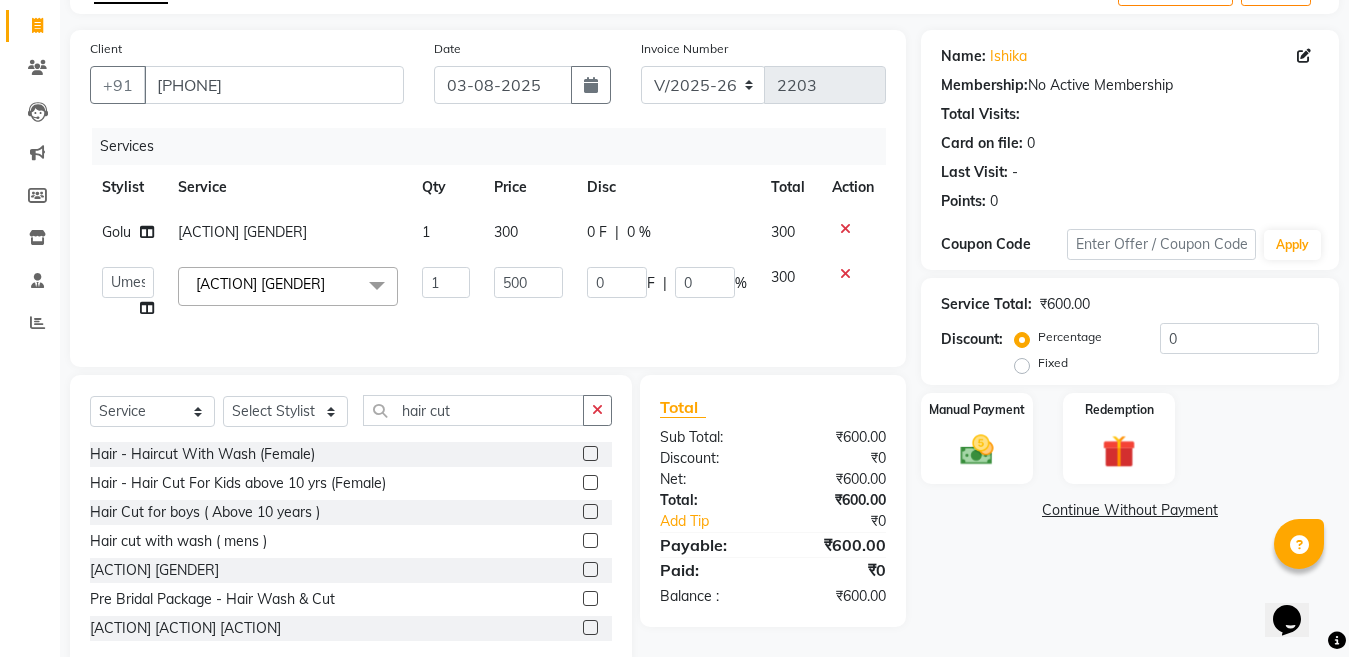 click on "300" 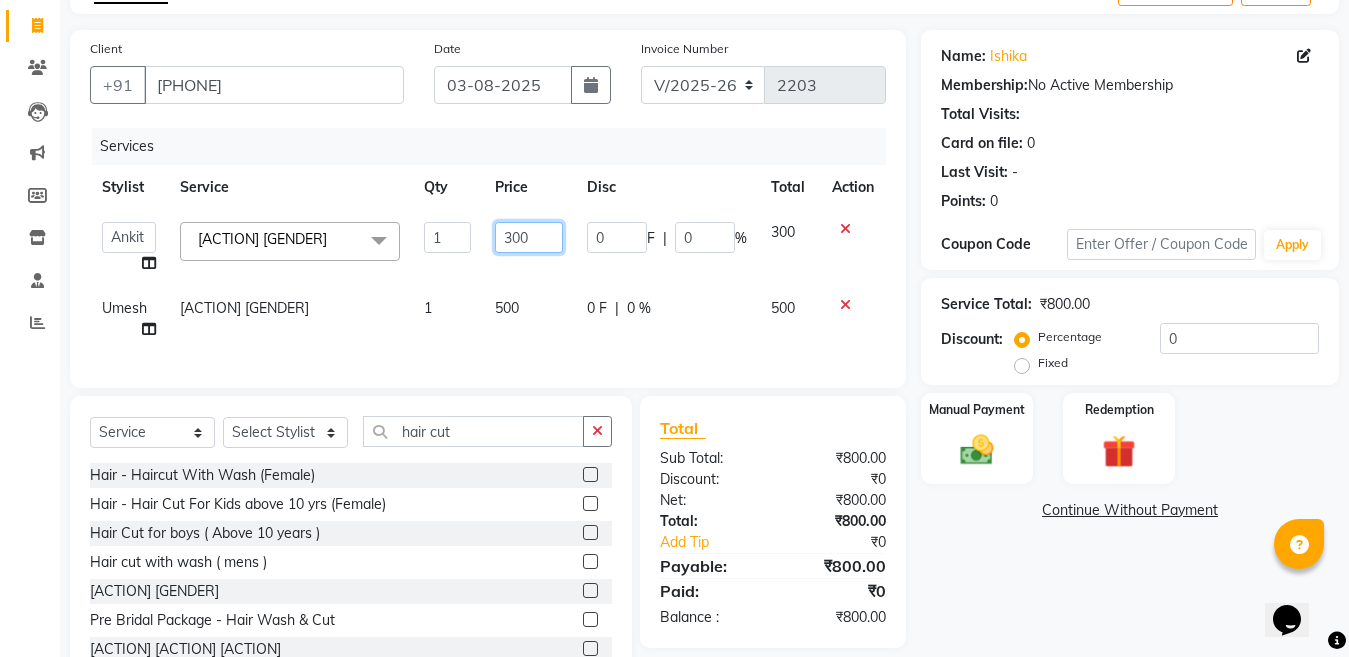click on "300" 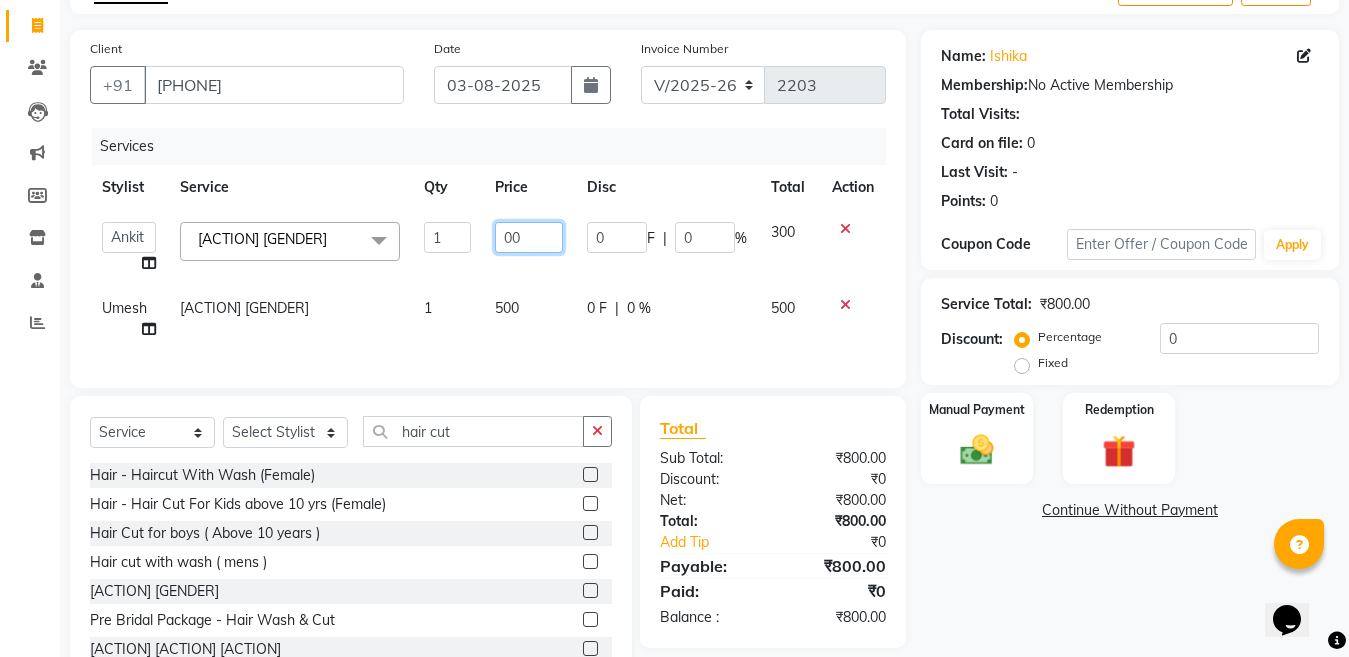 type on "500" 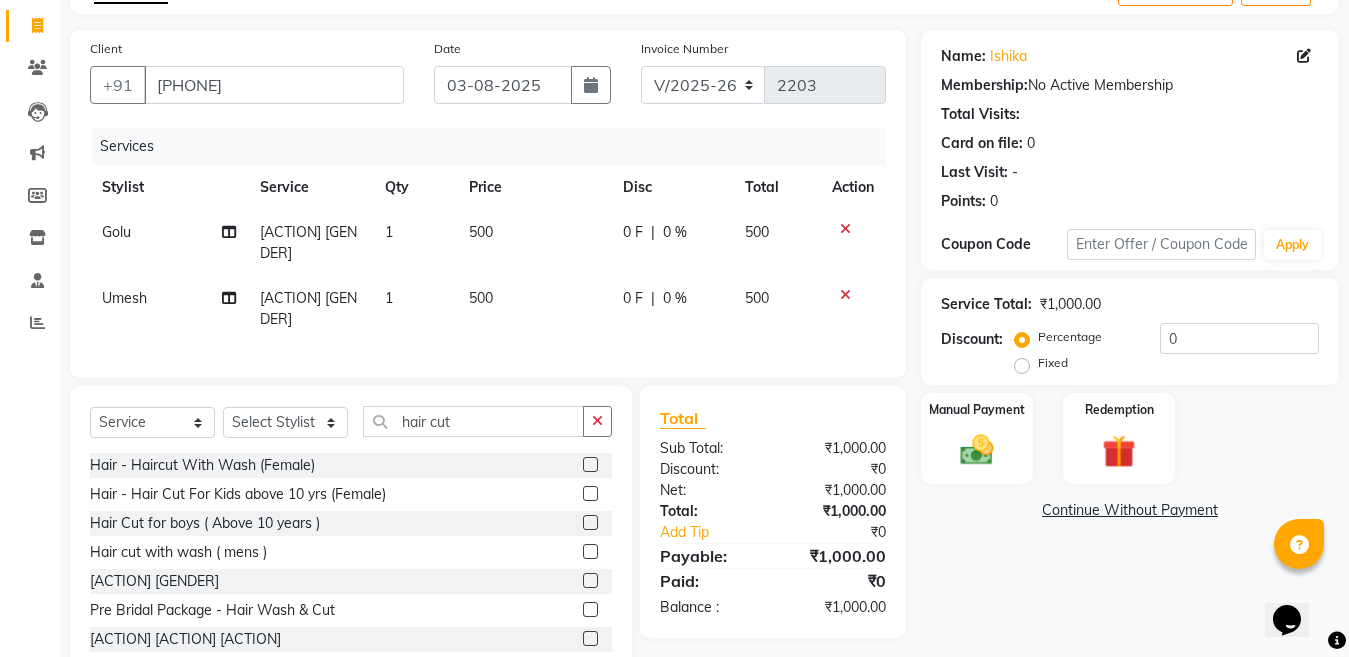 click on "500" 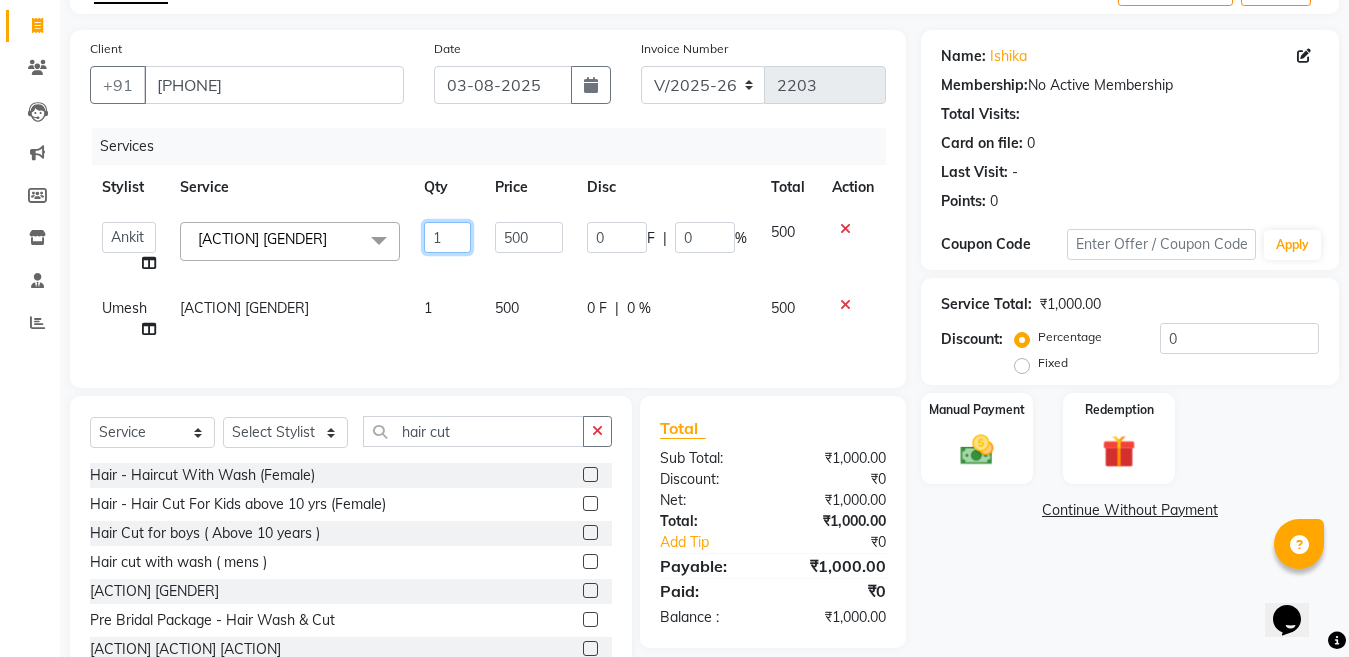 click on "1" 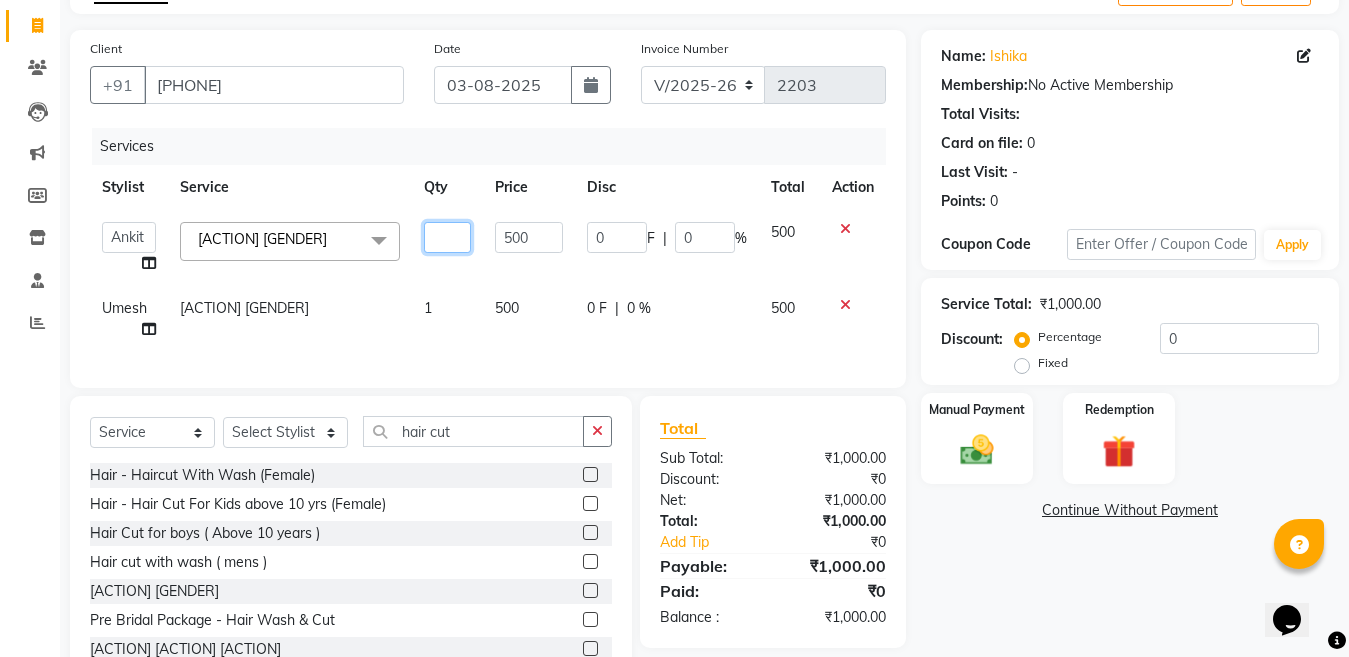 type on "3" 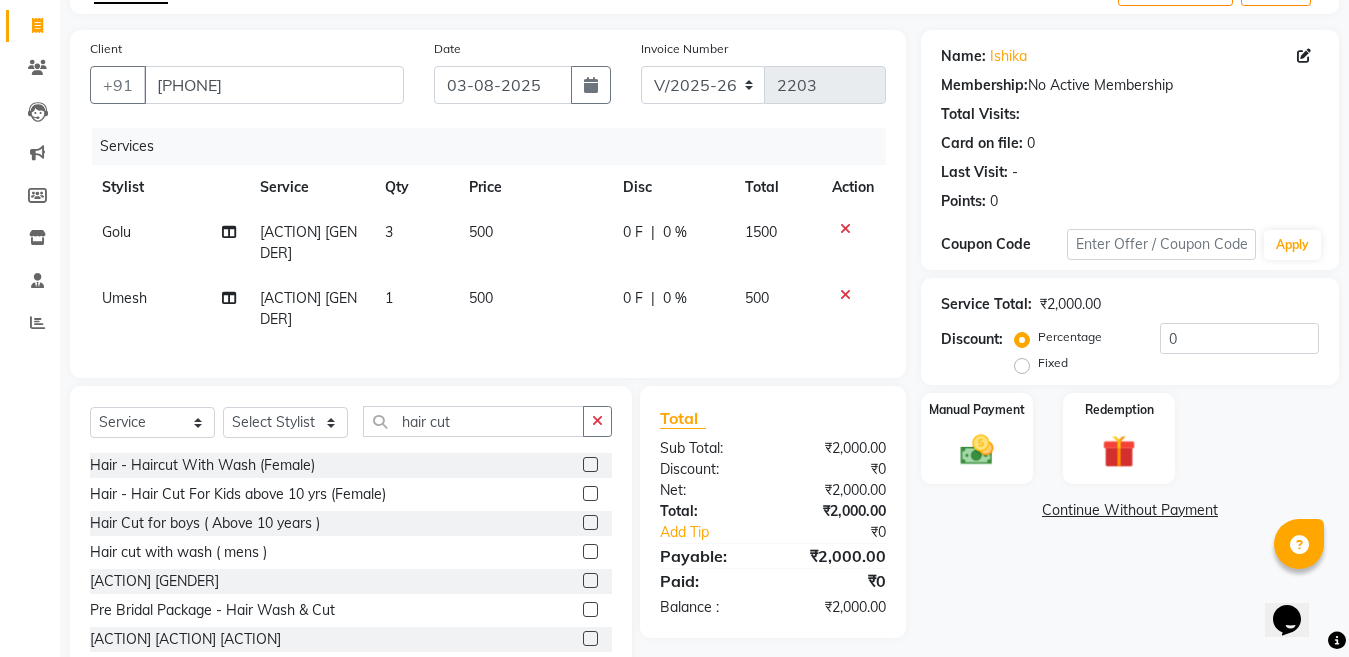 click on "[FIRST] [ACTION] [GENDER] [NUMBER] [NUMBER] [NUMBER] [NUMBER]" 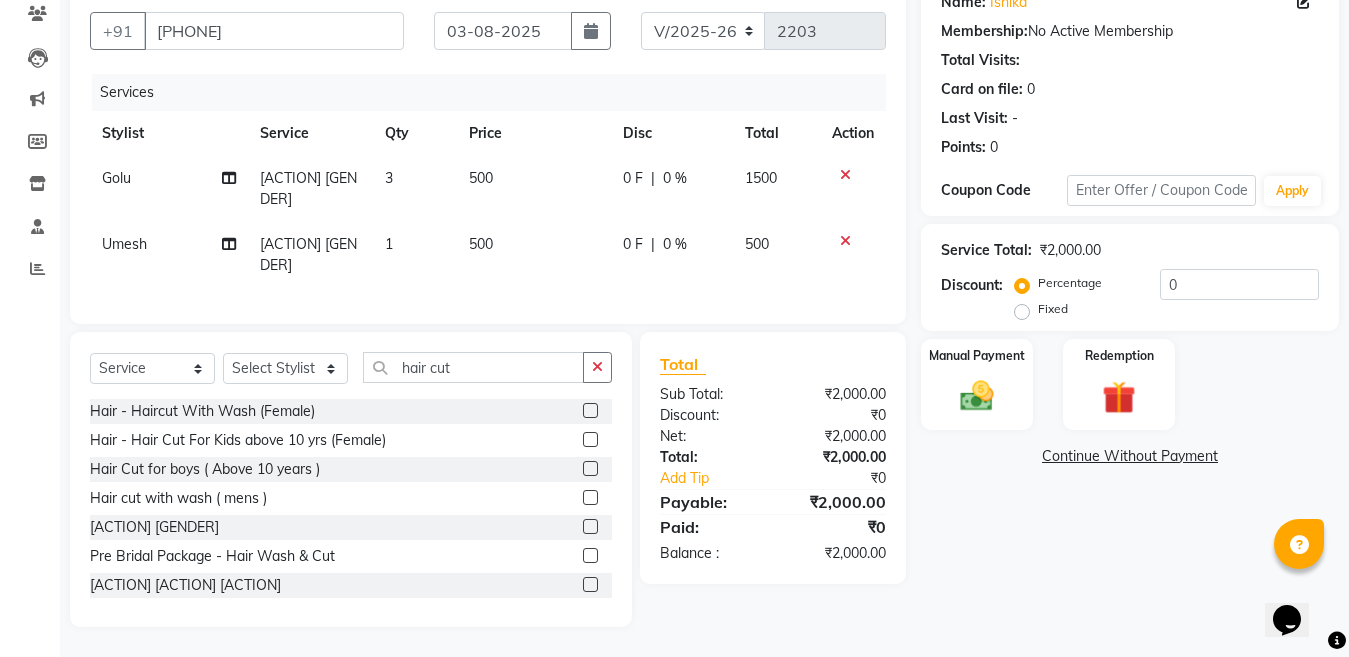 scroll, scrollTop: 191, scrollLeft: 0, axis: vertical 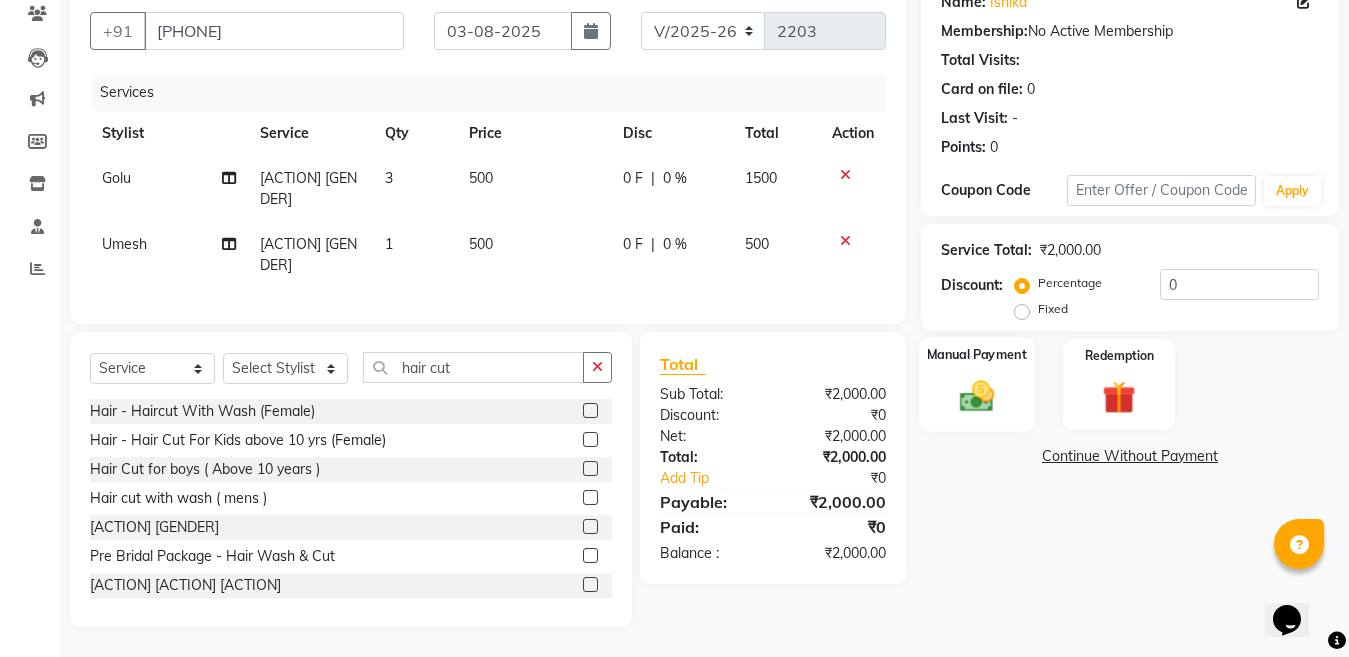 click 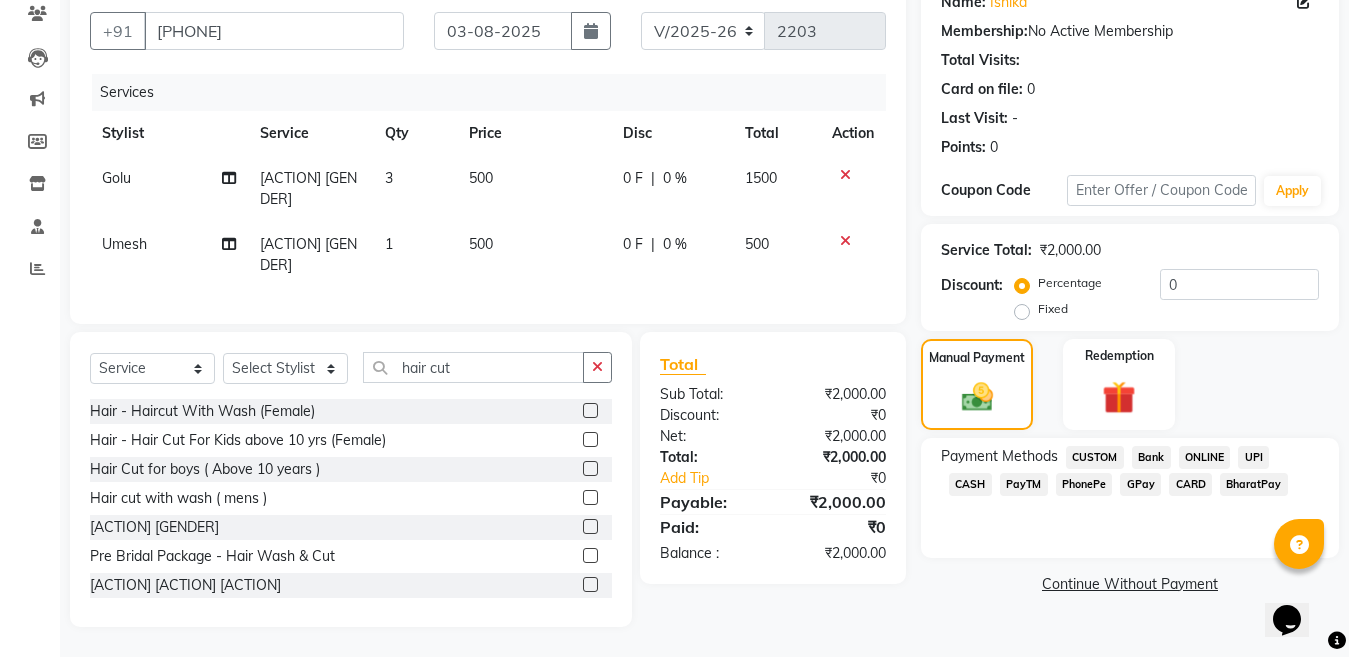 click on "GPay" 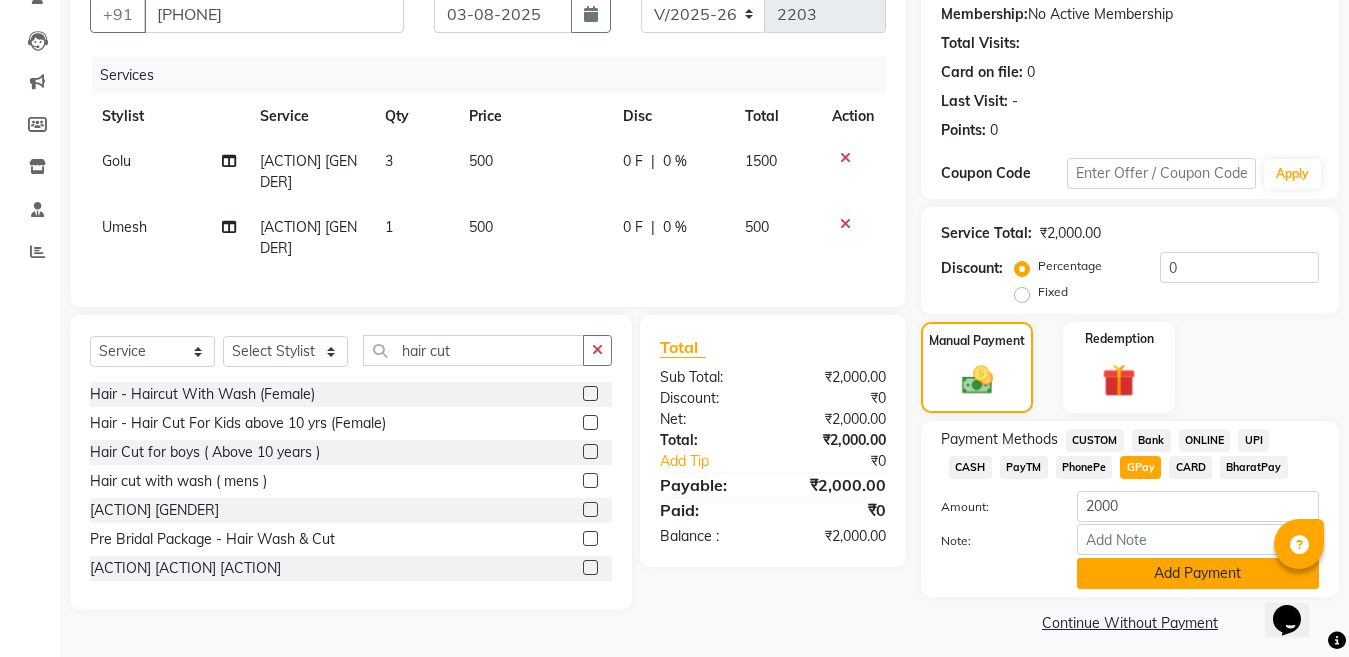 click on "Add Payment" 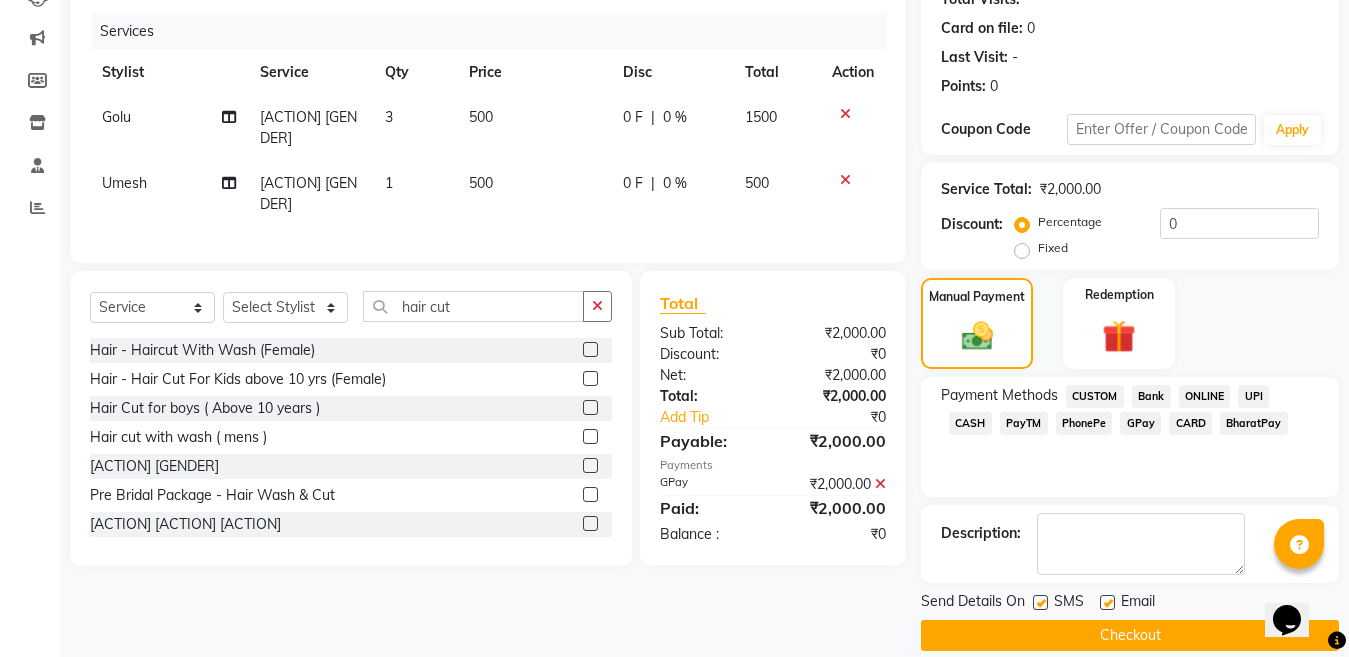 scroll, scrollTop: 259, scrollLeft: 0, axis: vertical 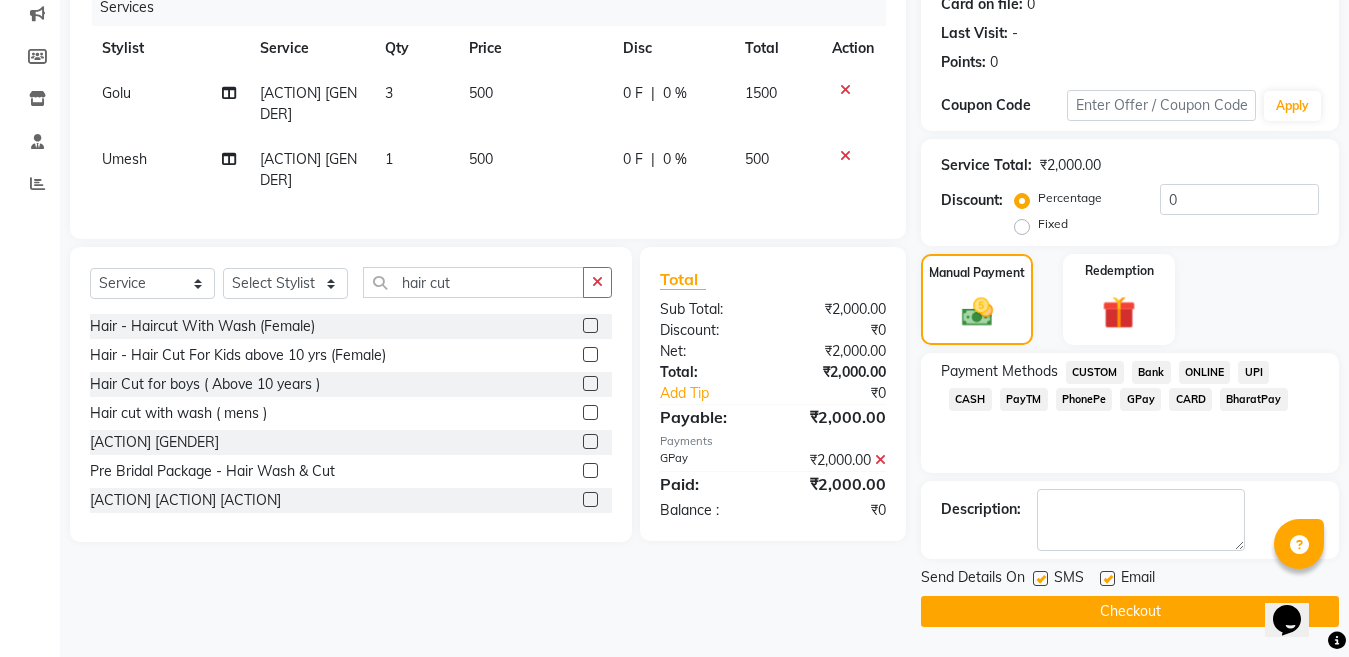 click 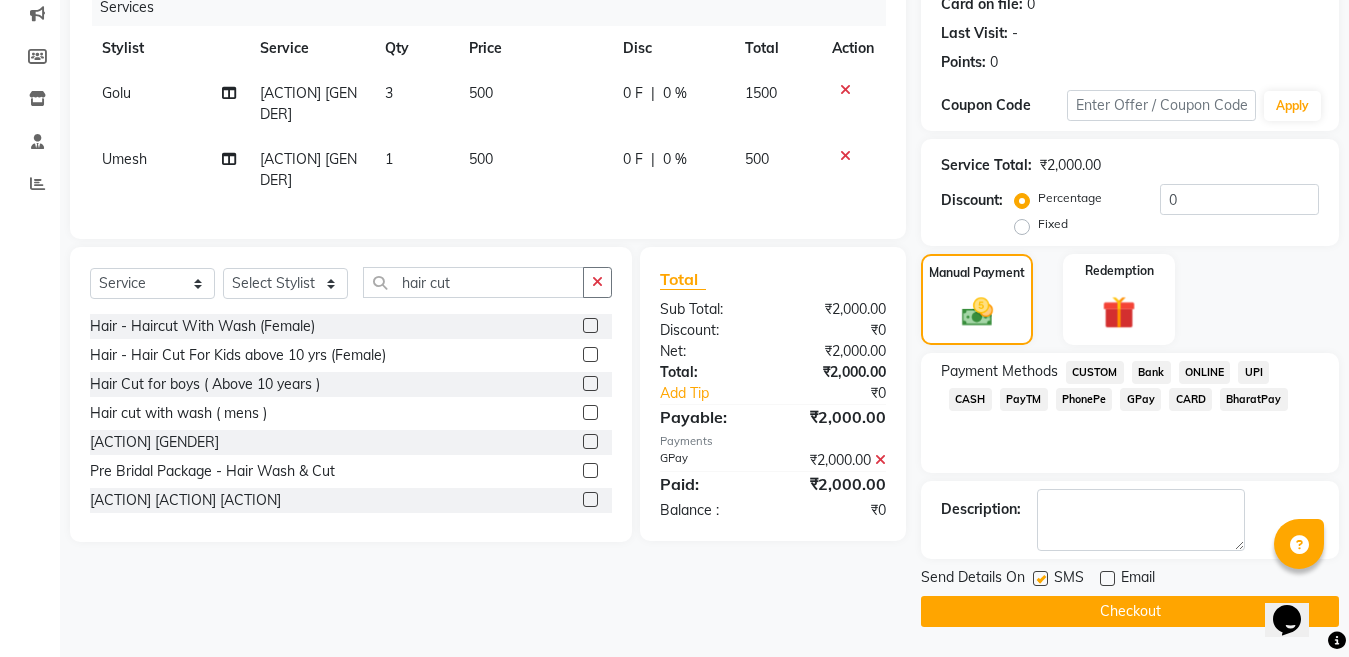 click on "Checkout" 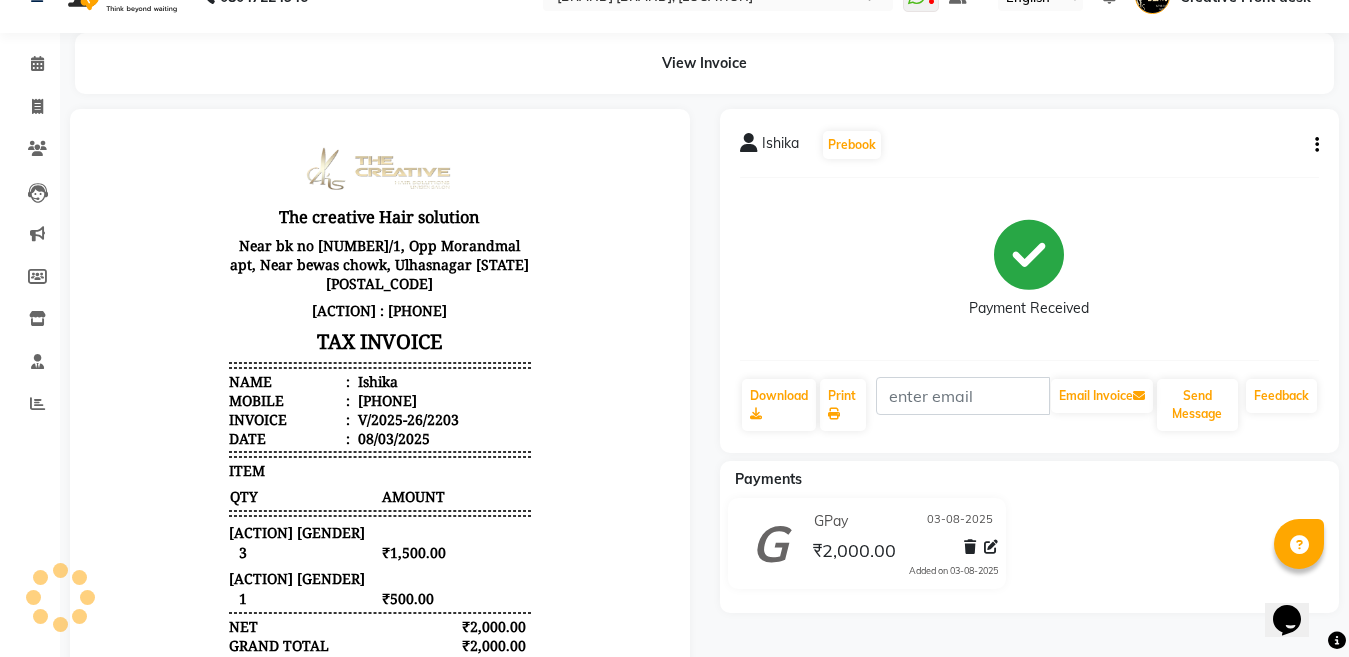 scroll, scrollTop: 40, scrollLeft: 0, axis: vertical 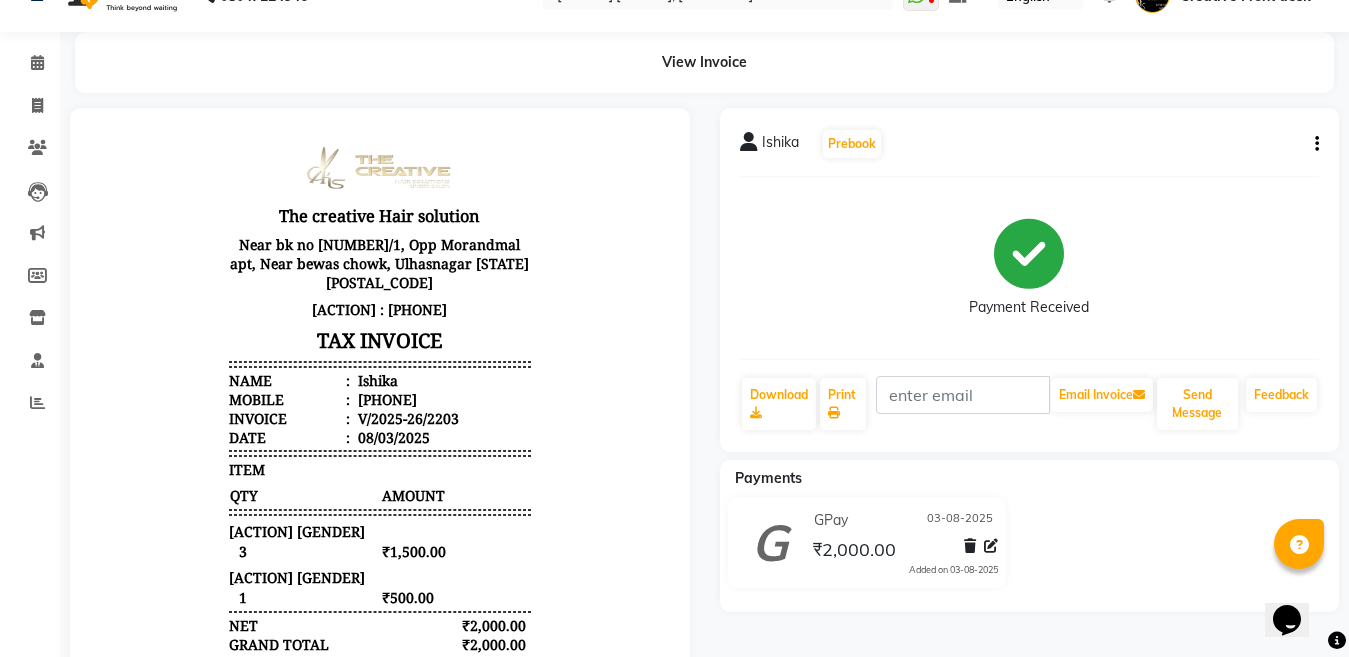 drag, startPoint x: 984, startPoint y: 497, endPoint x: 767, endPoint y: 182, distance: 382.51013 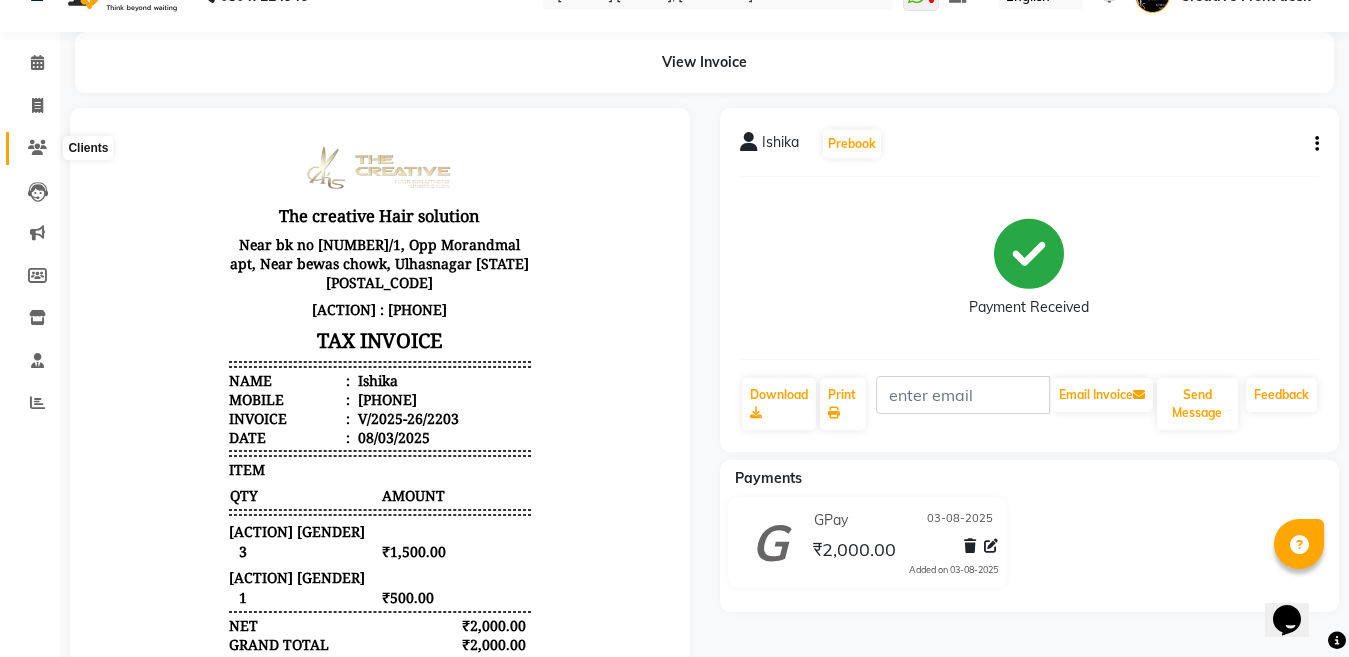 click 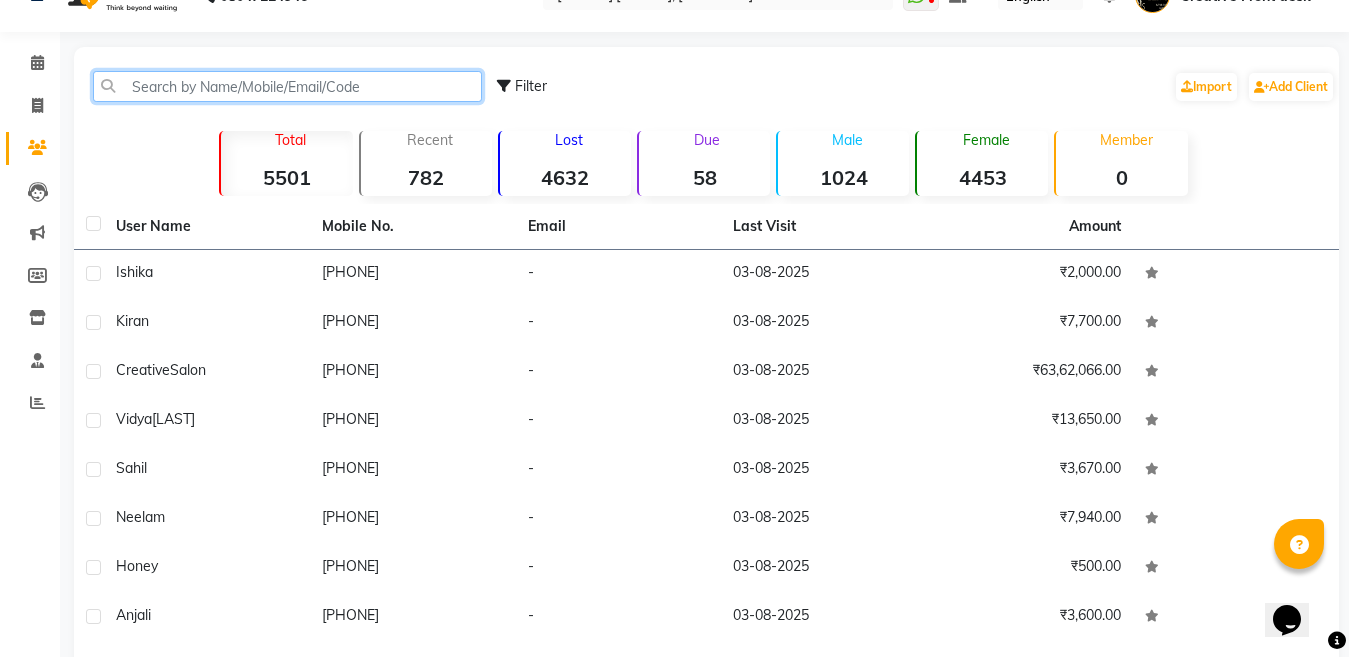click 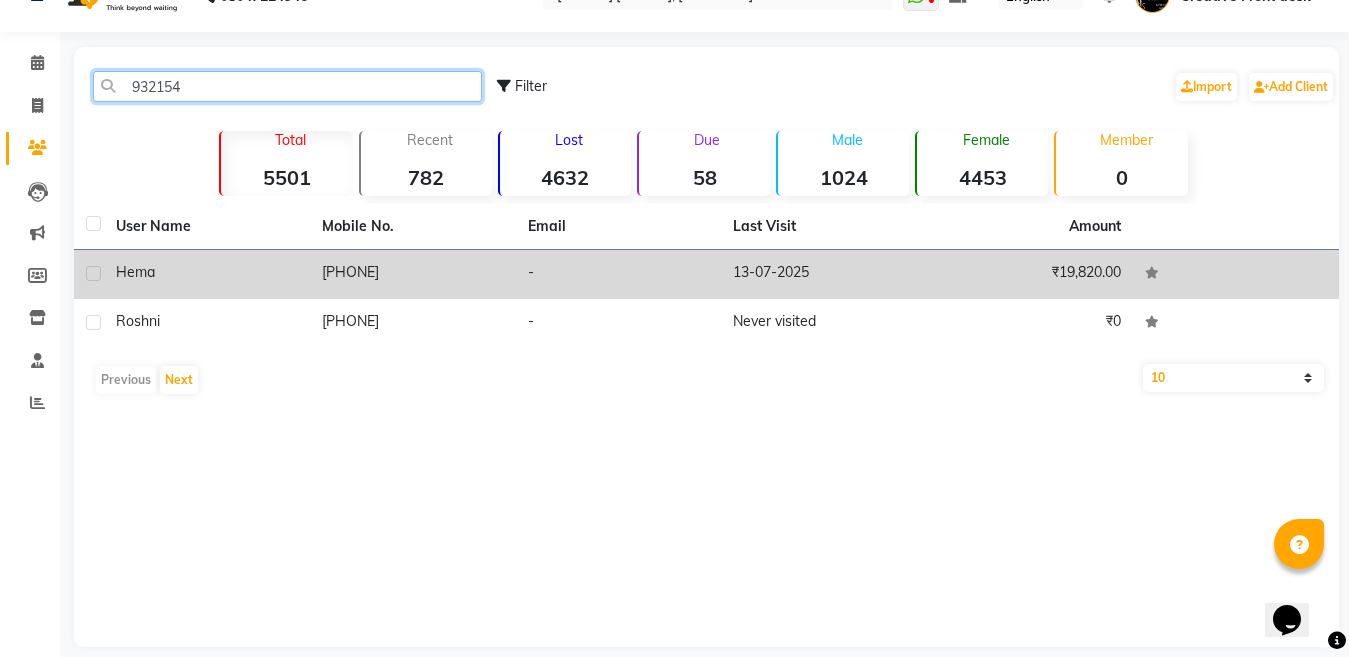 type on "932154" 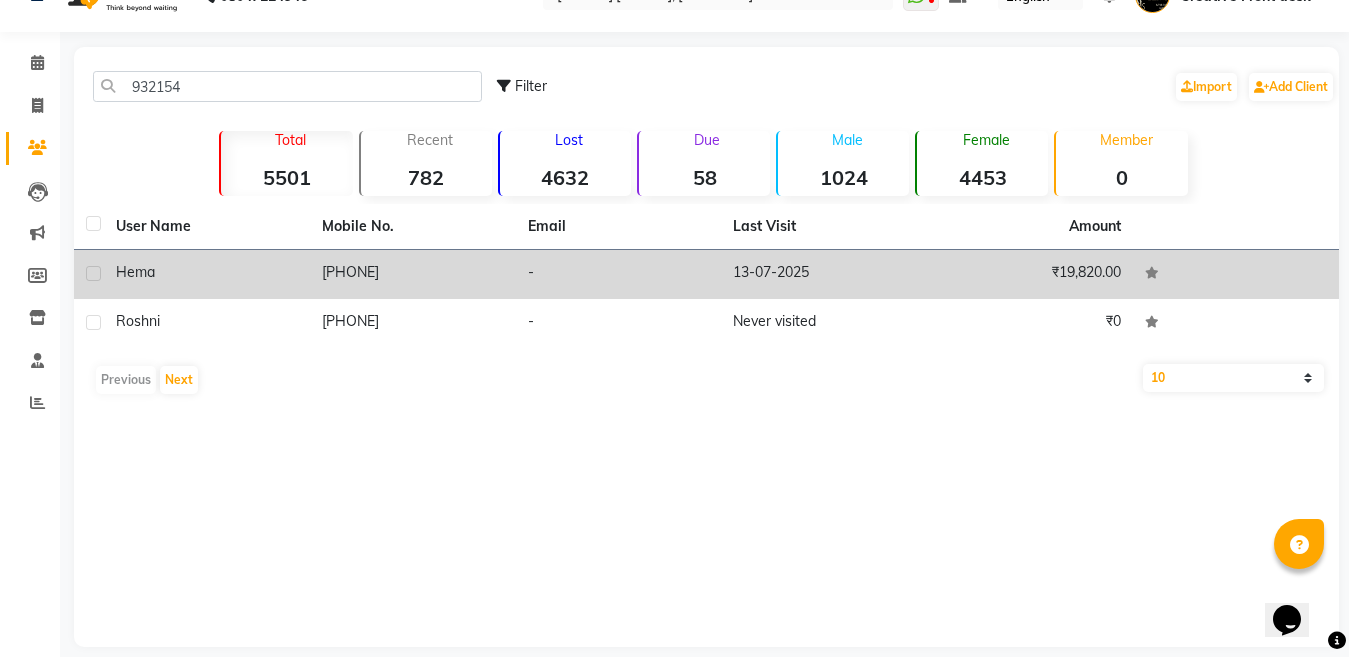 click on "[PHONE]" 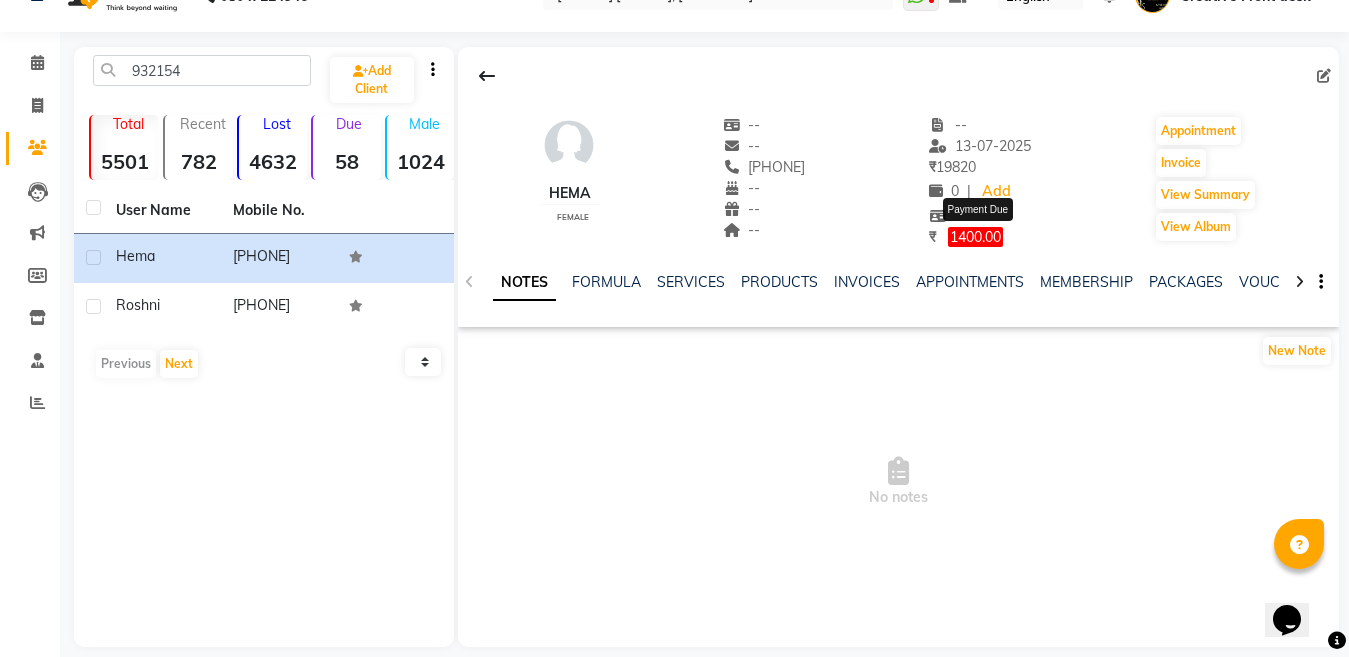 click on "1400.00" 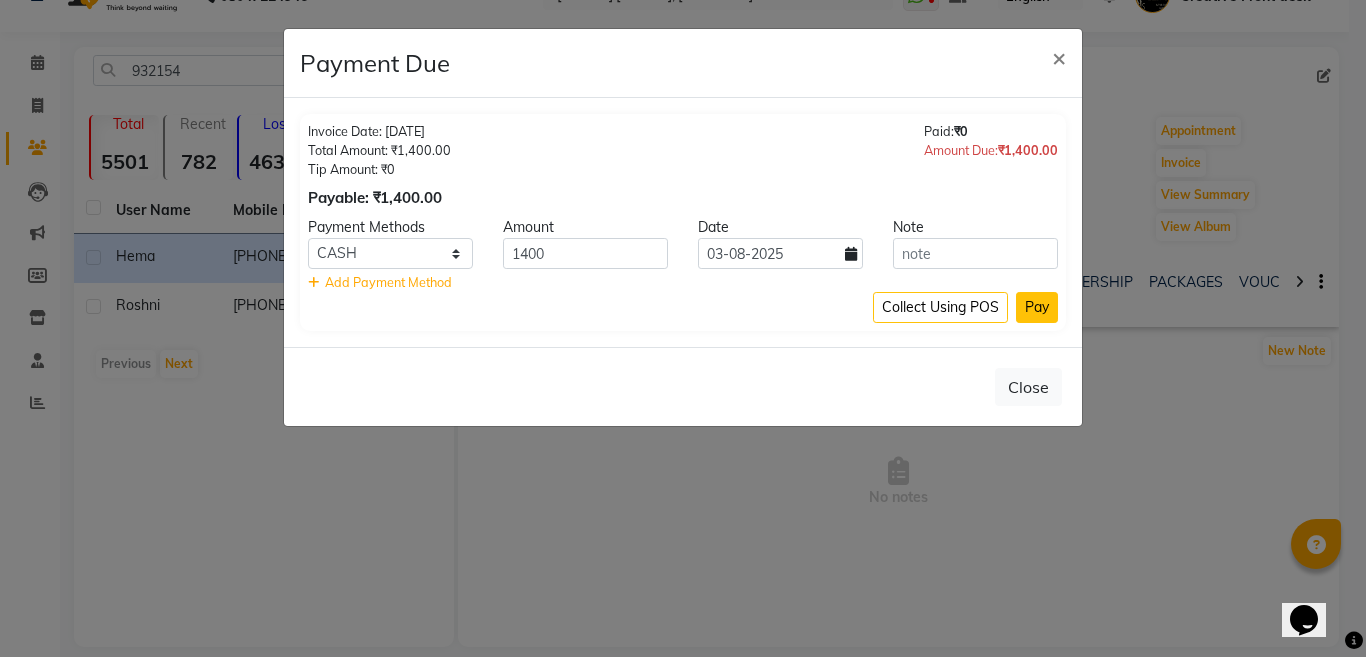 click on "Pay" 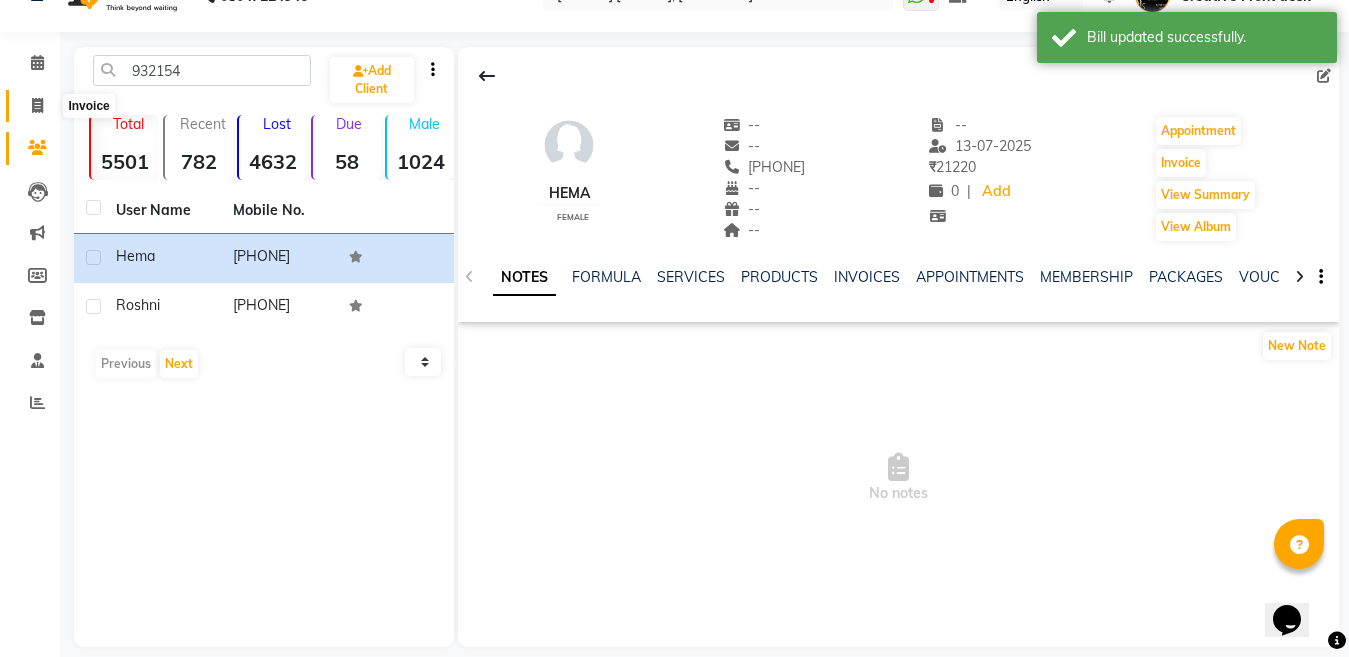 click 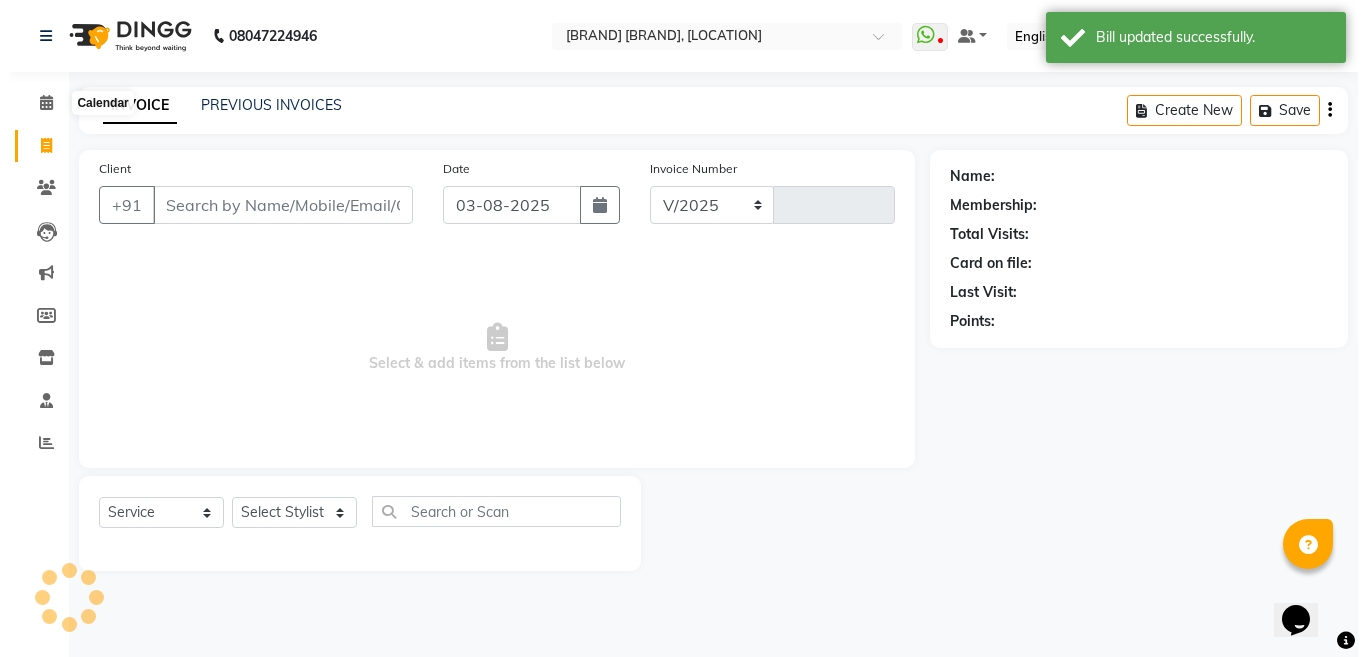 scroll, scrollTop: 0, scrollLeft: 0, axis: both 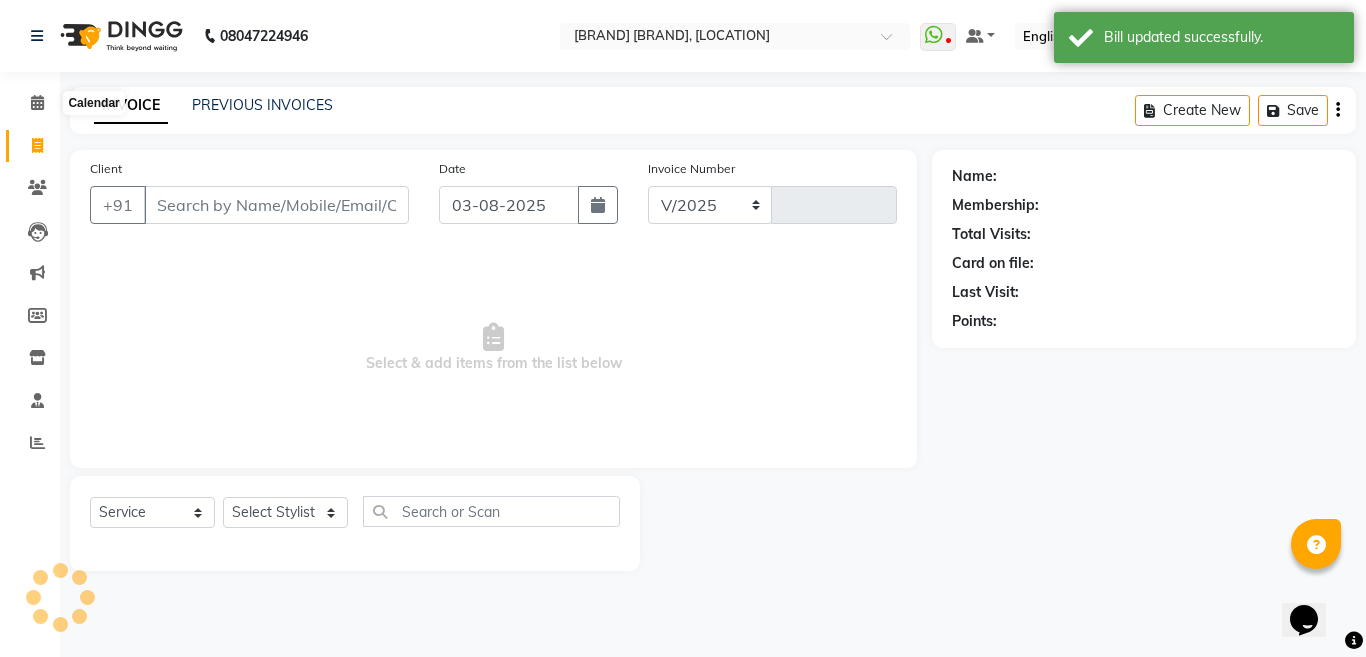 select on "146" 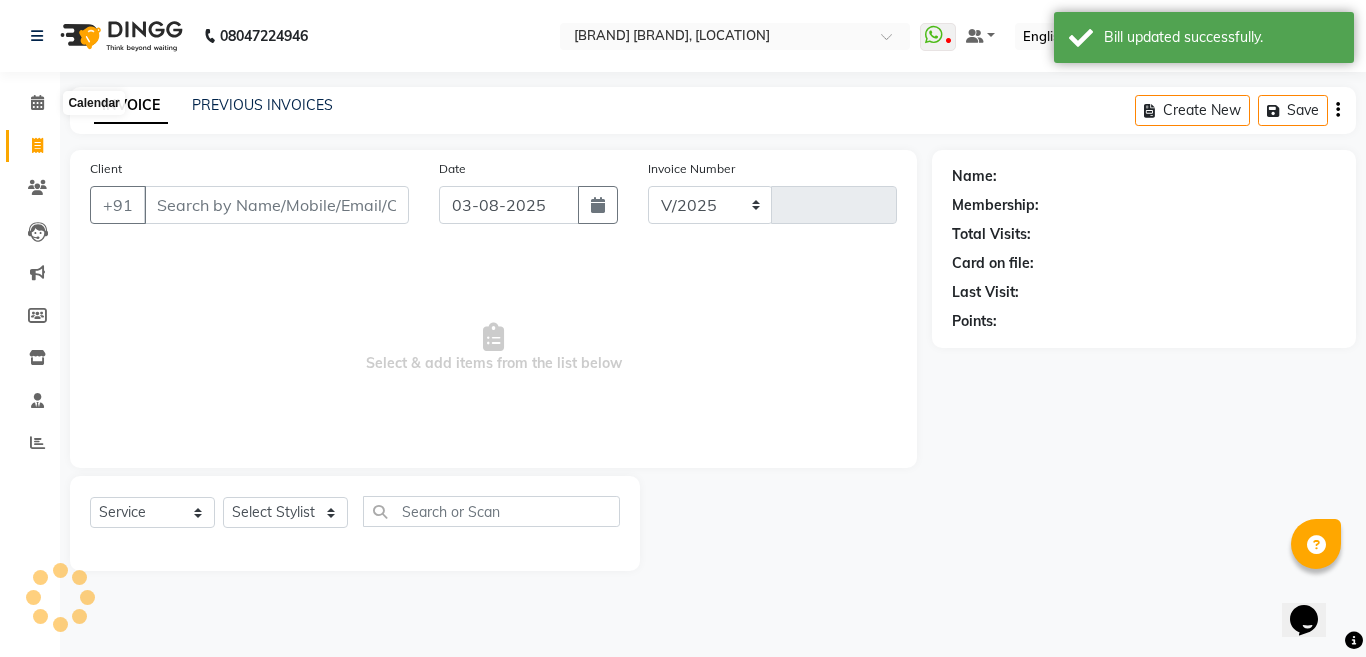 type on "2204" 